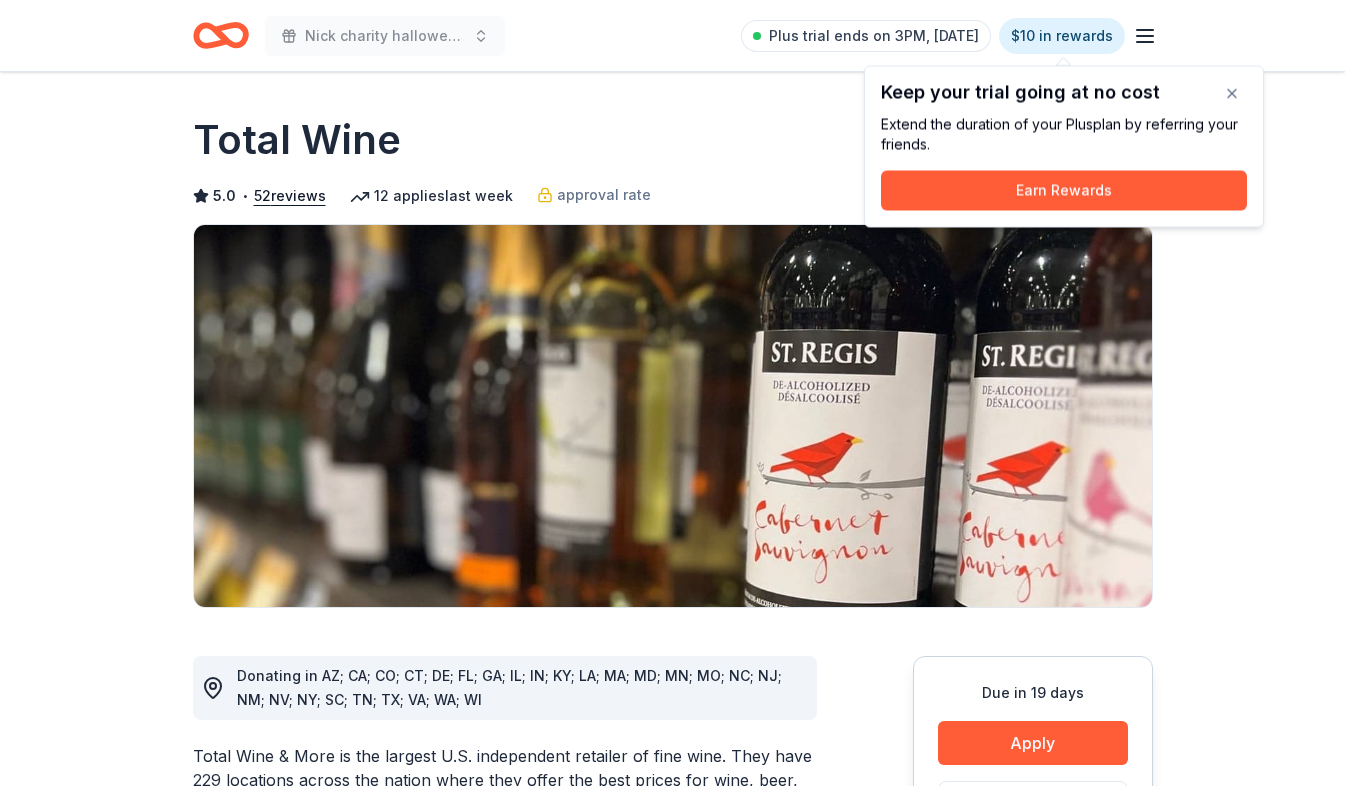 scroll, scrollTop: 0, scrollLeft: 0, axis: both 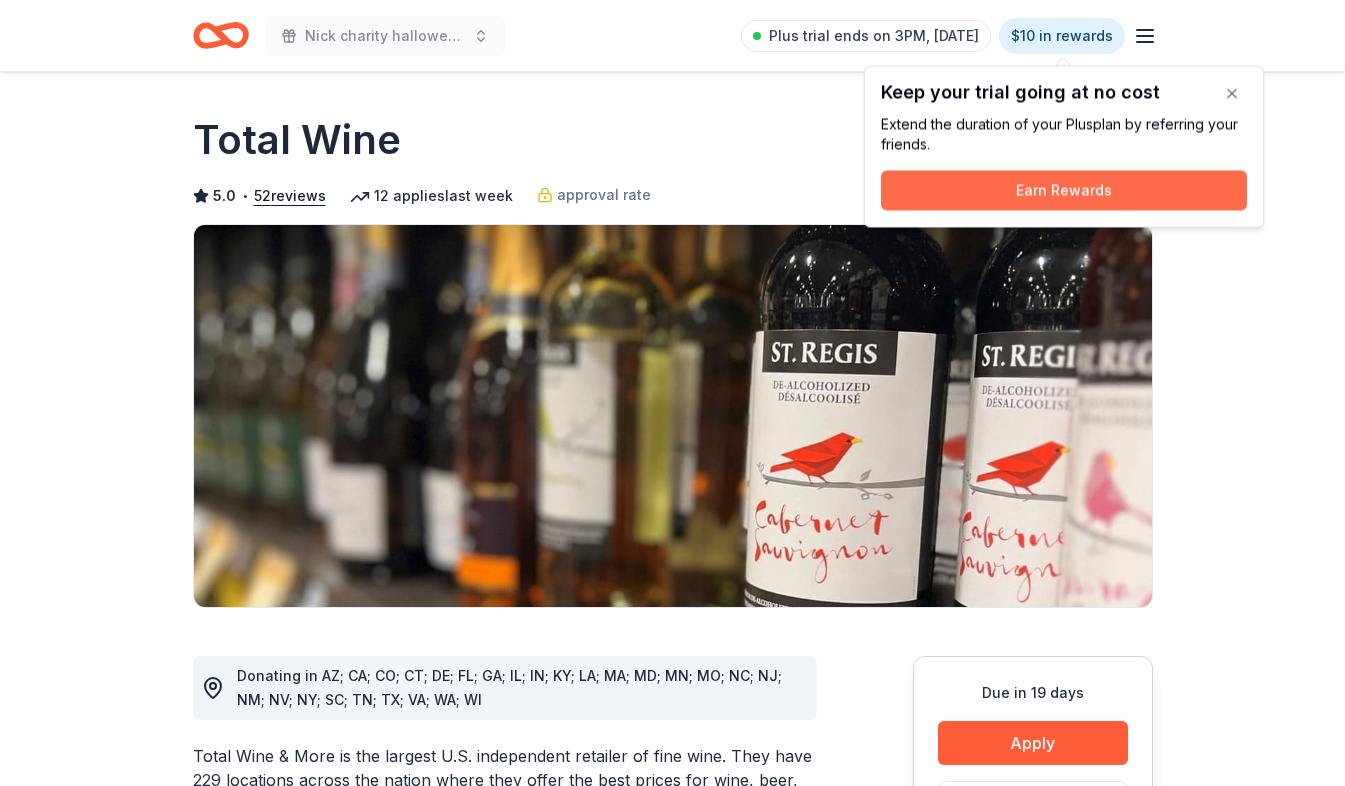 click on "Earn Rewards" at bounding box center (1064, 191) 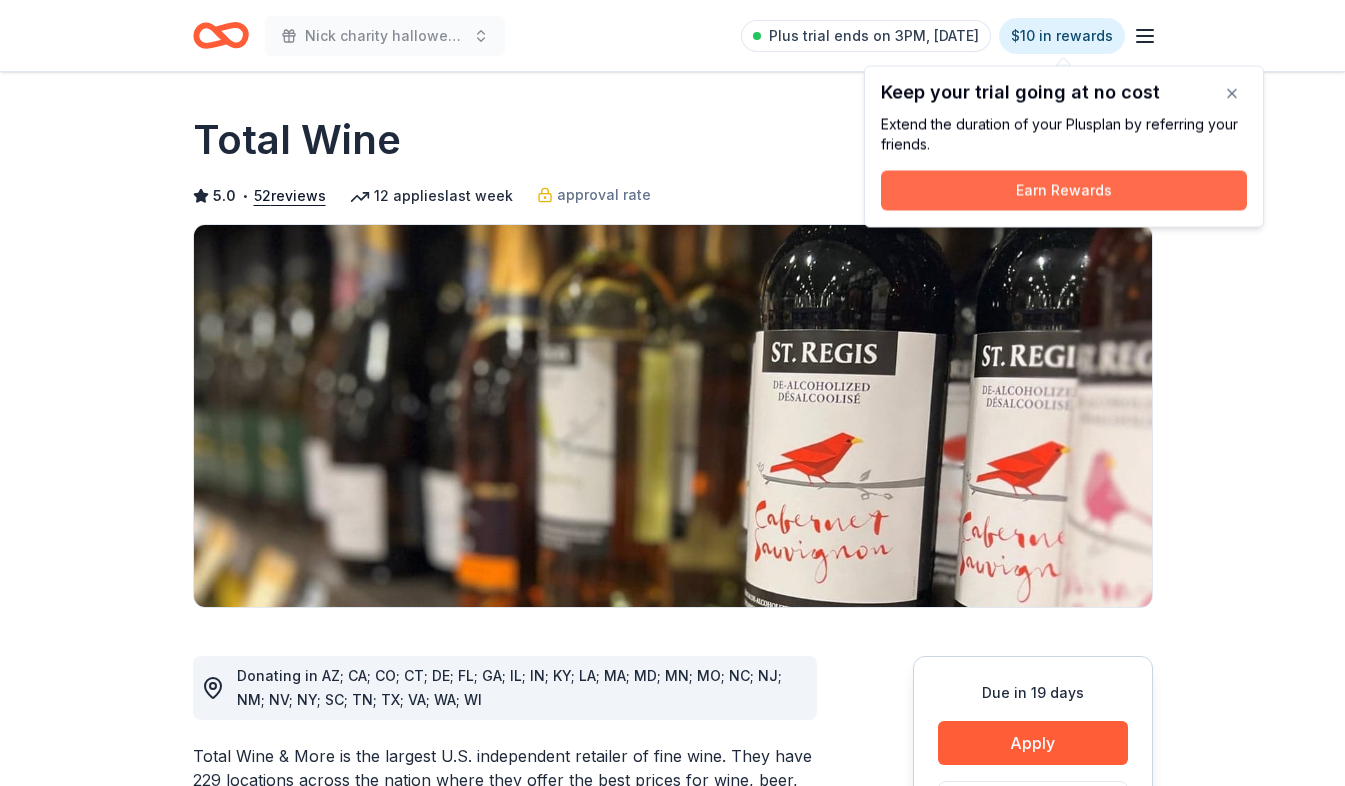 click on "Earn Rewards" at bounding box center [1064, 191] 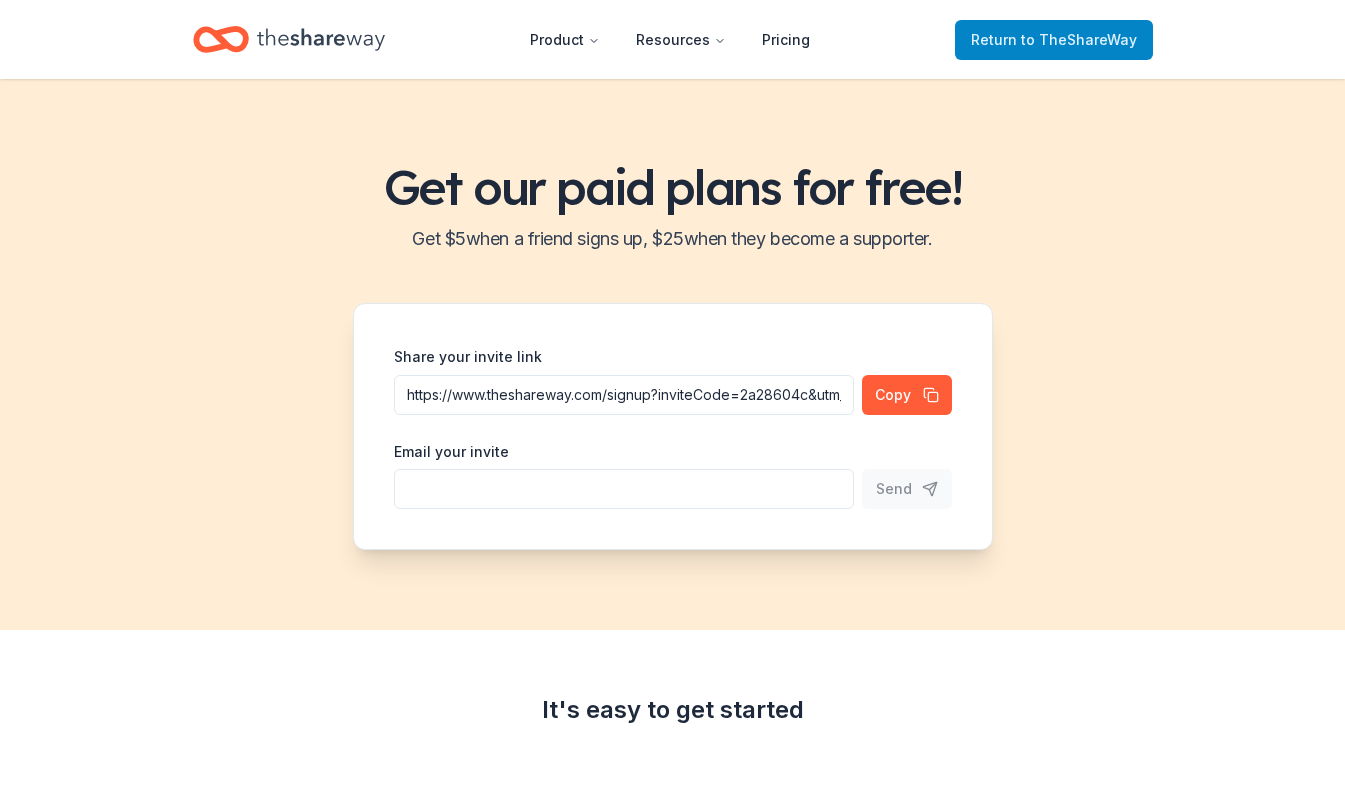 click on "Return to TheShareWay" at bounding box center (1054, 40) 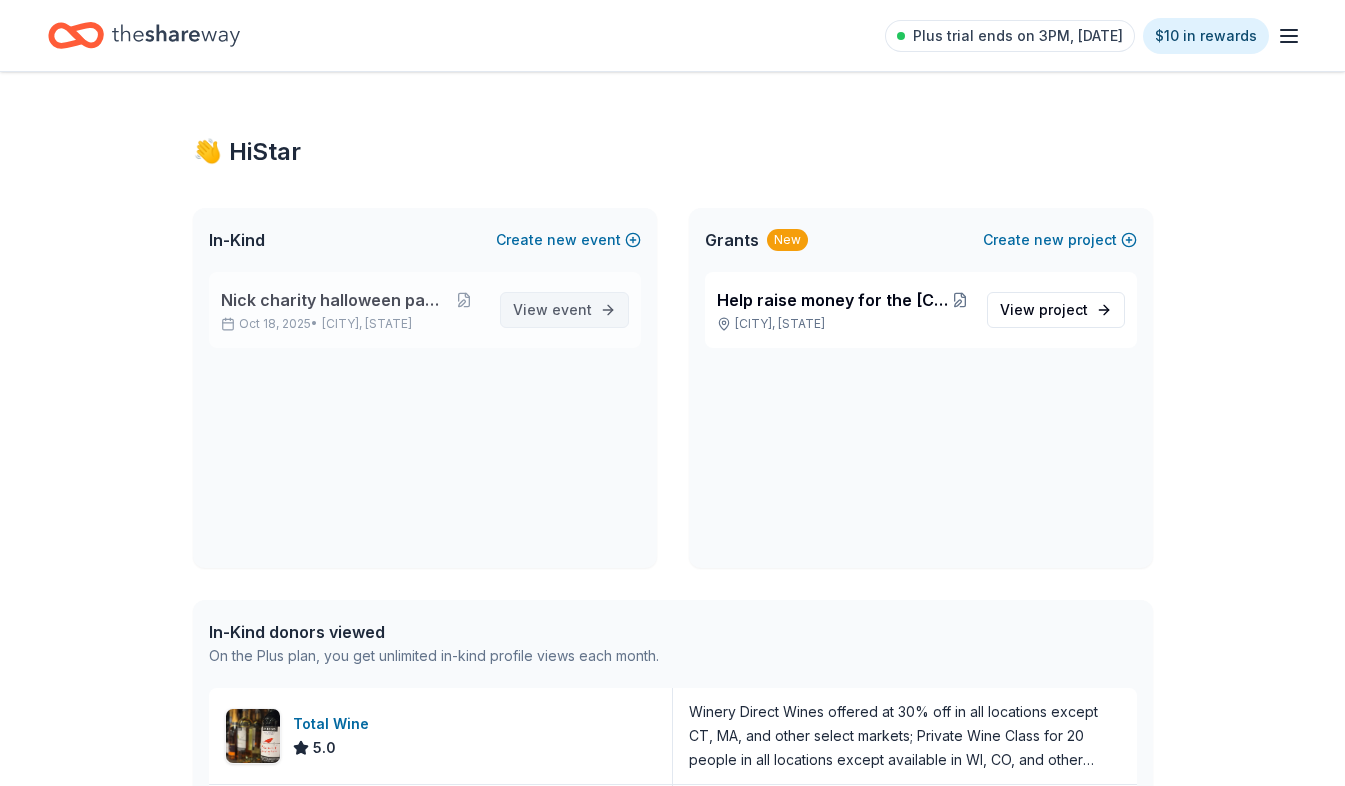 click on "event" at bounding box center (572, 309) 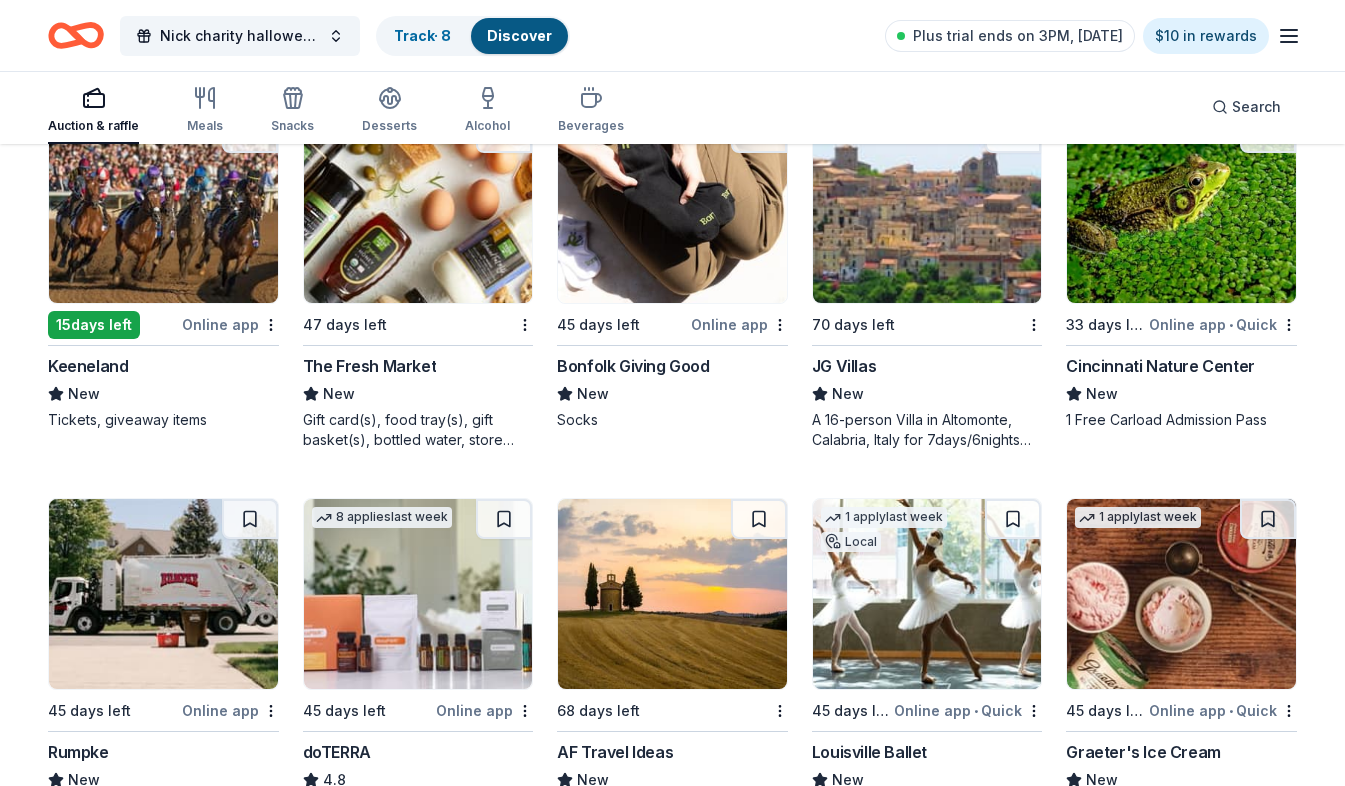 scroll, scrollTop: 4986, scrollLeft: 0, axis: vertical 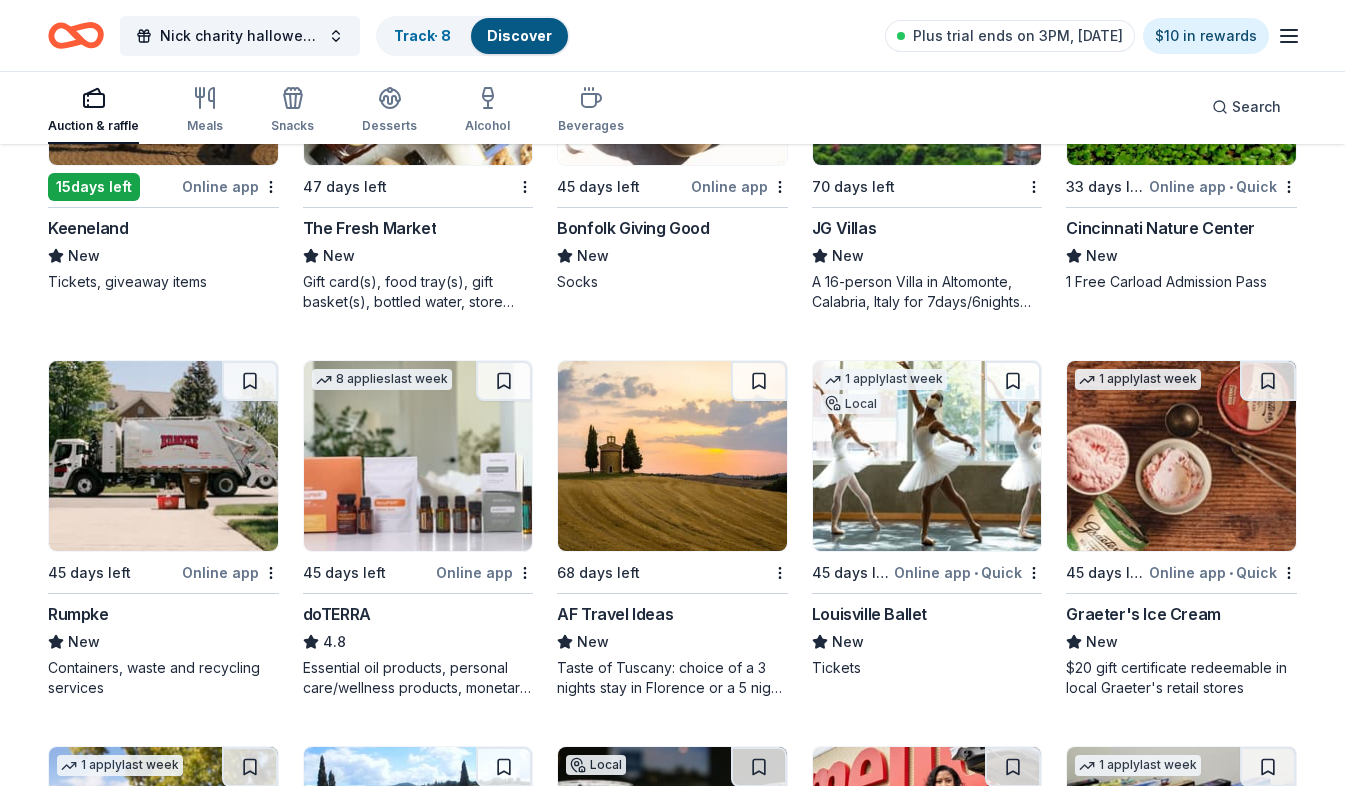 click at bounding box center [163, 456] 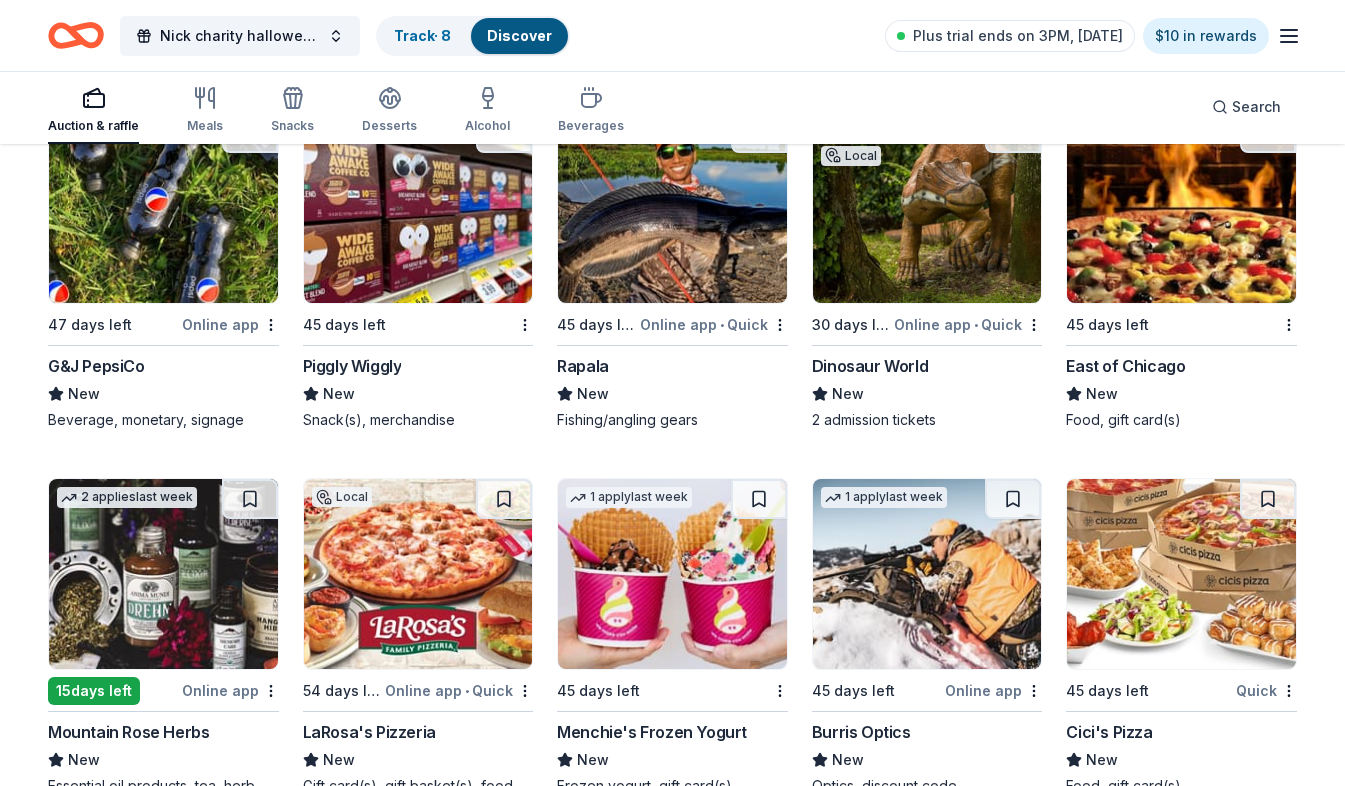 scroll, scrollTop: 7974, scrollLeft: 0, axis: vertical 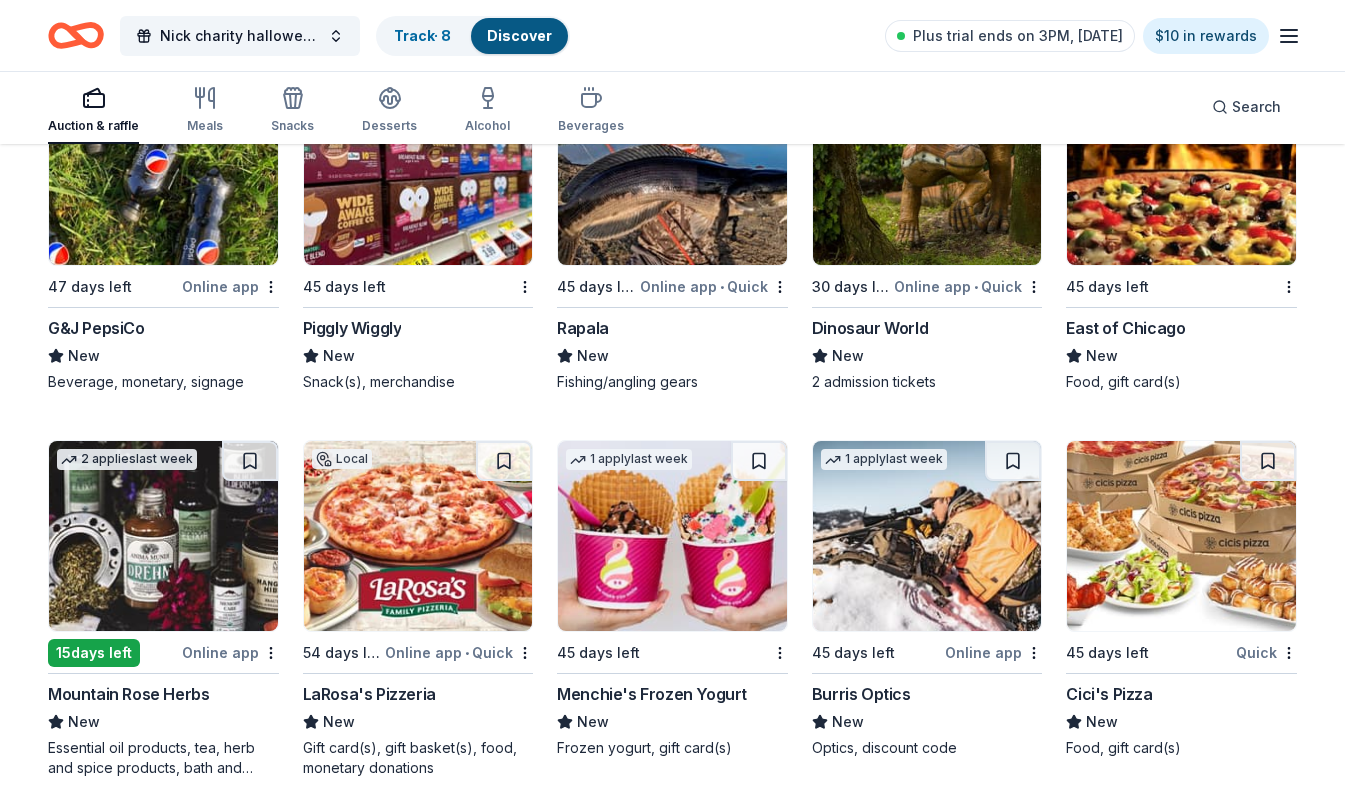 click at bounding box center [672, 536] 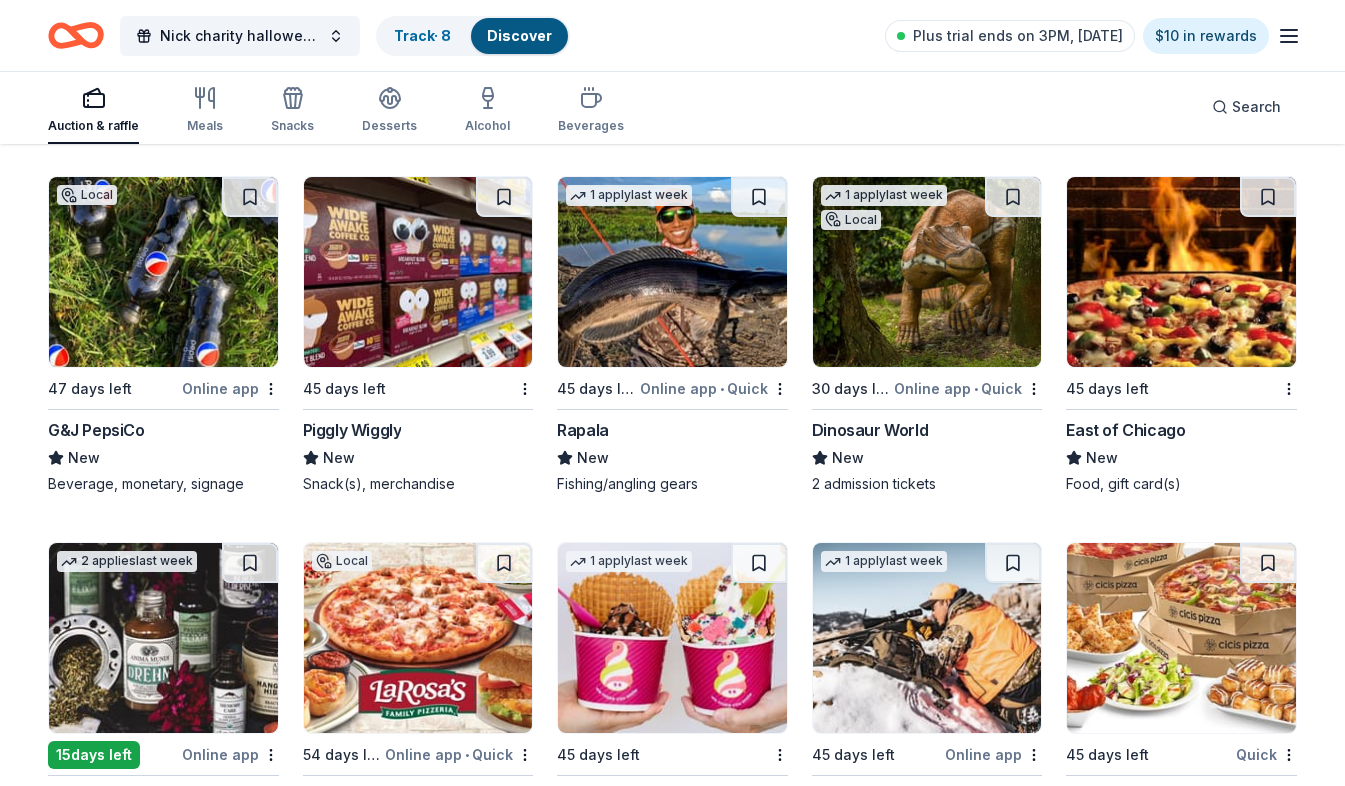 scroll, scrollTop: 7774, scrollLeft: 0, axis: vertical 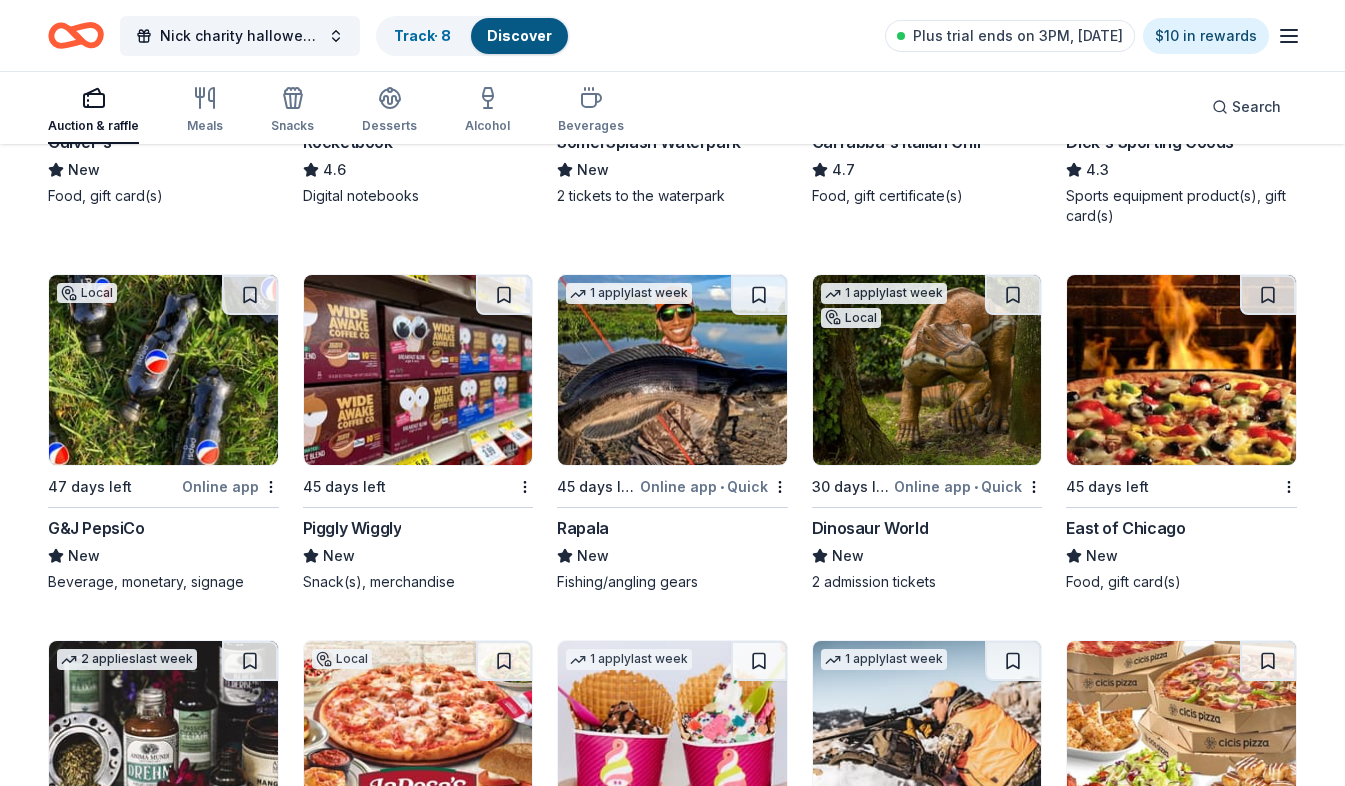 click on "Online app • Quick" at bounding box center (714, 486) 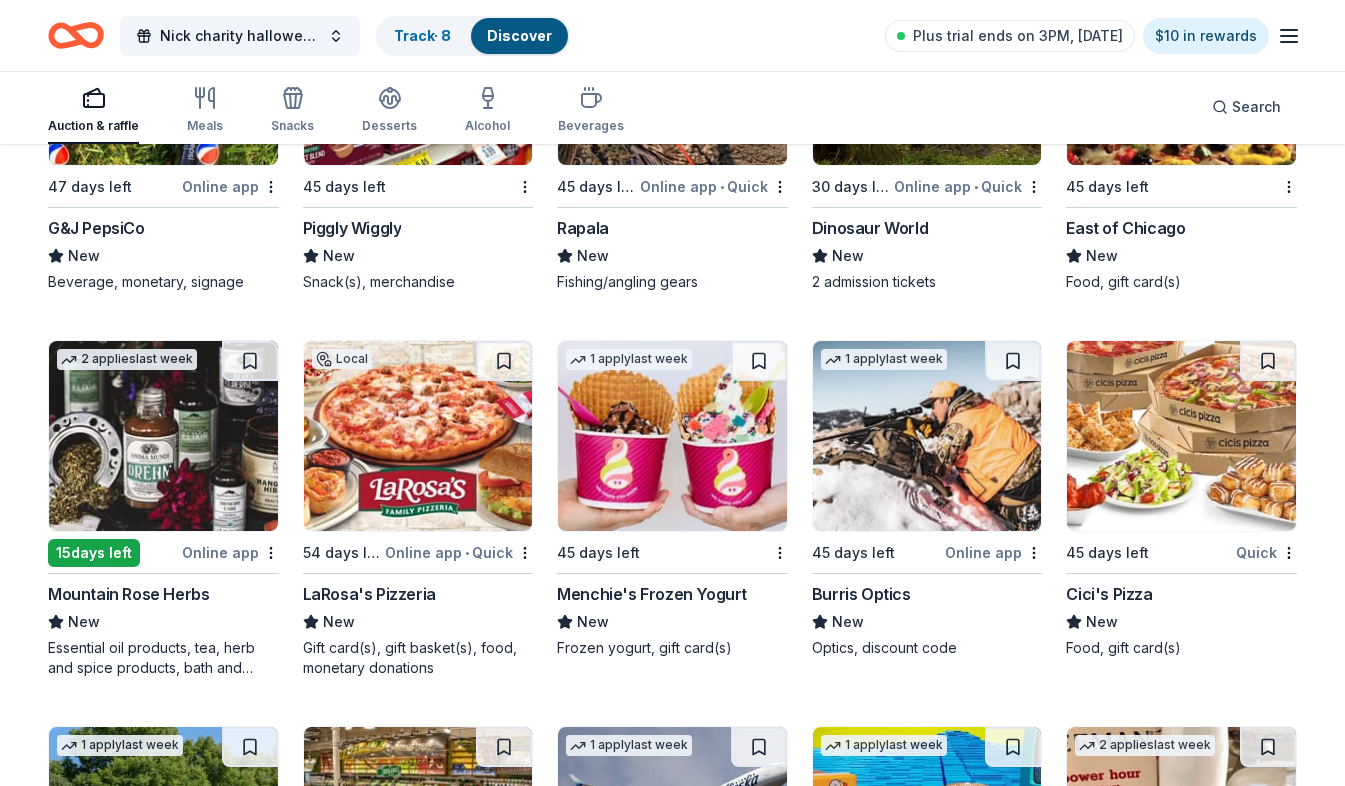 scroll, scrollTop: 8174, scrollLeft: 0, axis: vertical 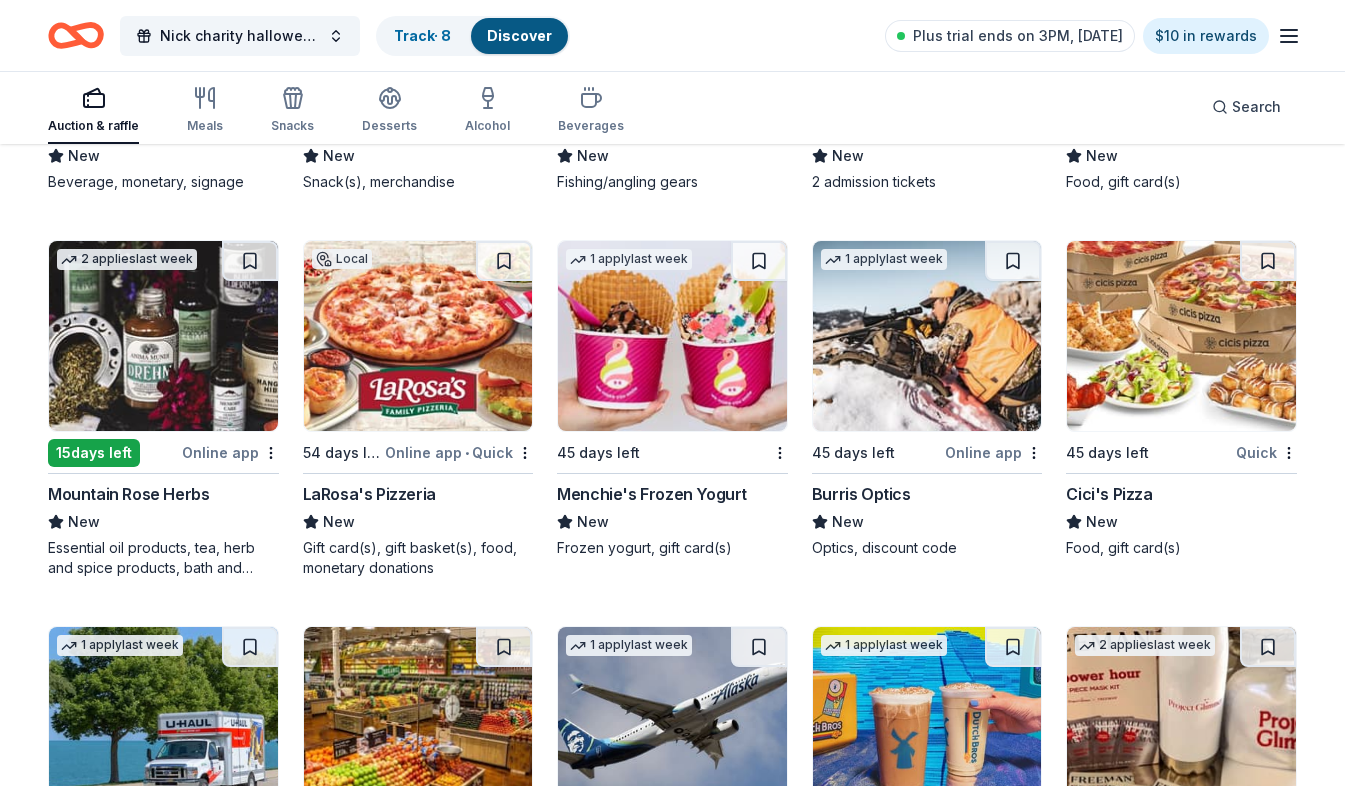 click at bounding box center (672, 336) 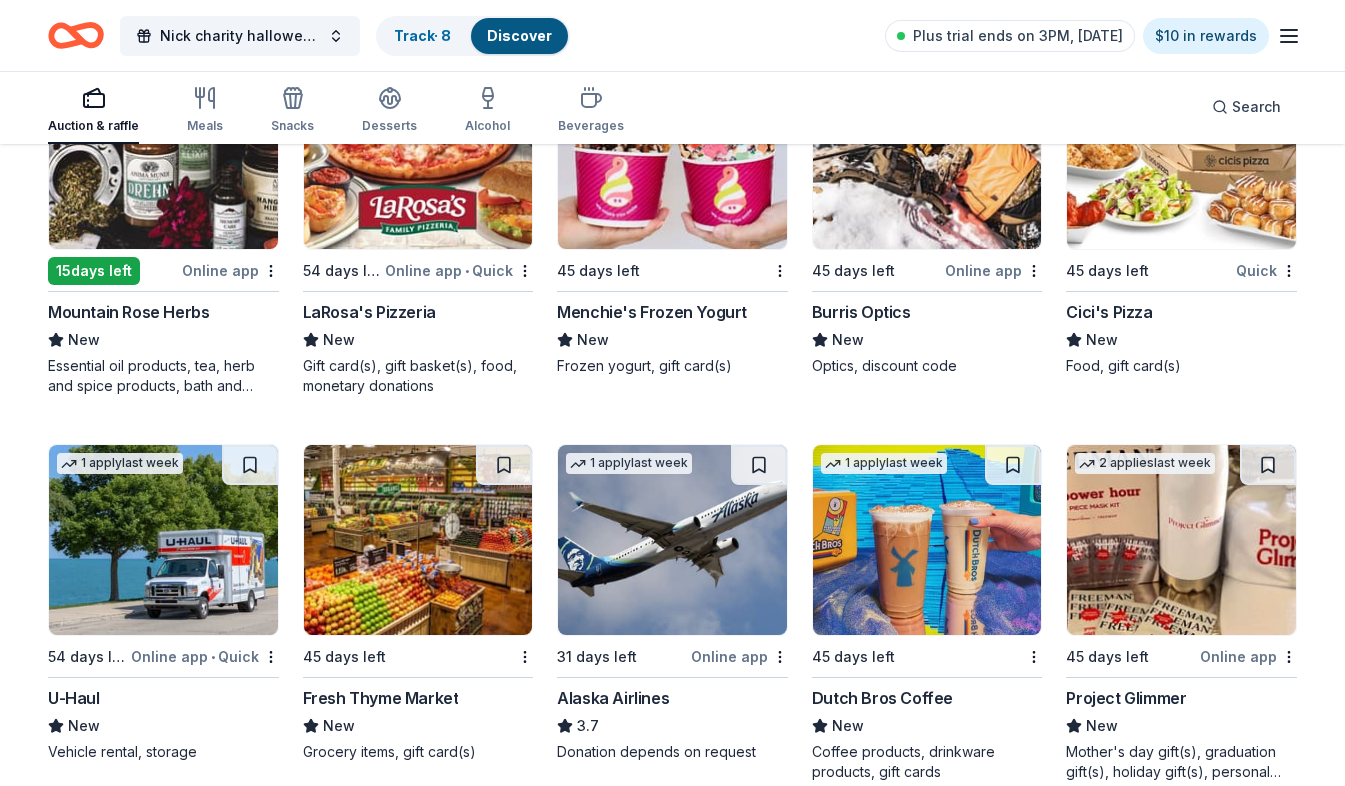 scroll, scrollTop: 8374, scrollLeft: 0, axis: vertical 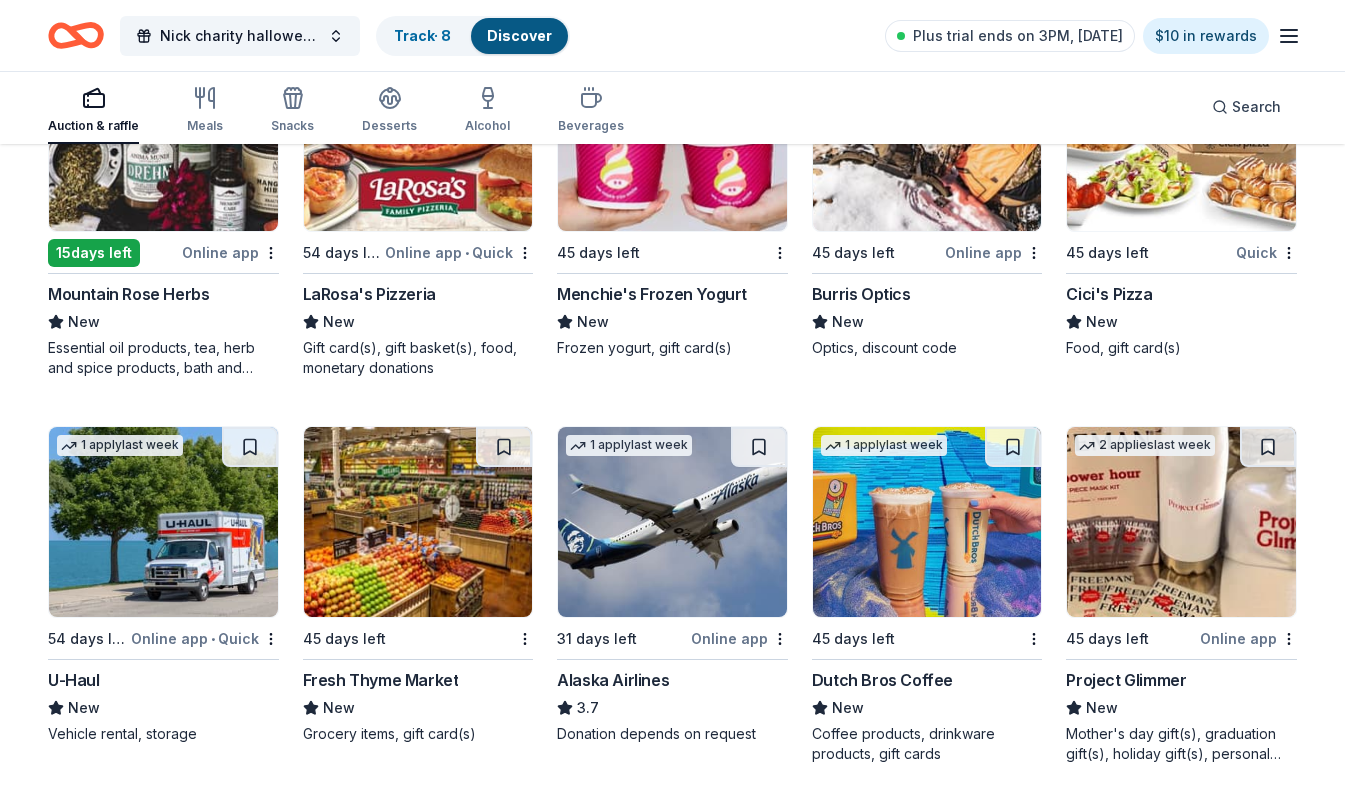 click on "LaRosa's Pizzeria" at bounding box center (418, 294) 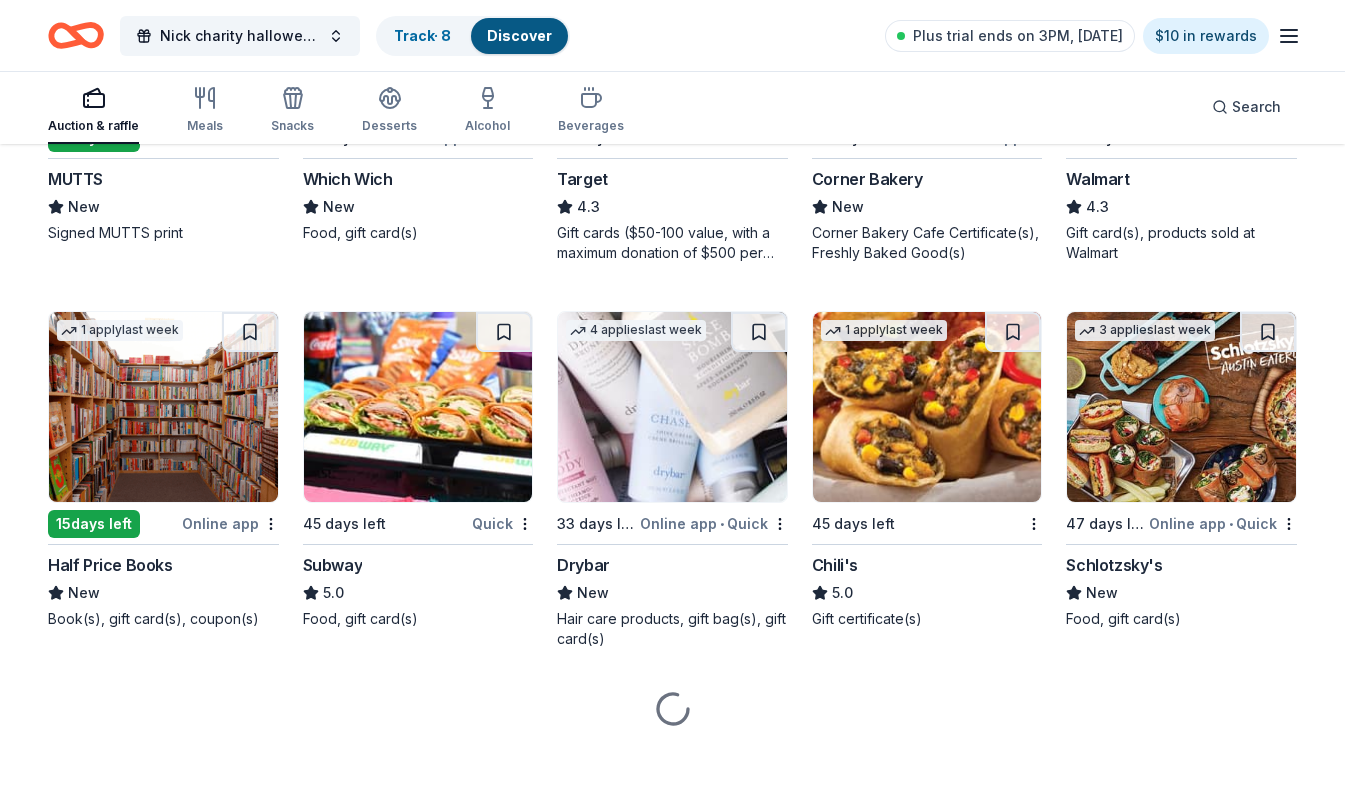 scroll, scrollTop: 10442, scrollLeft: 0, axis: vertical 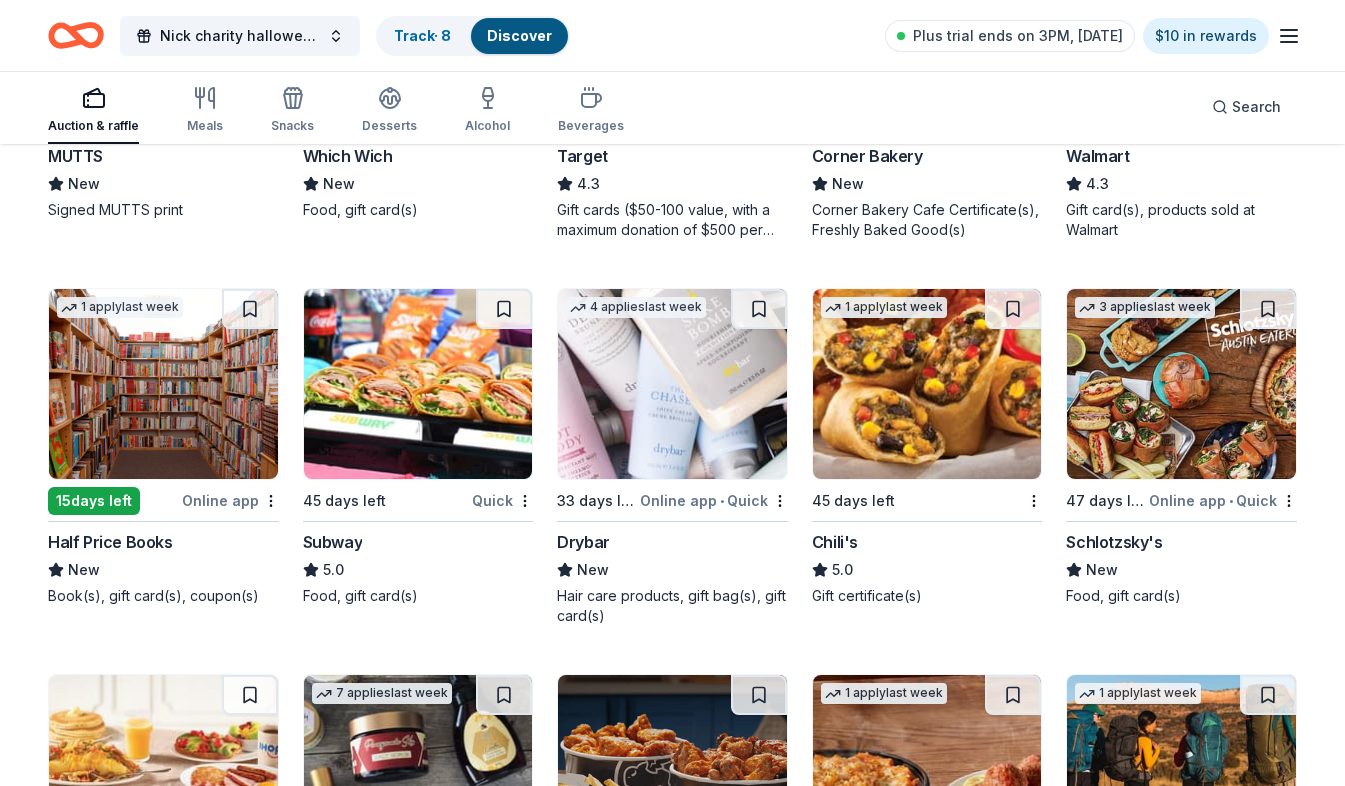 click at bounding box center [418, 384] 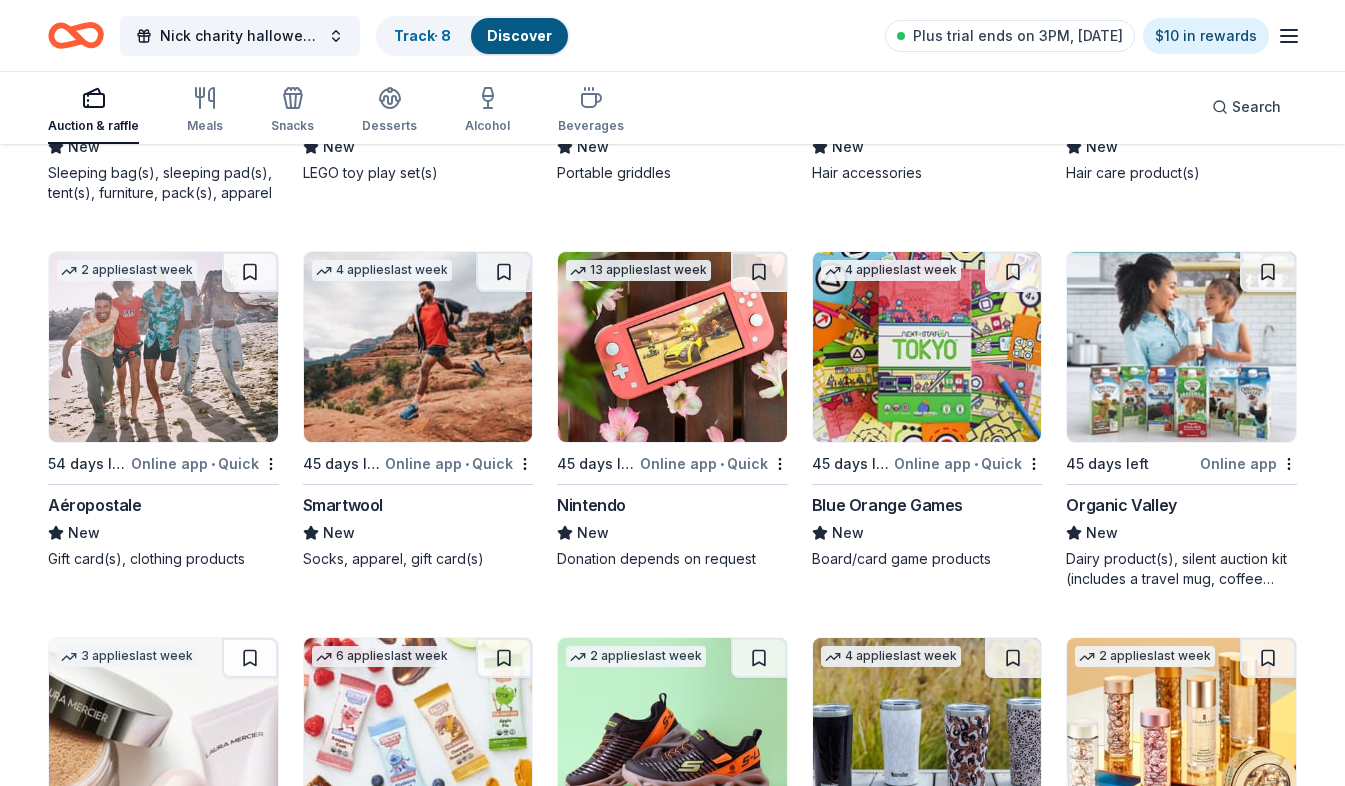 scroll, scrollTop: 15534, scrollLeft: 0, axis: vertical 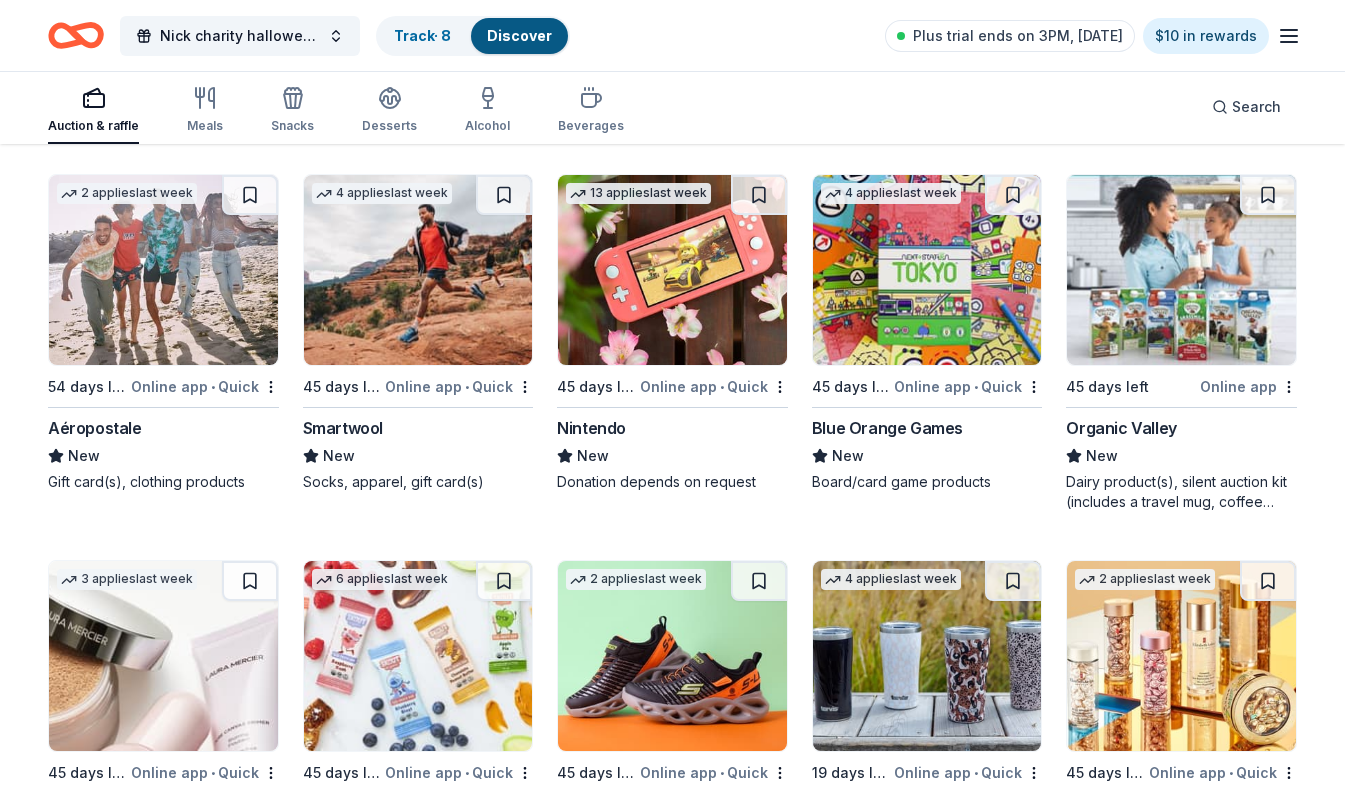 click on "Nintendo New Donation depends on request" at bounding box center [672, 454] 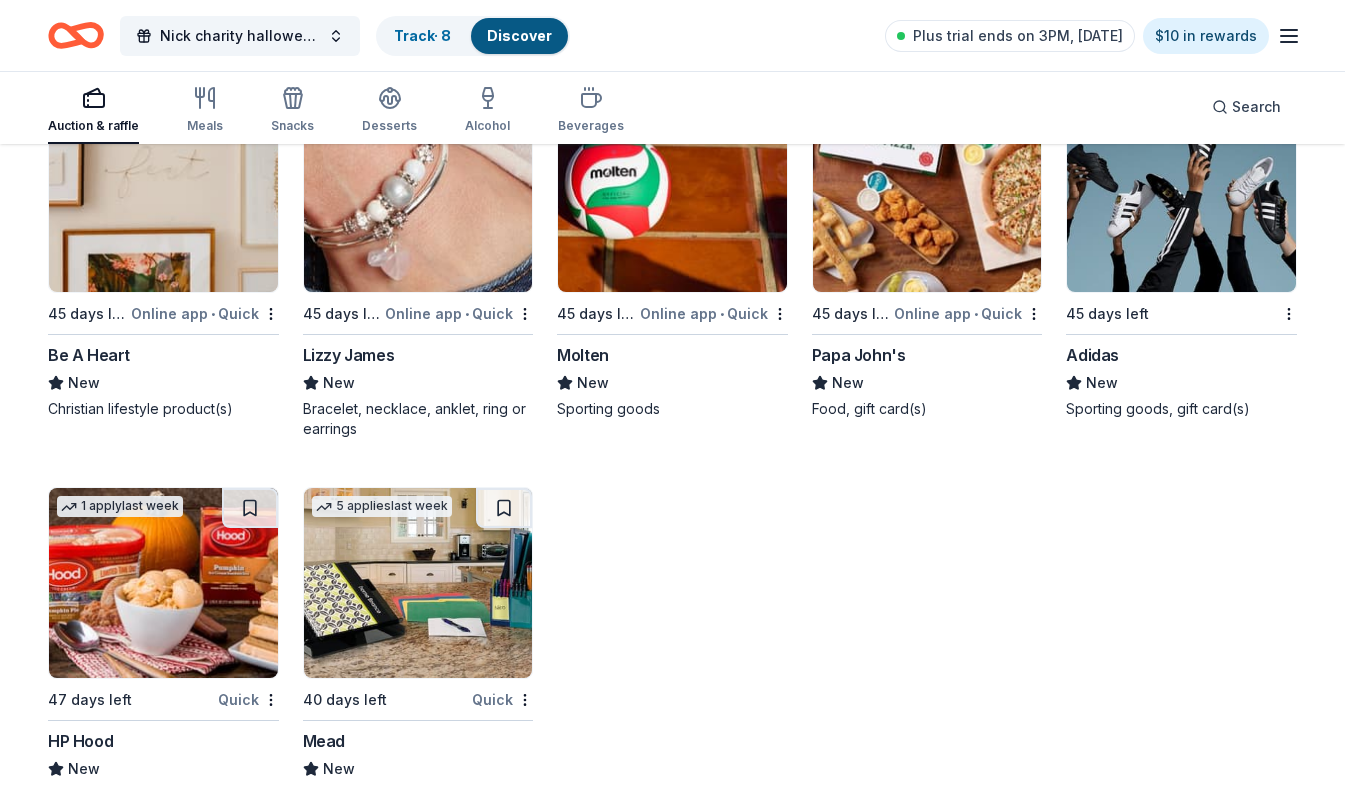 scroll, scrollTop: 16386, scrollLeft: 0, axis: vertical 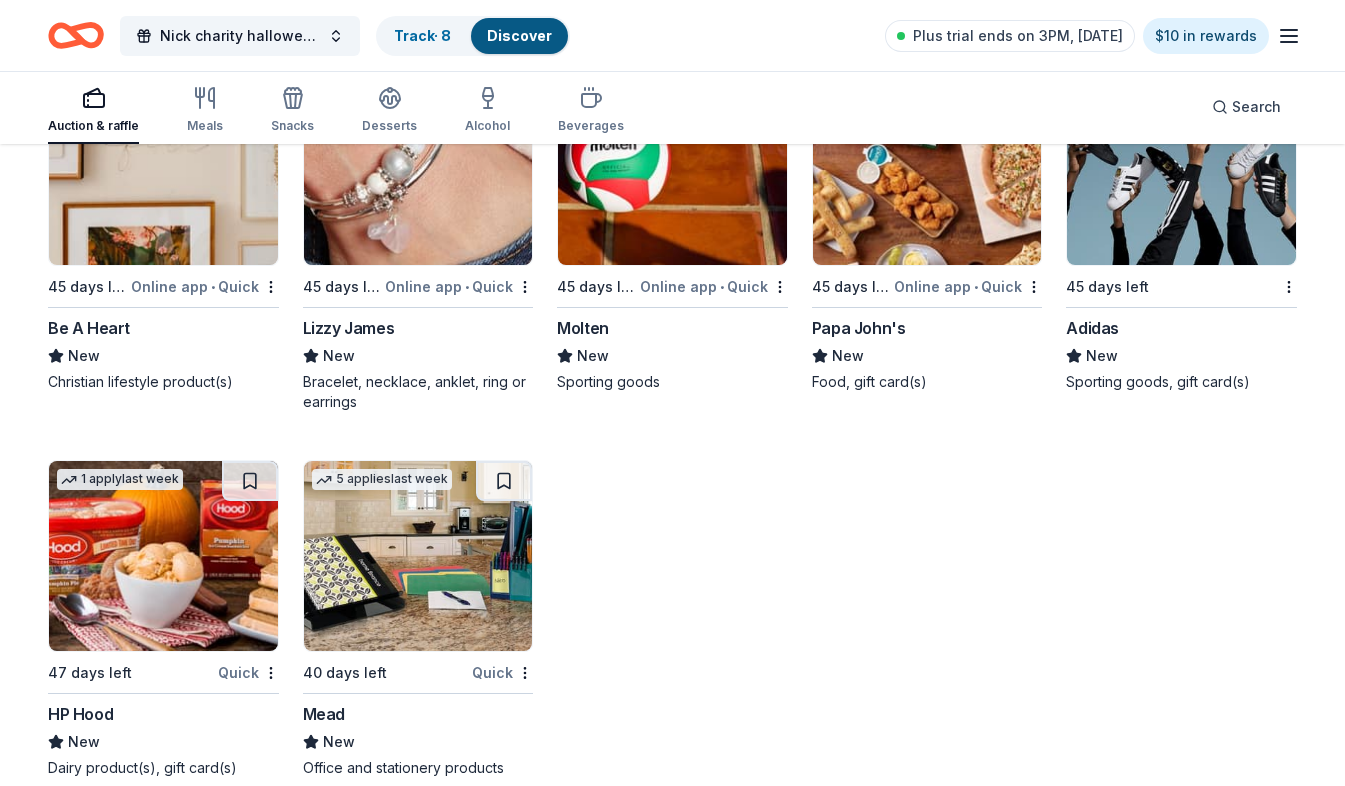 click on "7   applies  last week 45 days left Online app • Quick Papa John's New Food, gift card(s)" at bounding box center (927, 233) 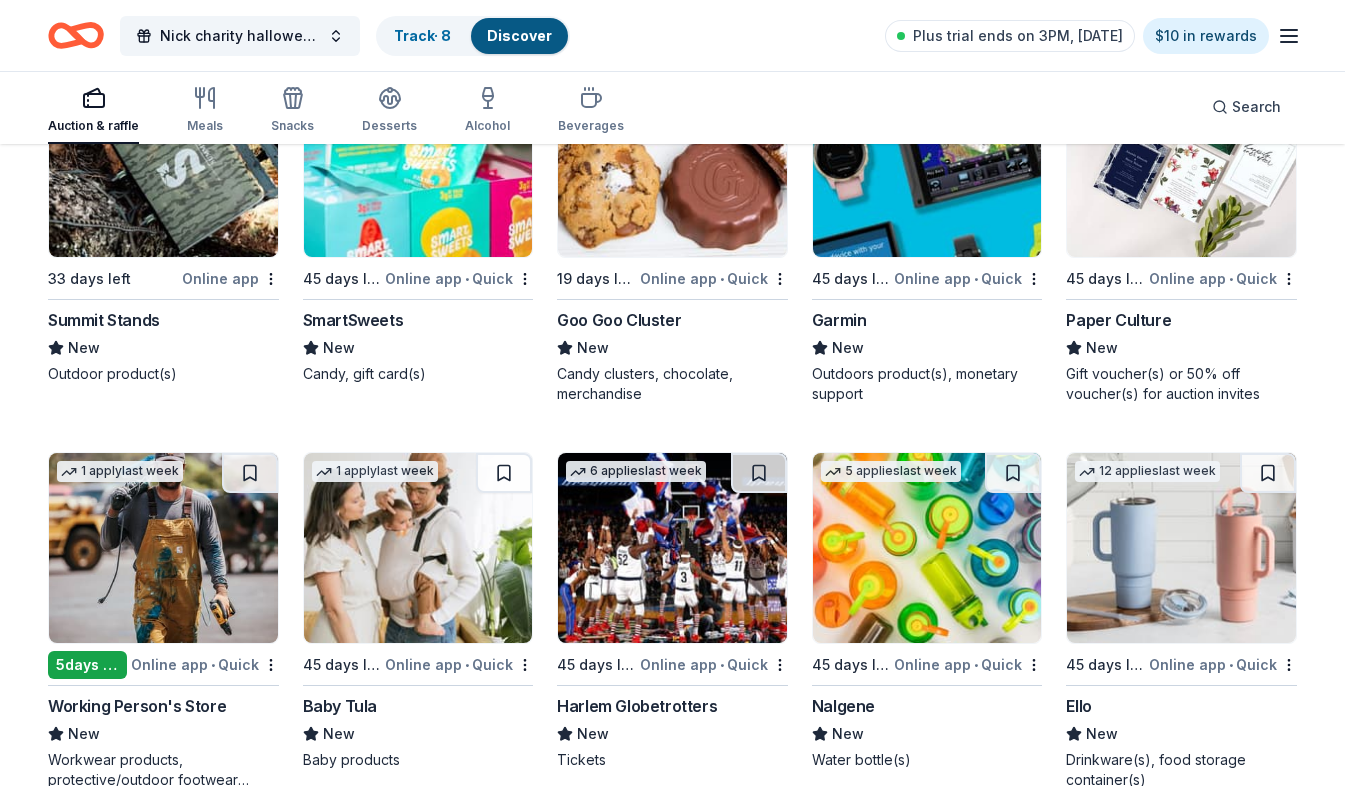 scroll, scrollTop: 13818, scrollLeft: 0, axis: vertical 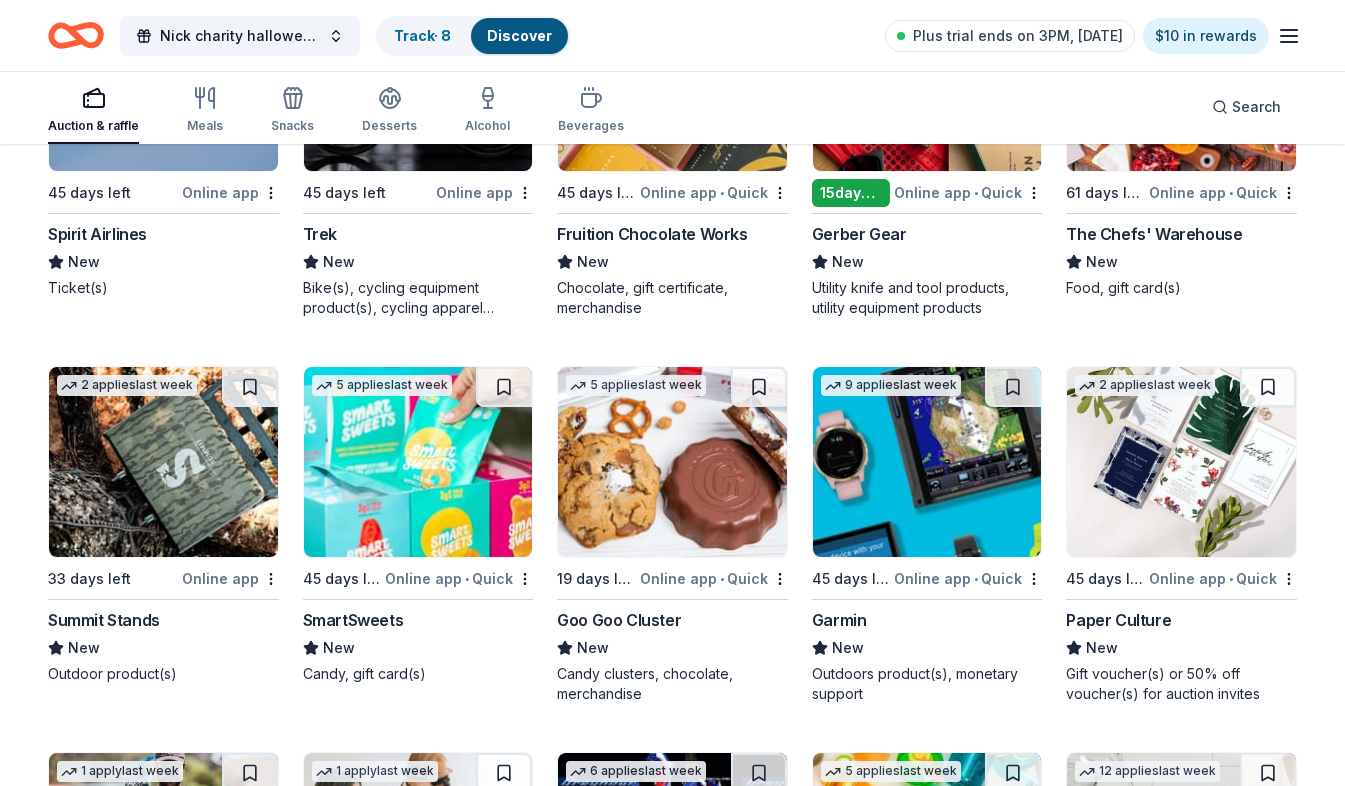 click on "Goo Goo Cluster" at bounding box center (619, 620) 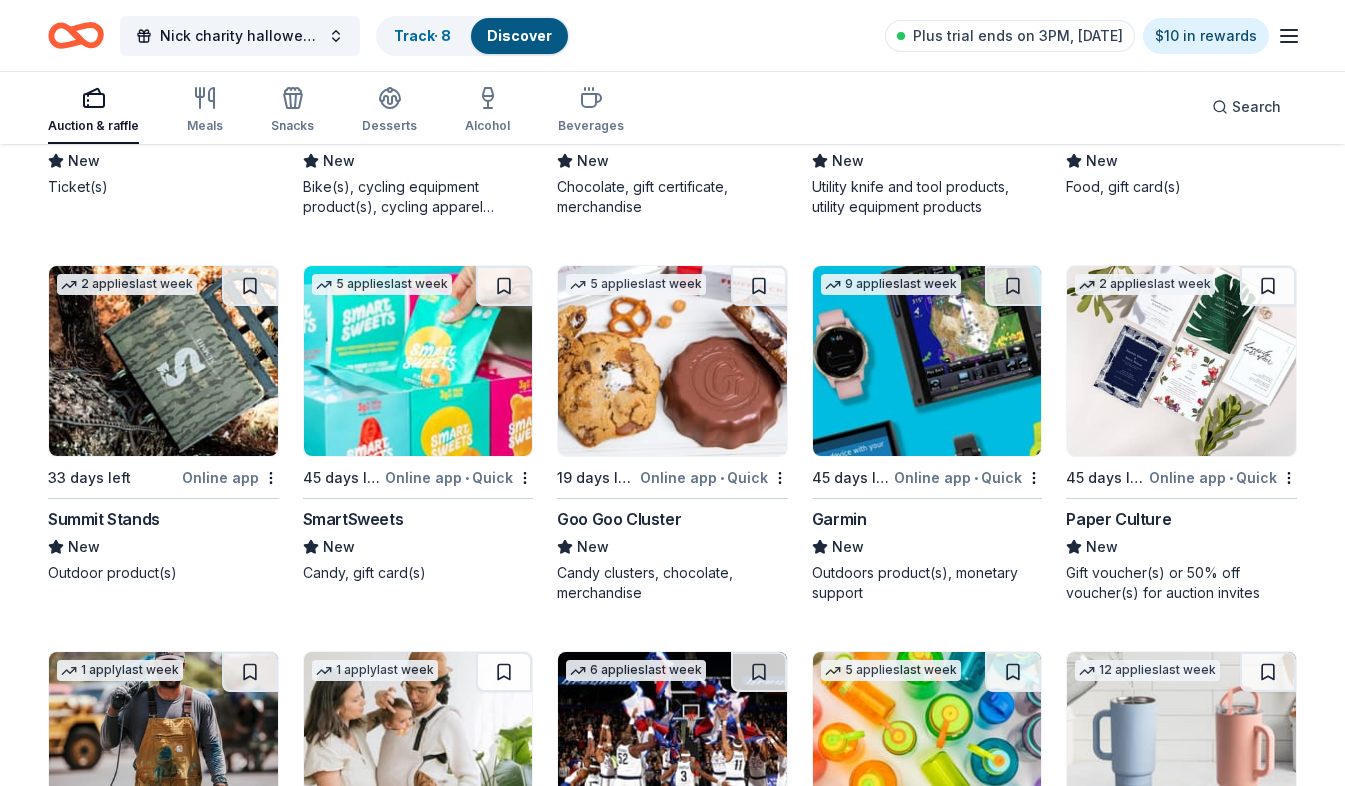 scroll, scrollTop: 13918, scrollLeft: 0, axis: vertical 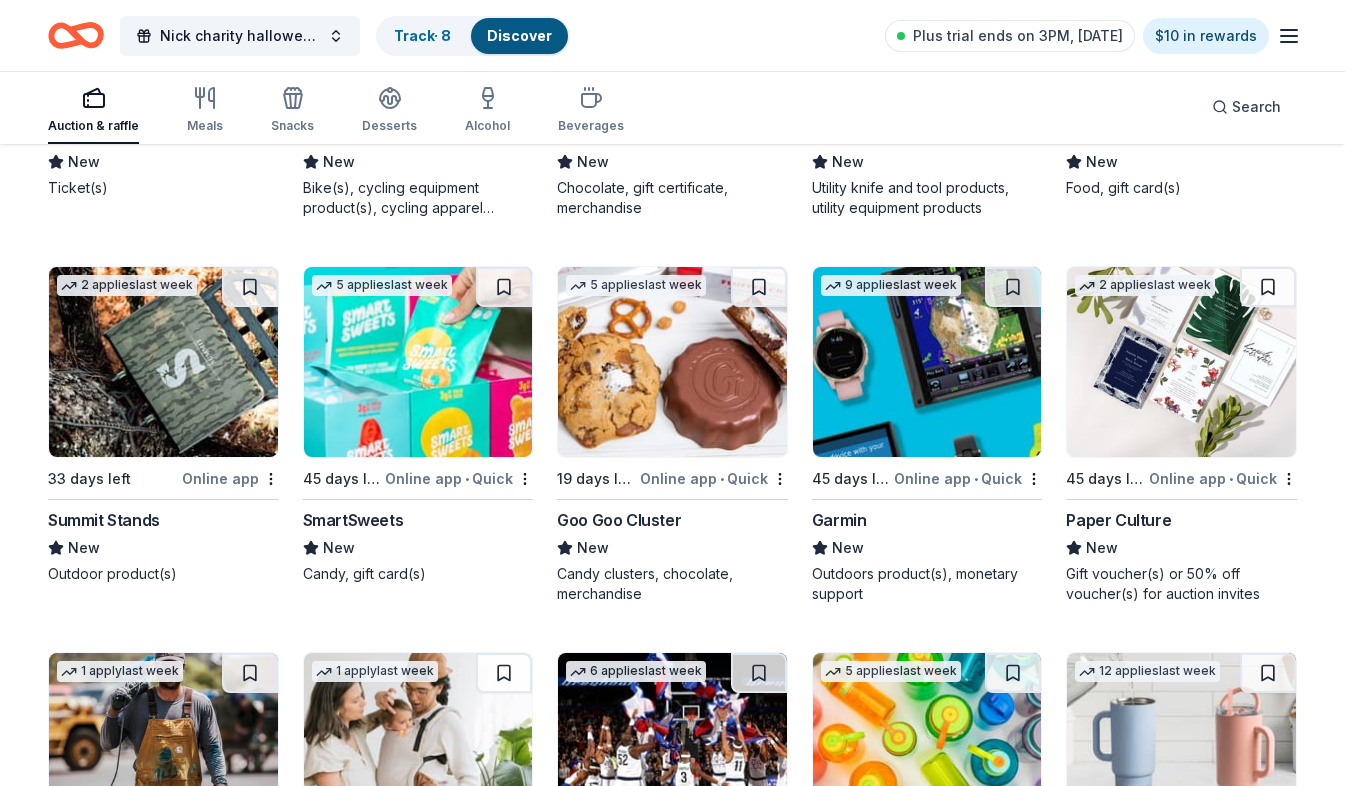 click on "Local 45 days left Online app • Quick Mint Julep Experiences New Tour certificate(s) 6   applies  last week 45 days left Online app • Quick Gordon Food Service Store 4.7 Gift card(s) Top rated 19   applies  last week 47 days left Online app Oriental Trading 4.8 Donation depends on request Local 15  days left Online app Bluegrass Harley-Davidson New Motorcycling clothes/gears 1   apply  last week Local 45 days left Online app • Quick Chick-fil-A (Louisville) New Food, coupon(s), coupon bundle(s) 6   applies  last week 45 days left Online app • Quick The Old Spaghetti Factory 5.0 Food, gift certificate(s) Top rated 7   applies  last week 15  days left Online app Kendra Scott 4.7 Jewelry products, home decor products, and Kendra Gives Back event in-store or online (or both!) where 20% of the proceeds will support the cause or people you care about. 4   applies  last week 45 days left Online app • Quick Mission BBQ New Food, gift cards Local 15  days left Online app • Quick Kentucky Science Center New" at bounding box center [672, -5152] 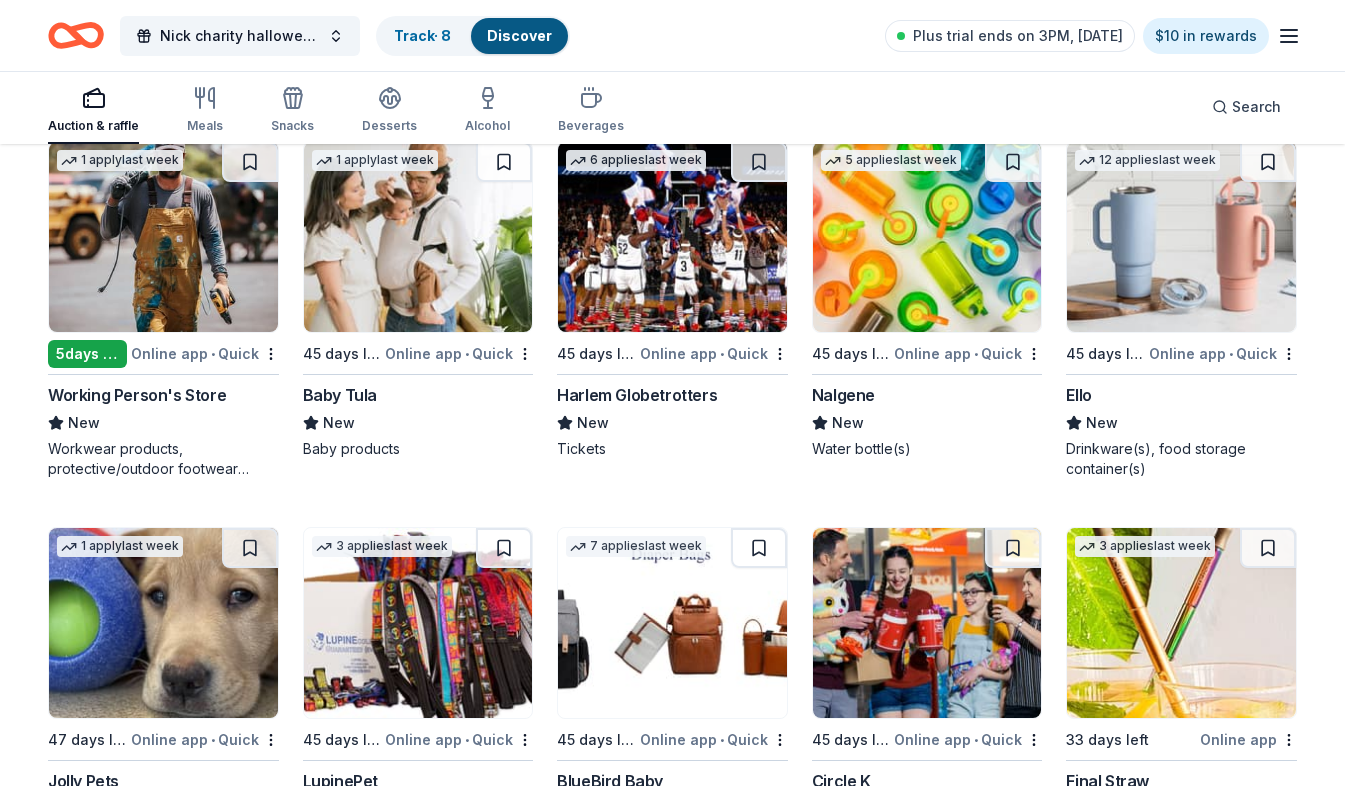 scroll, scrollTop: 14618, scrollLeft: 0, axis: vertical 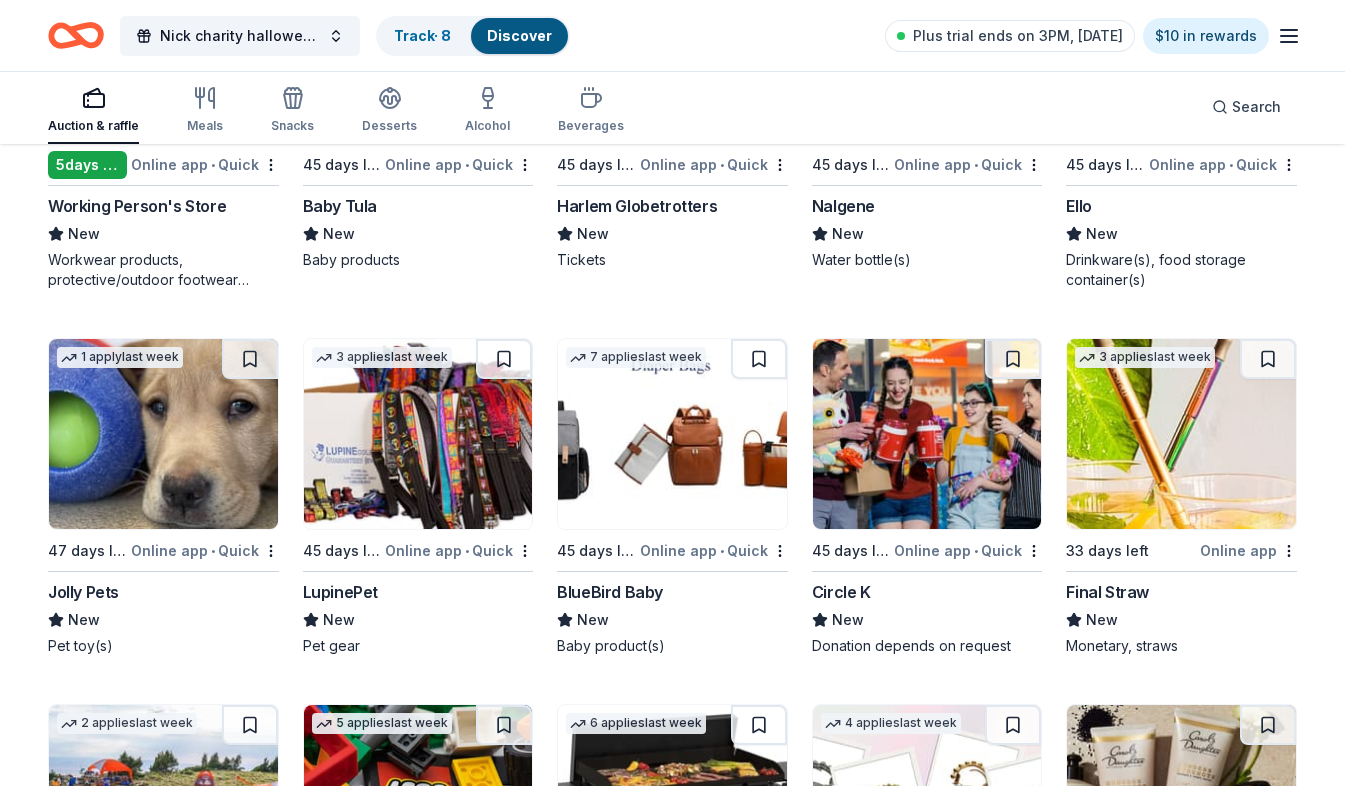 click on "Online app • Quick" at bounding box center [968, 550] 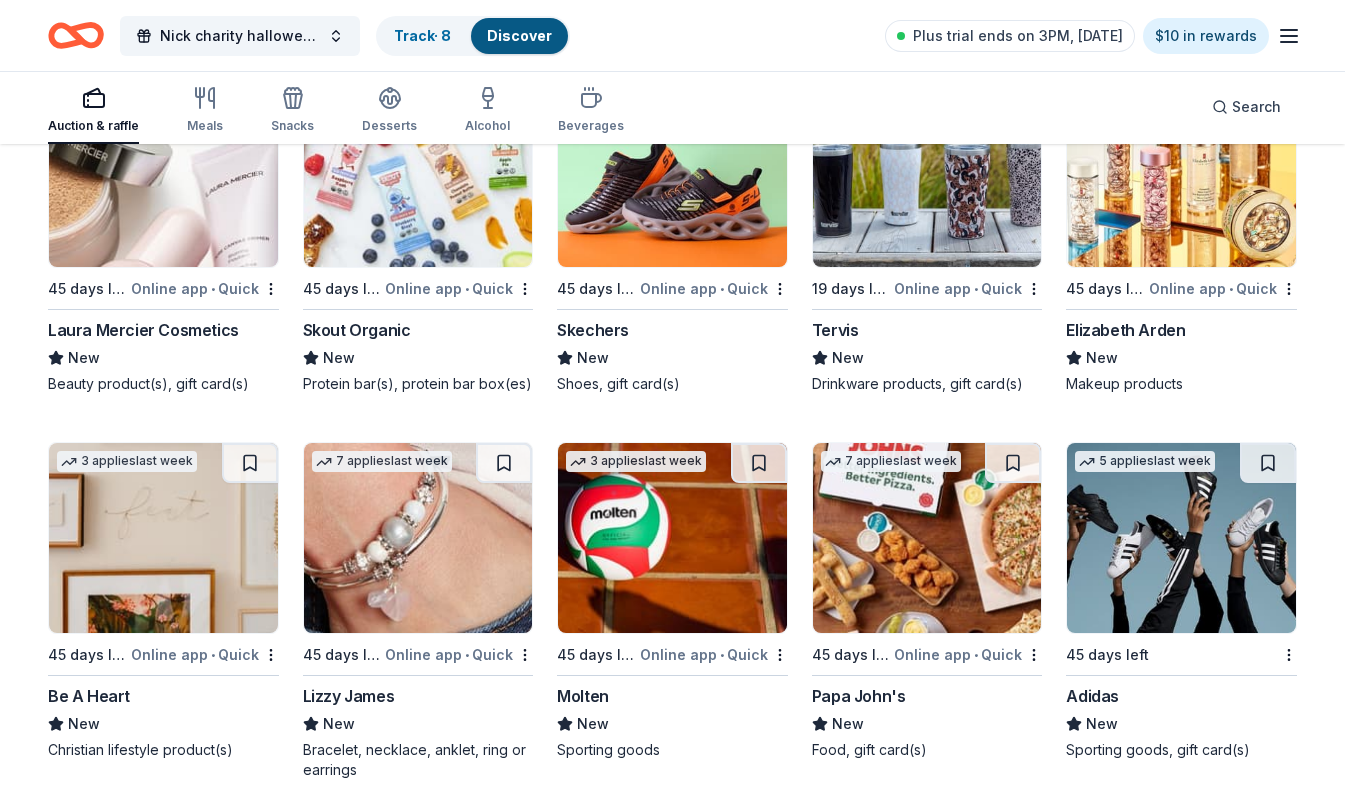 scroll, scrollTop: 16418, scrollLeft: 0, axis: vertical 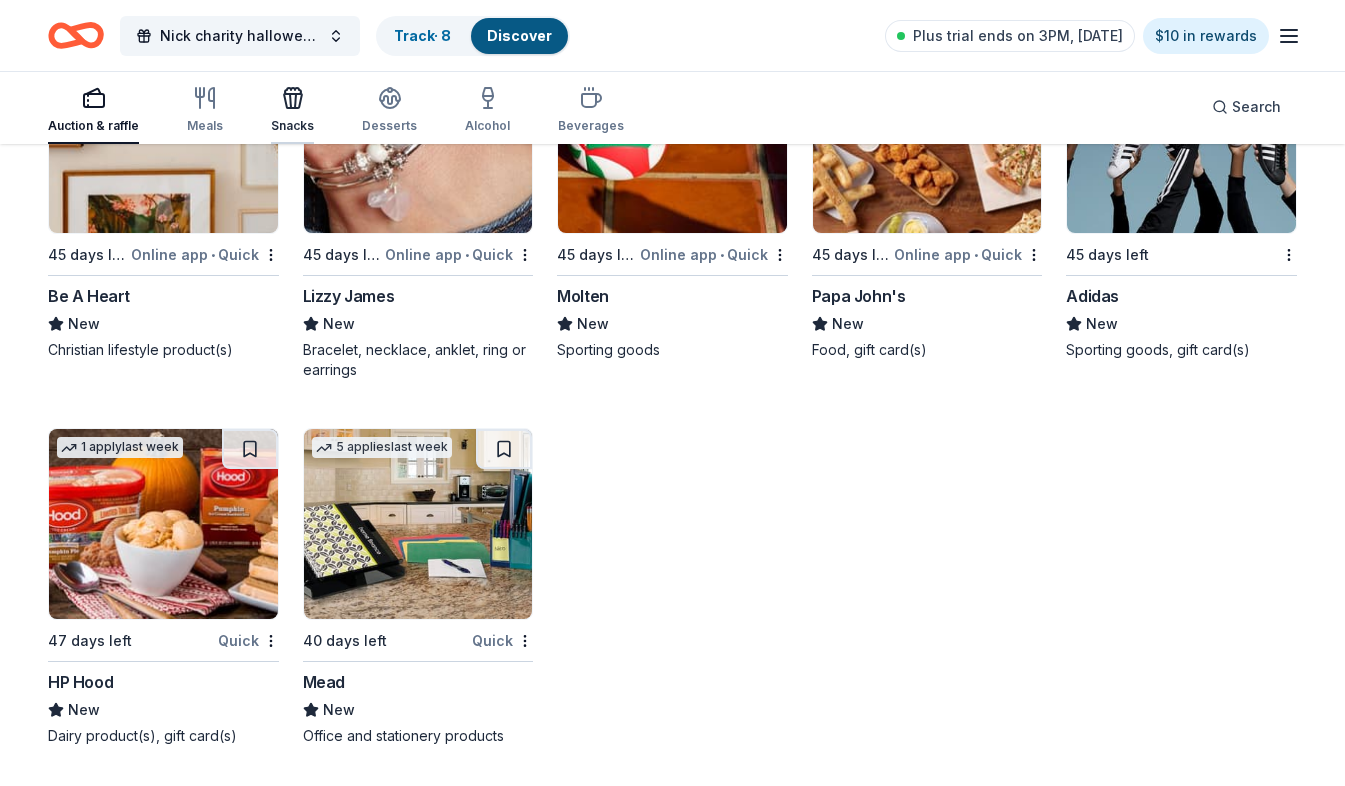 click on "Snacks" at bounding box center (292, 110) 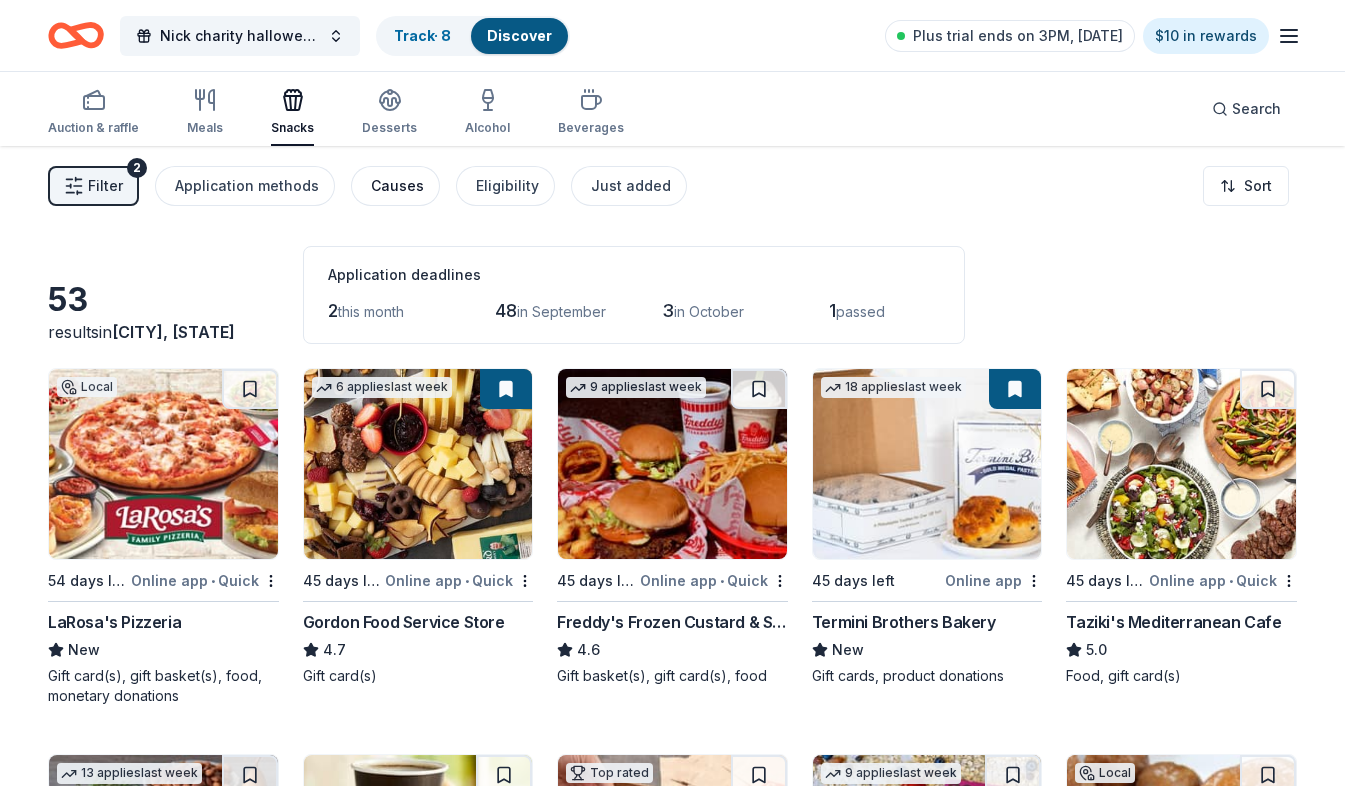 click on "Causes" at bounding box center [395, 186] 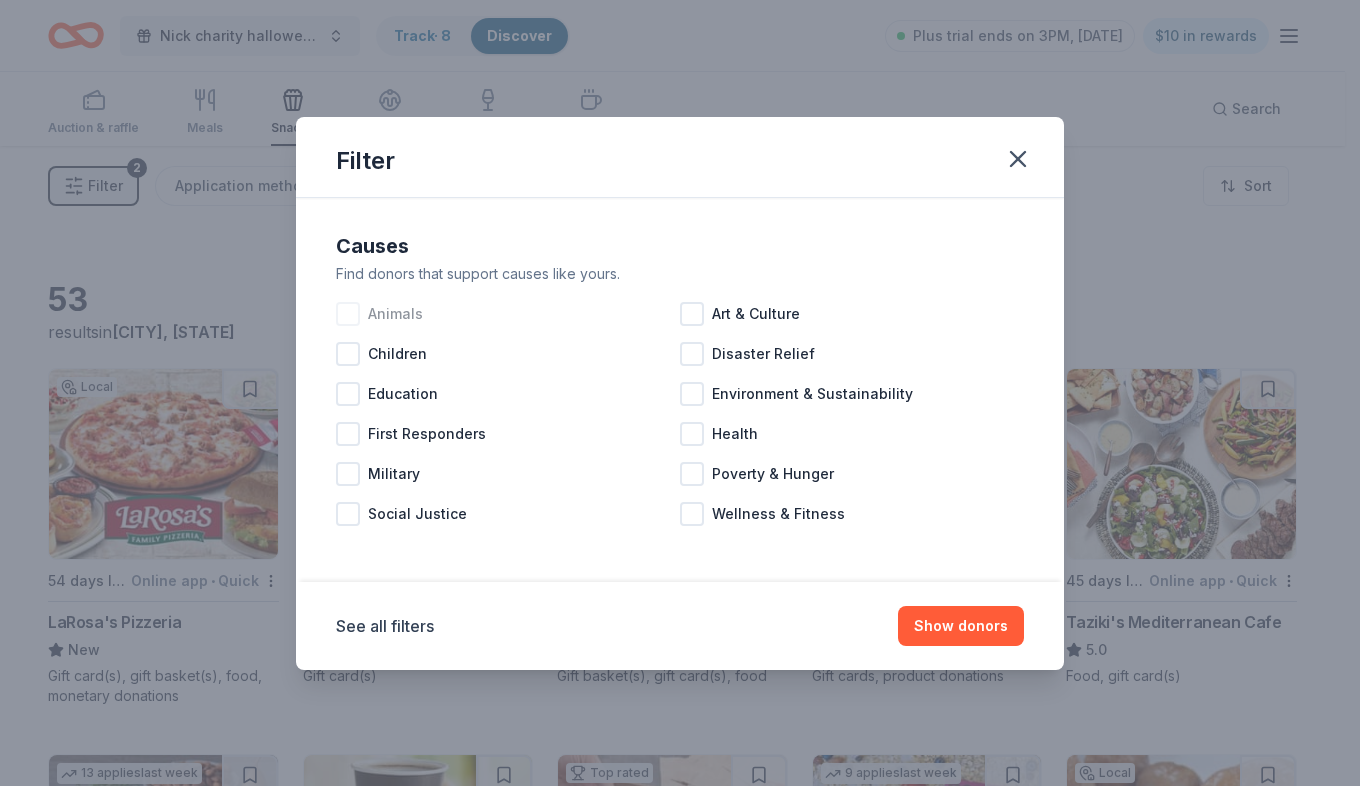 click on "Animals" at bounding box center [395, 314] 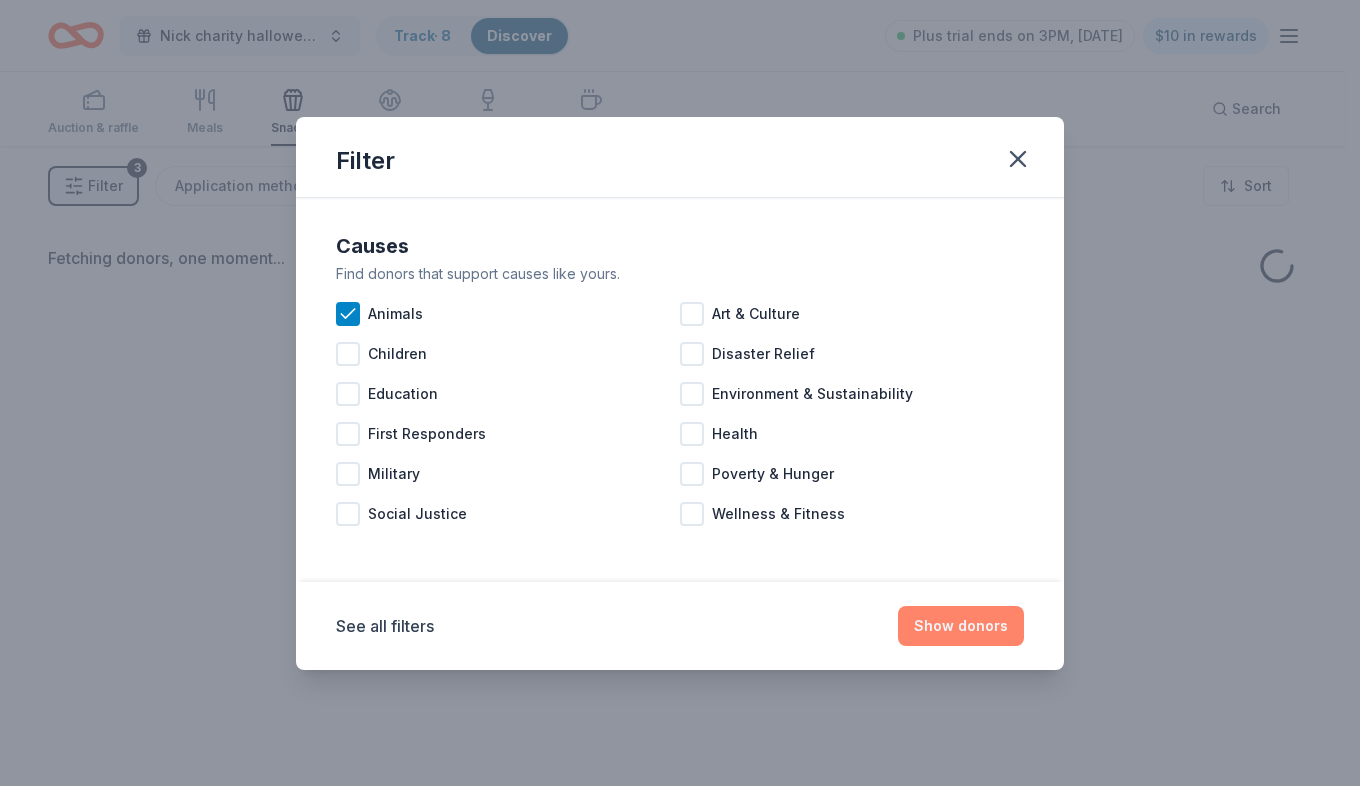 click on "Show    donors" at bounding box center (961, 626) 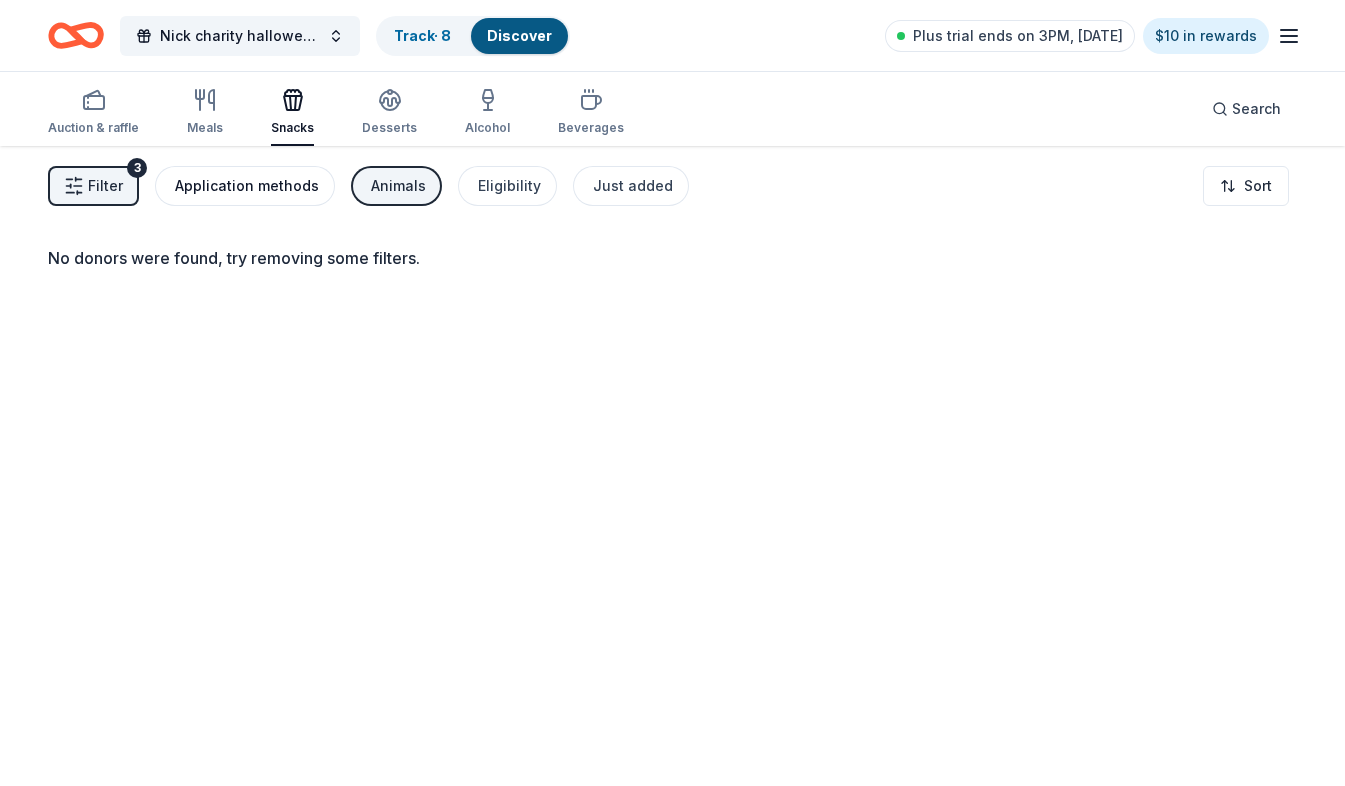 click on "Application methods" at bounding box center (245, 186) 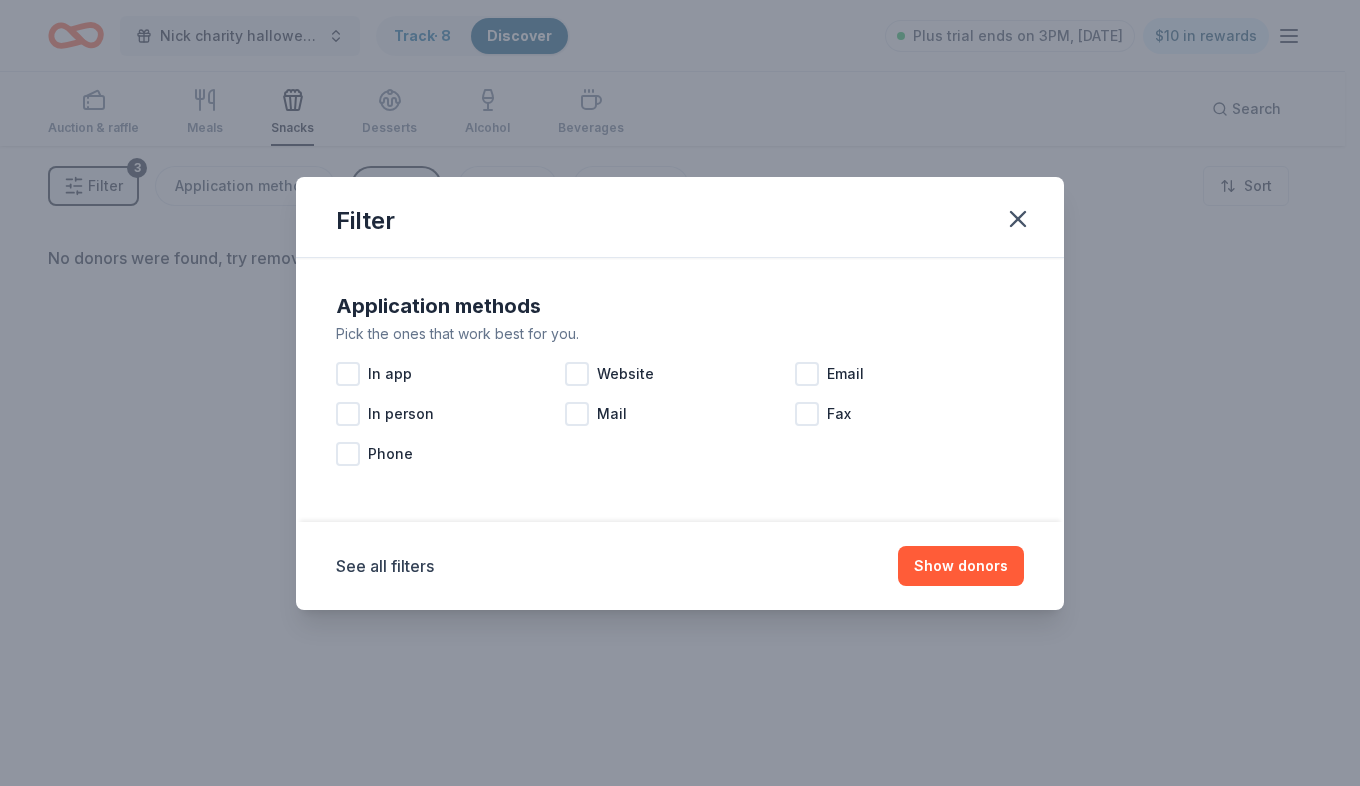 drag, startPoint x: 1000, startPoint y: 201, endPoint x: 968, endPoint y: 207, distance: 32.55764 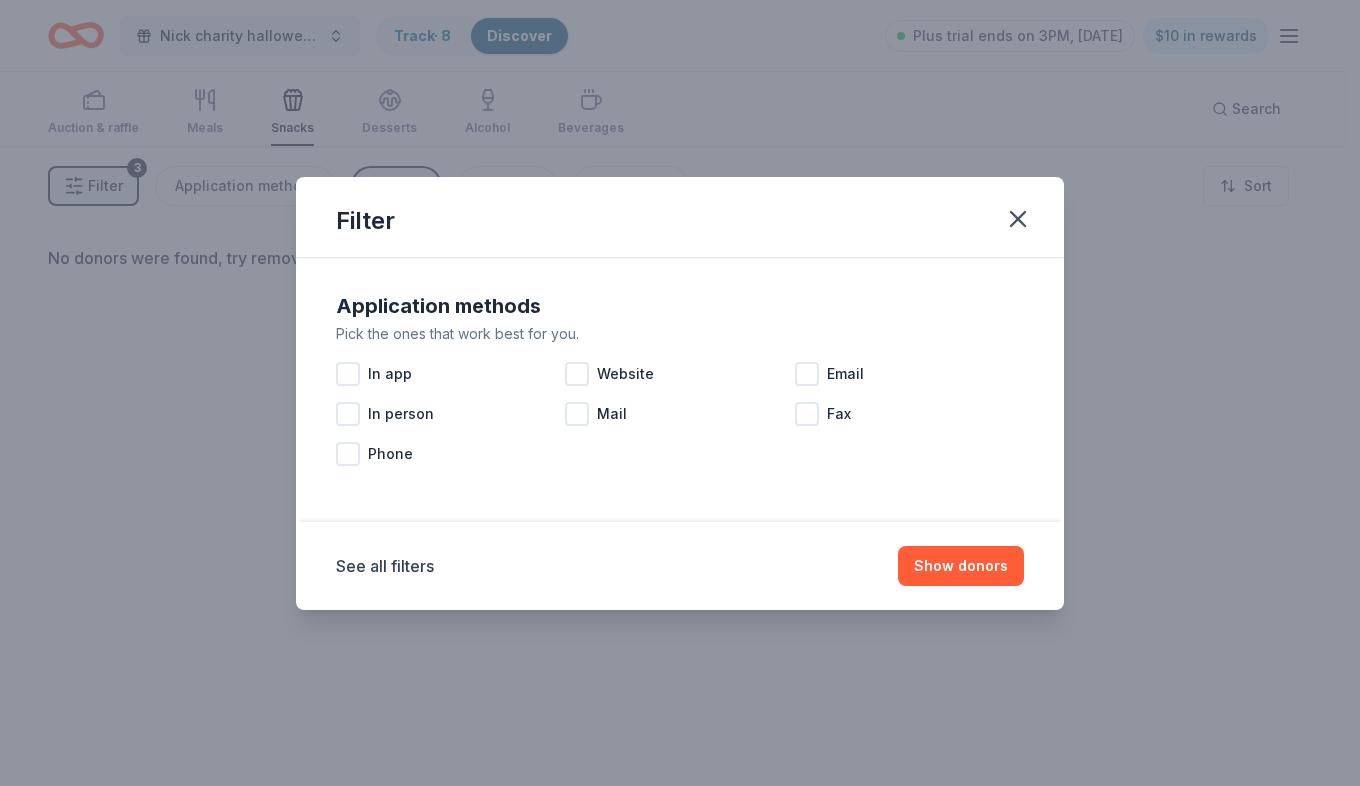 click on "Filter" at bounding box center (680, 217) 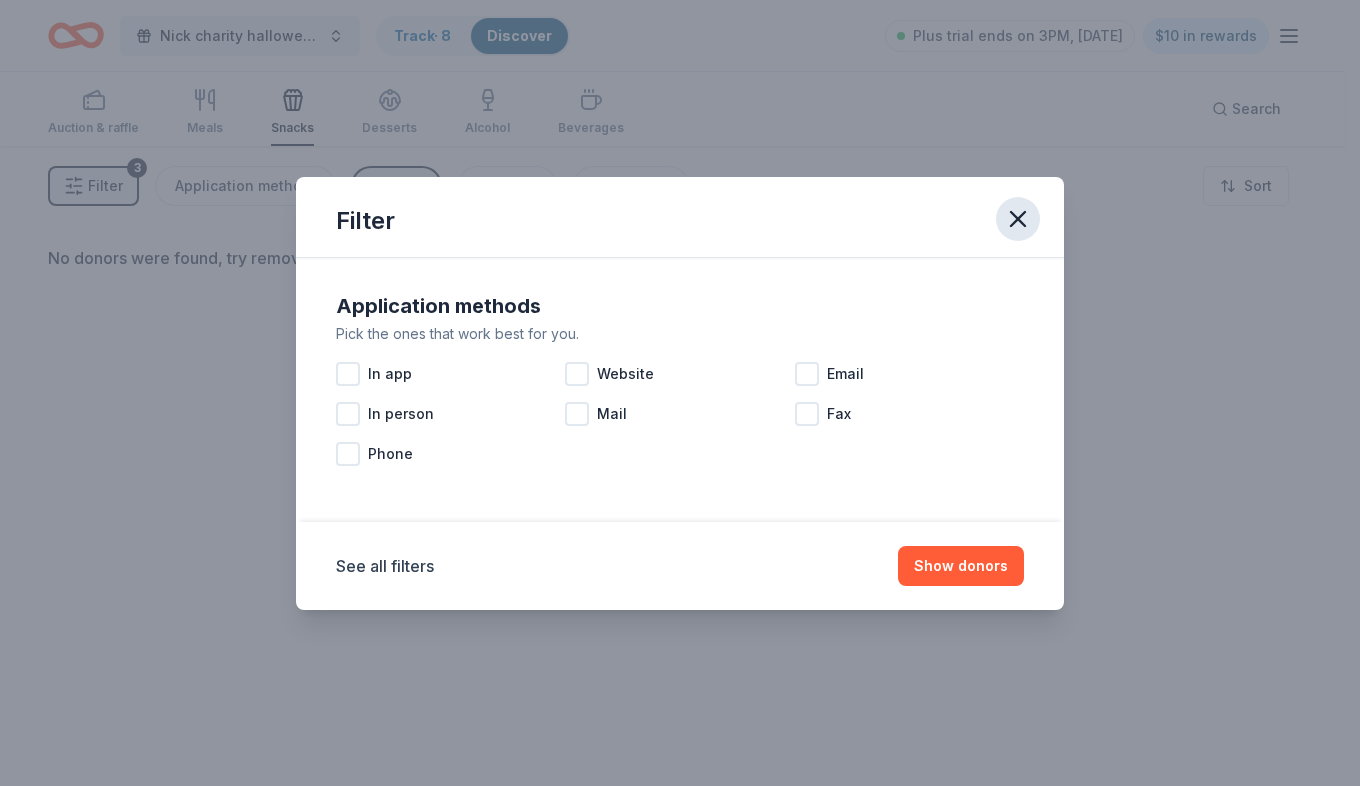 click 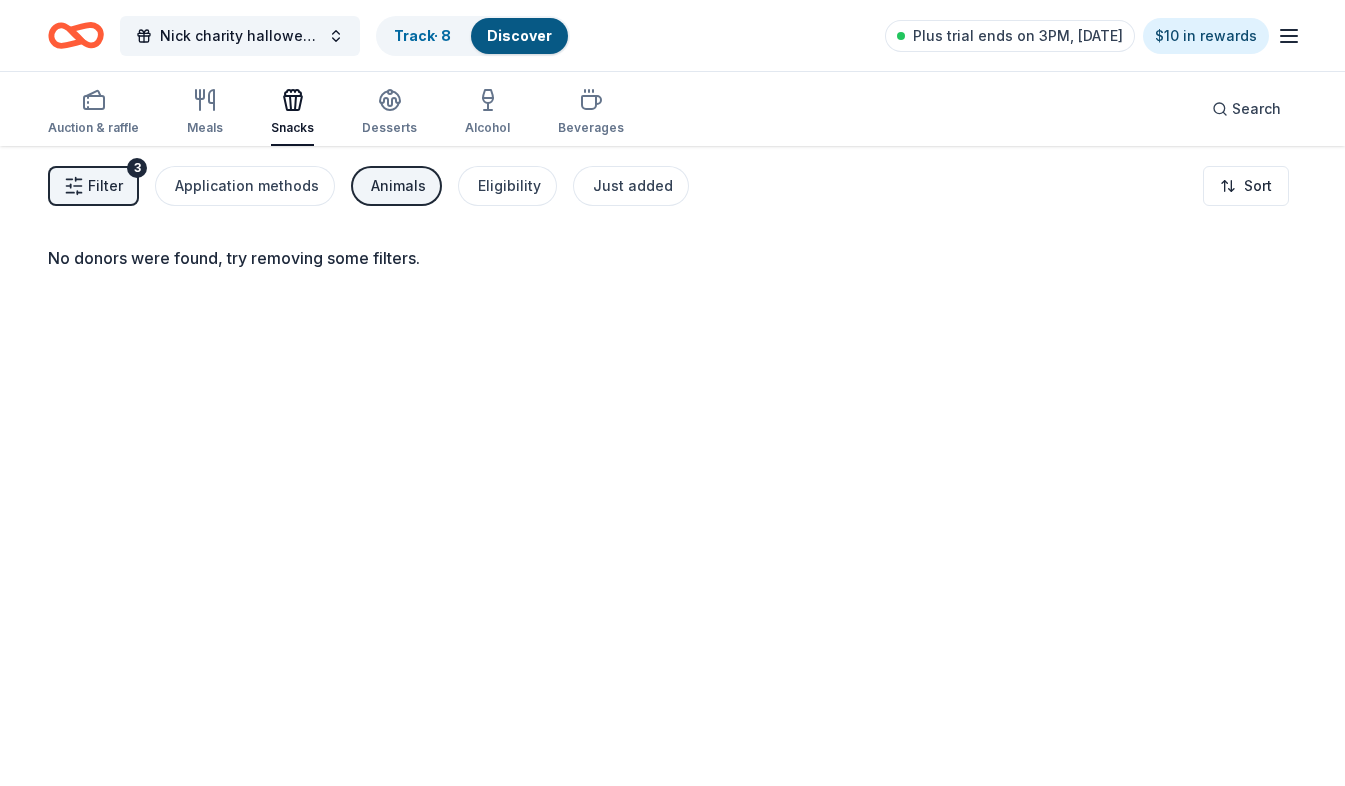 click on "Animals" at bounding box center [396, 186] 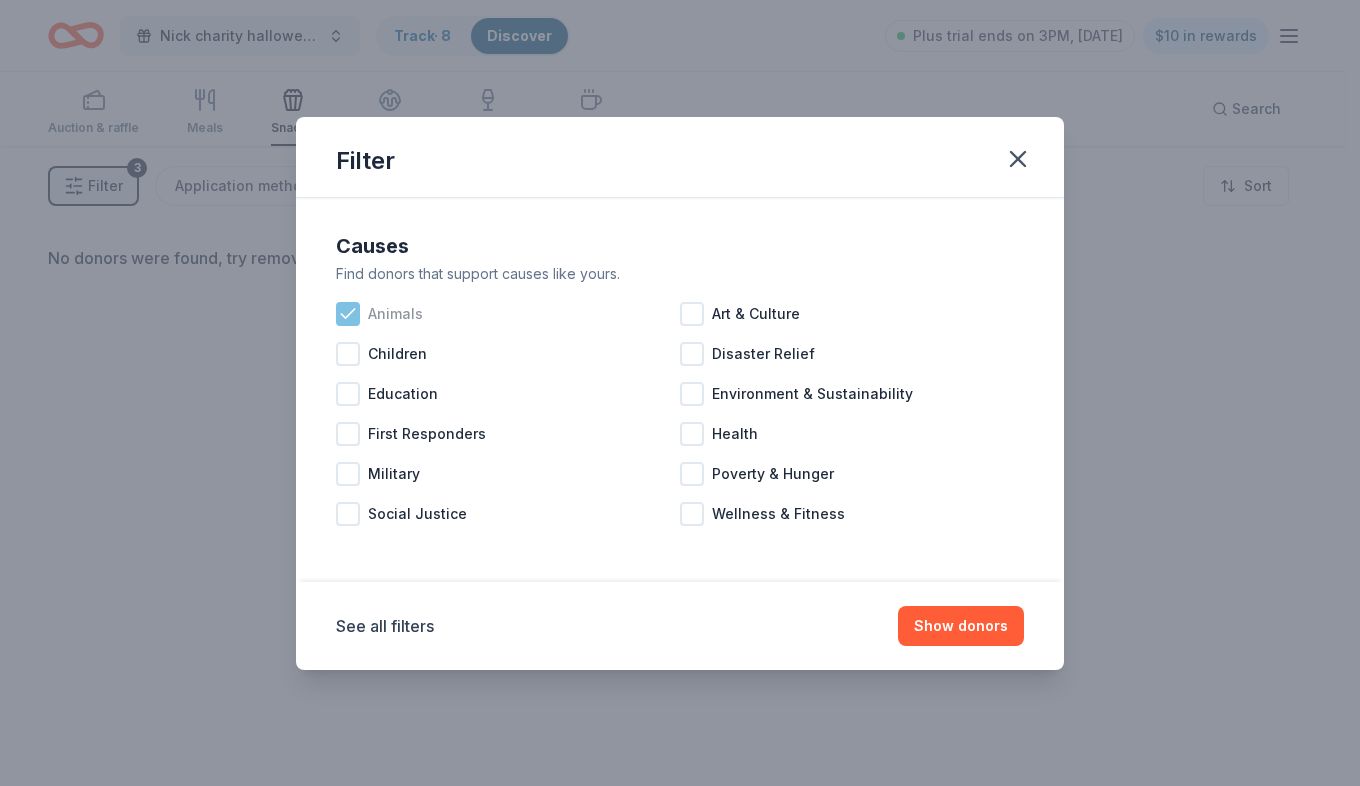 click on "Animals" at bounding box center (508, 314) 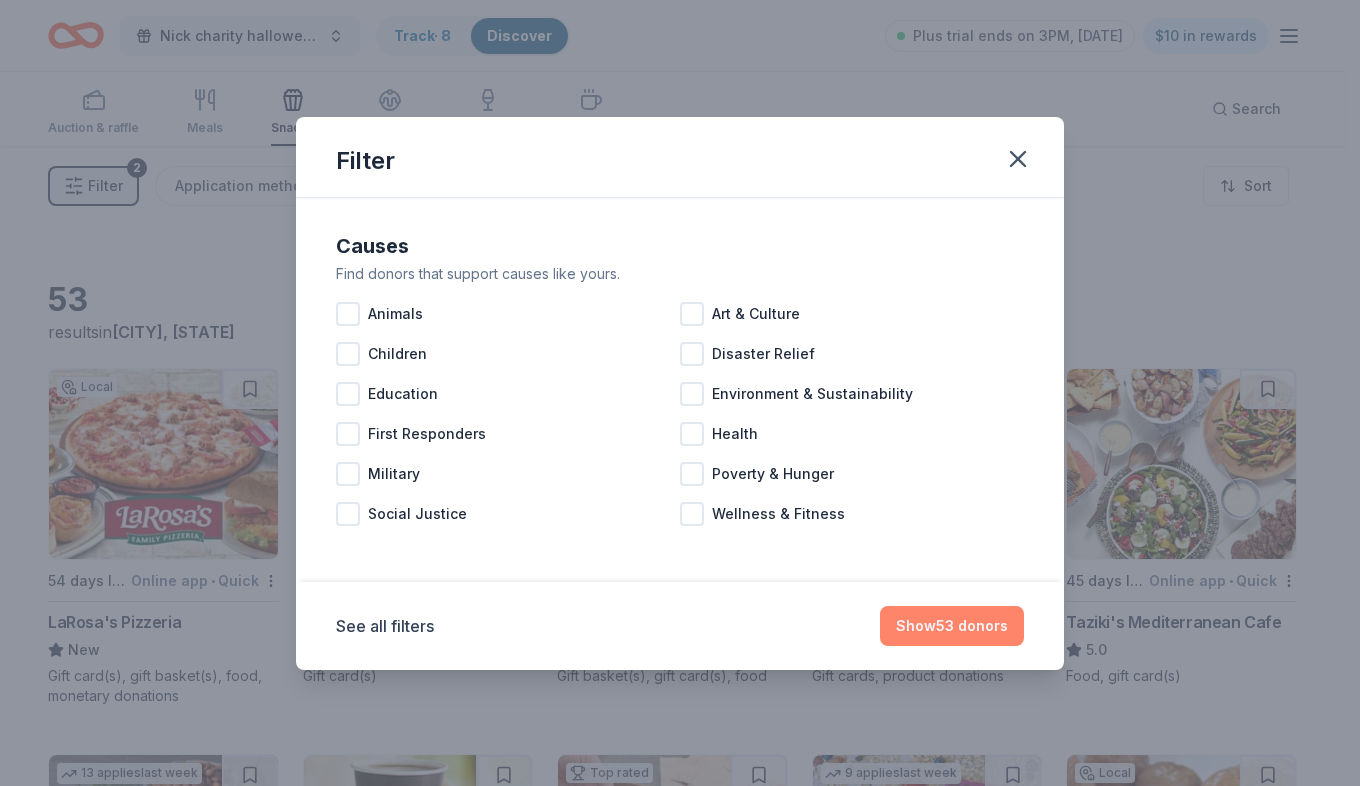 click on "Show  53   donors" at bounding box center [952, 626] 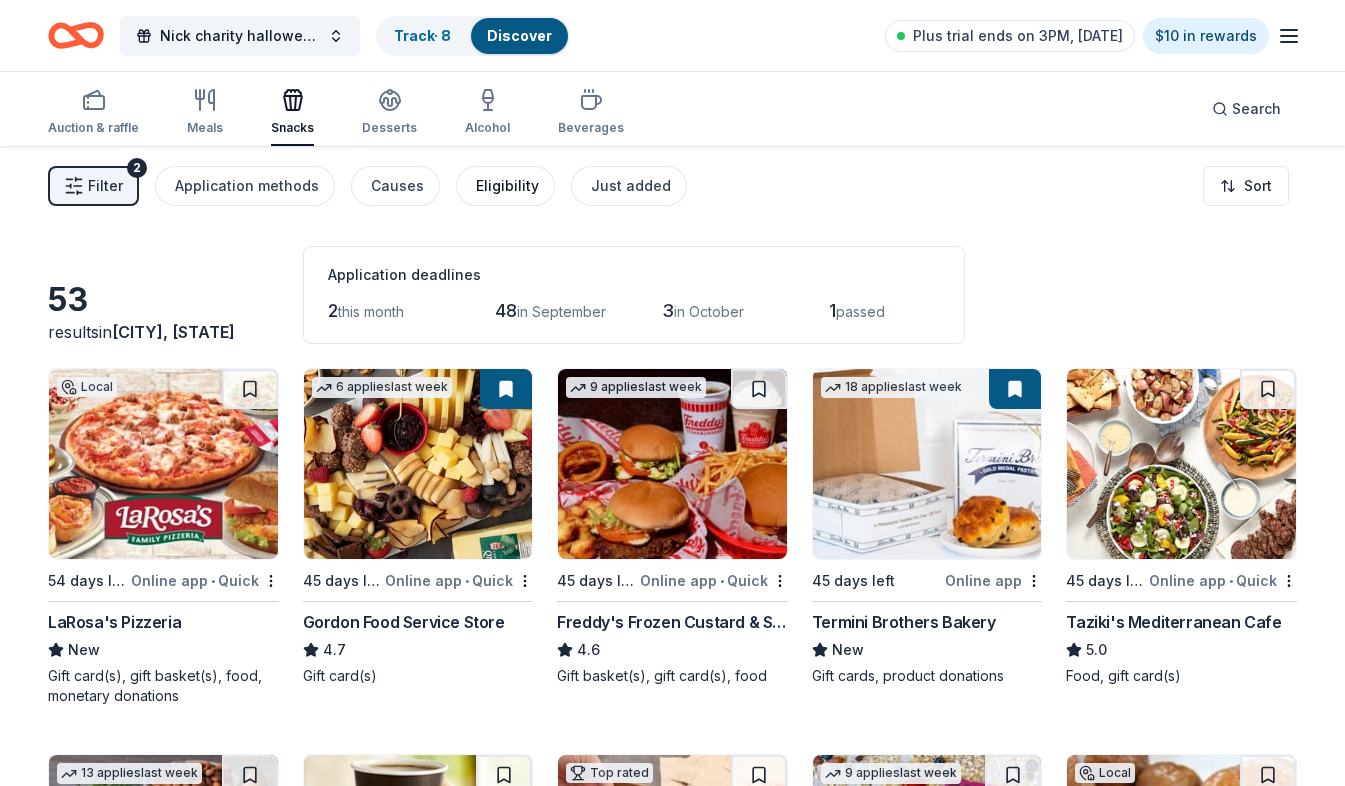 click on "Eligibility" at bounding box center (507, 186) 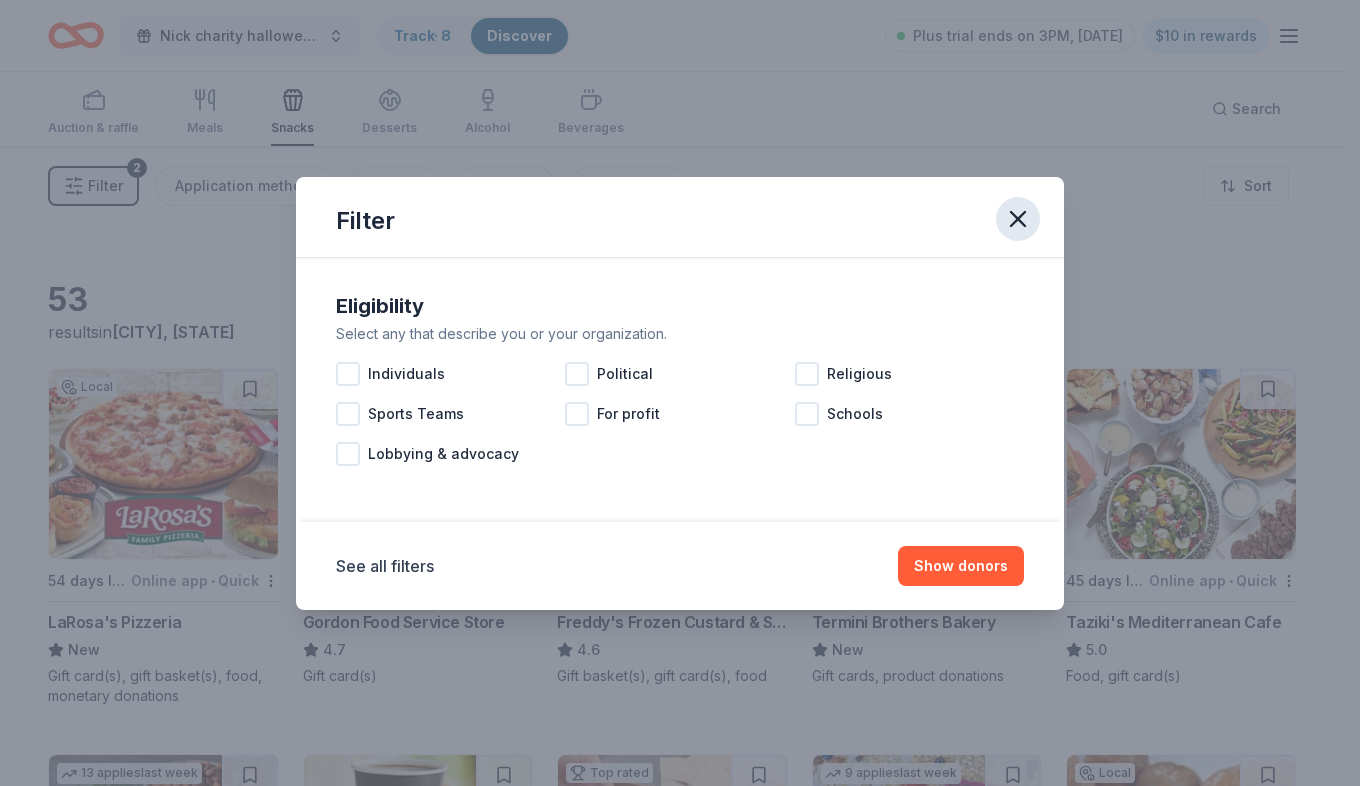 click 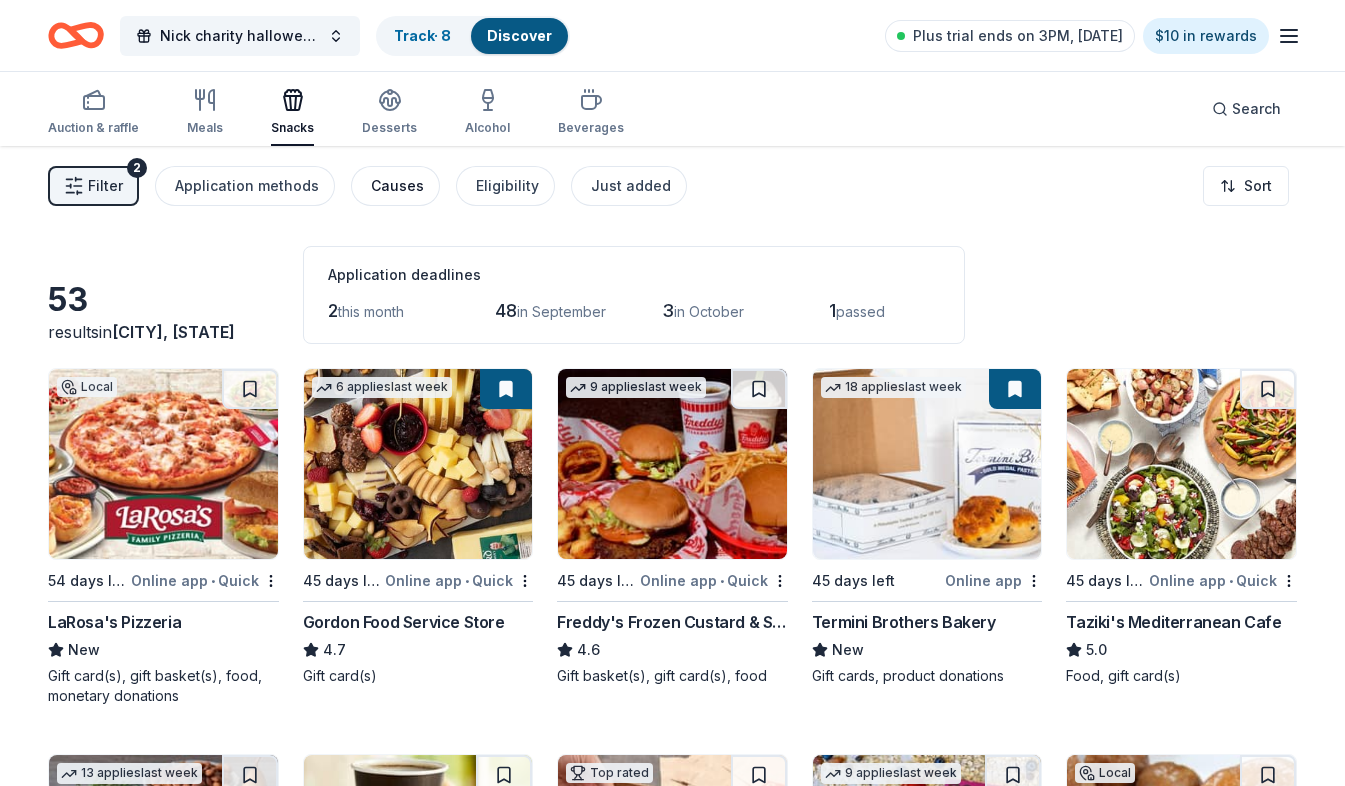 click on "Causes" at bounding box center (397, 186) 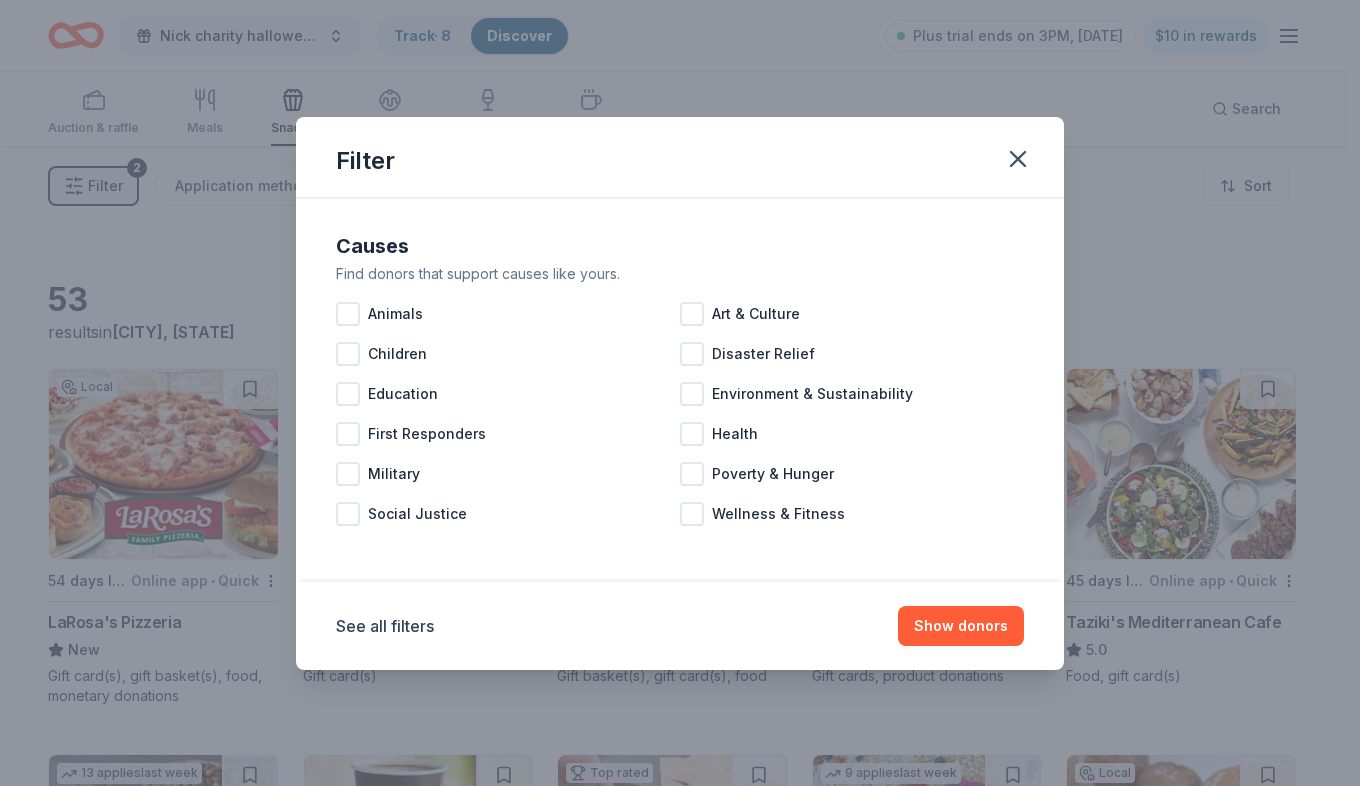click on "Filter" at bounding box center (680, 157) 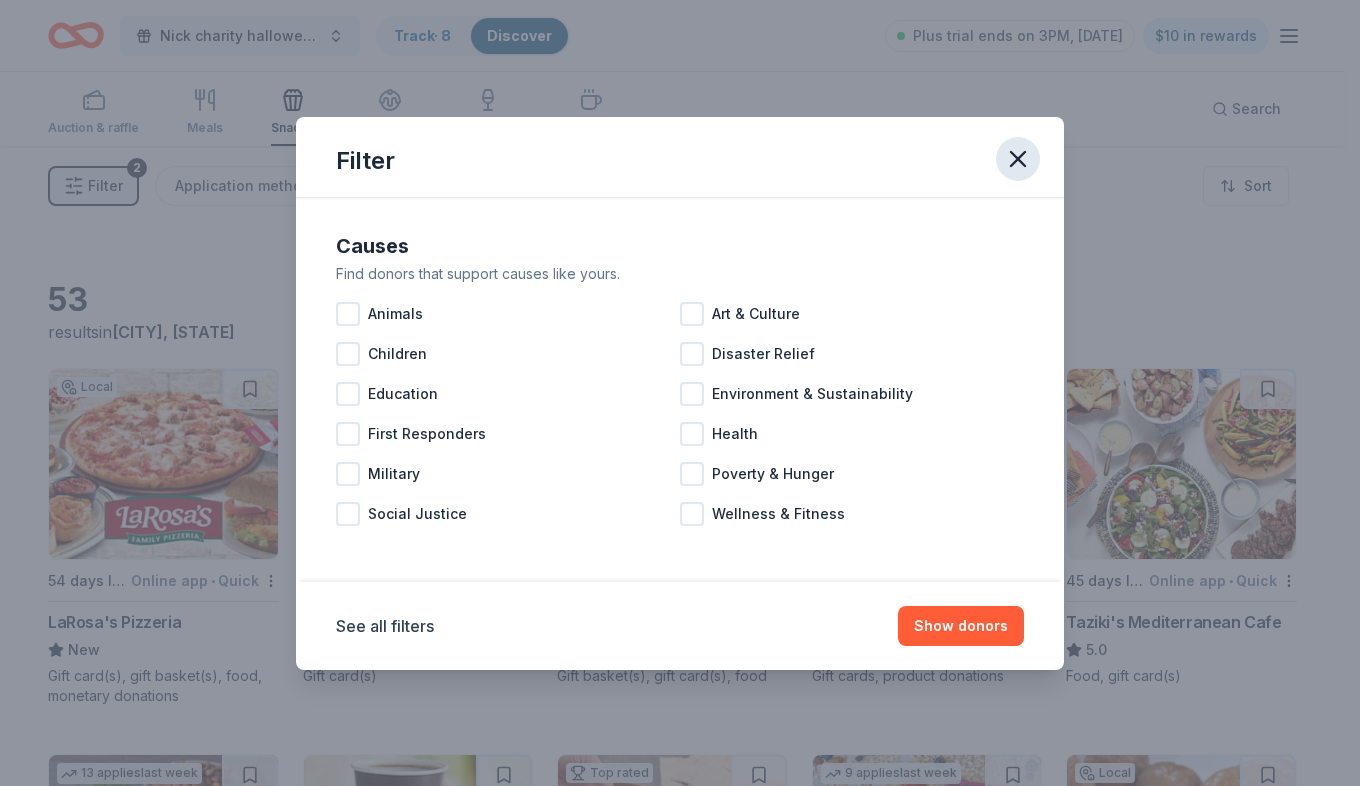click 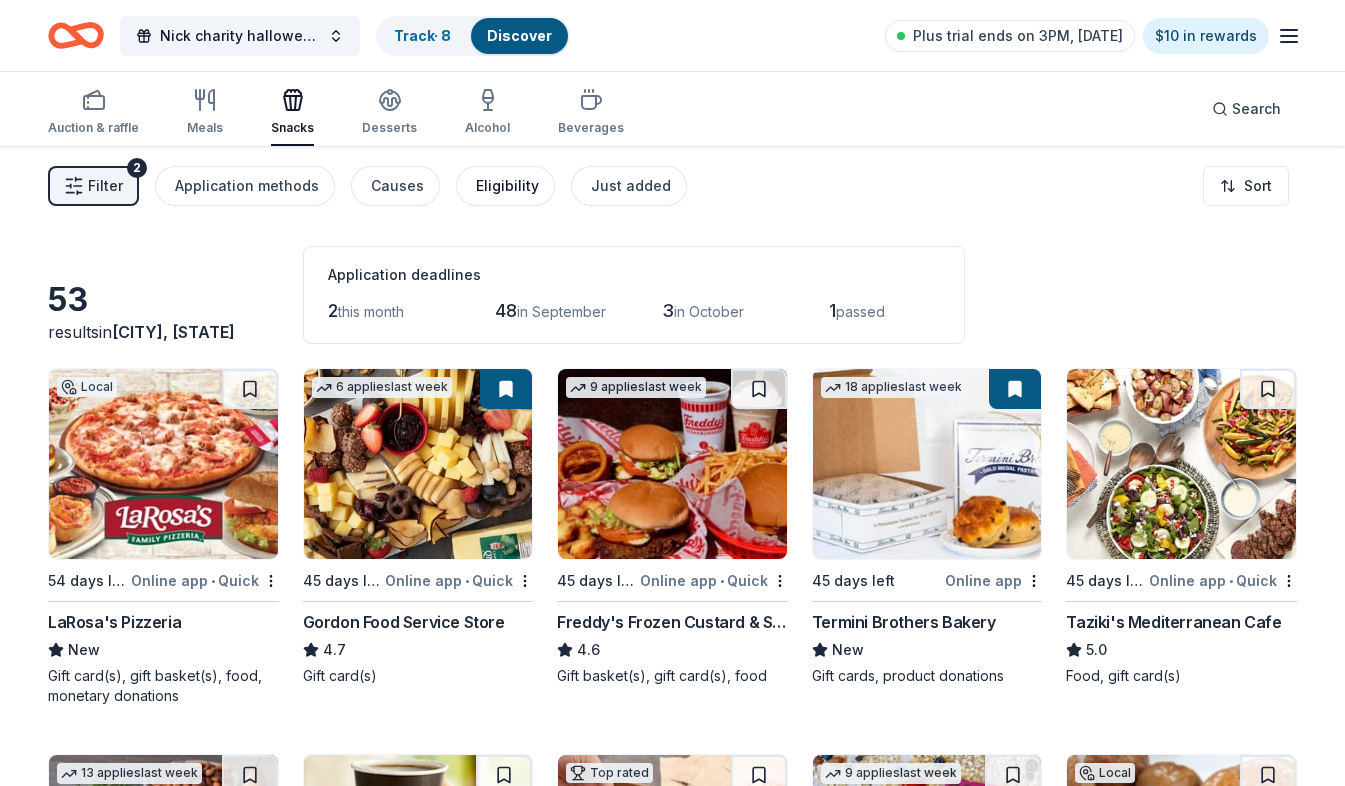 click on "Eligibility" at bounding box center [507, 186] 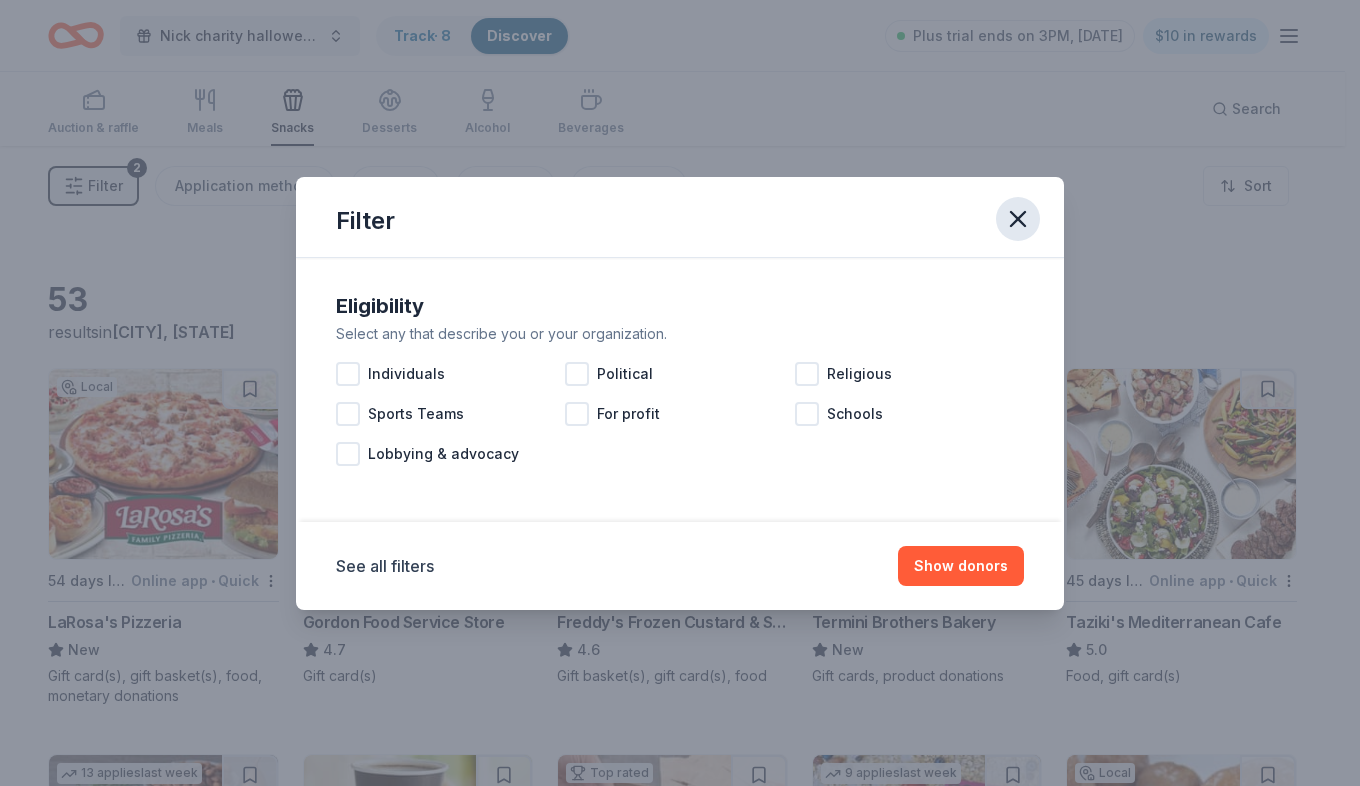 click 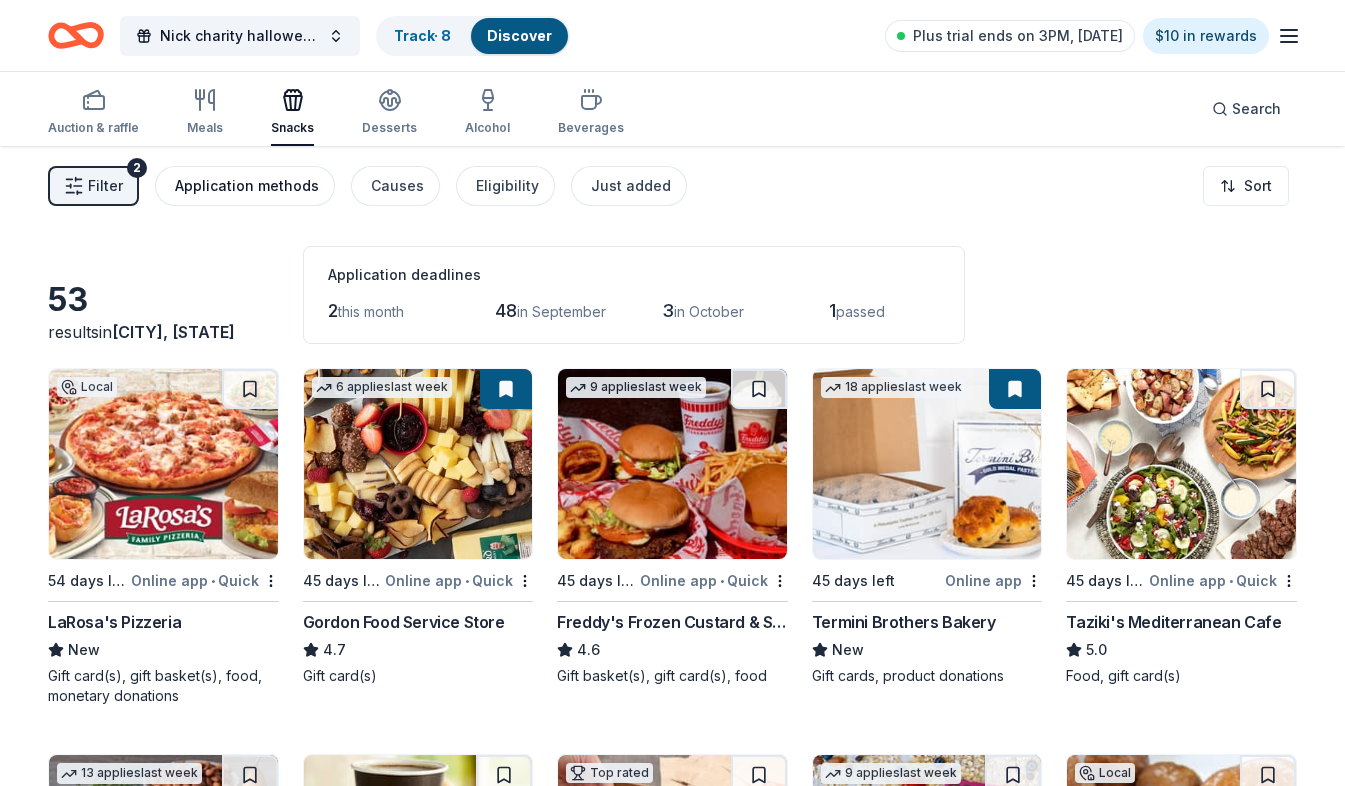 click on "Application methods" at bounding box center (245, 186) 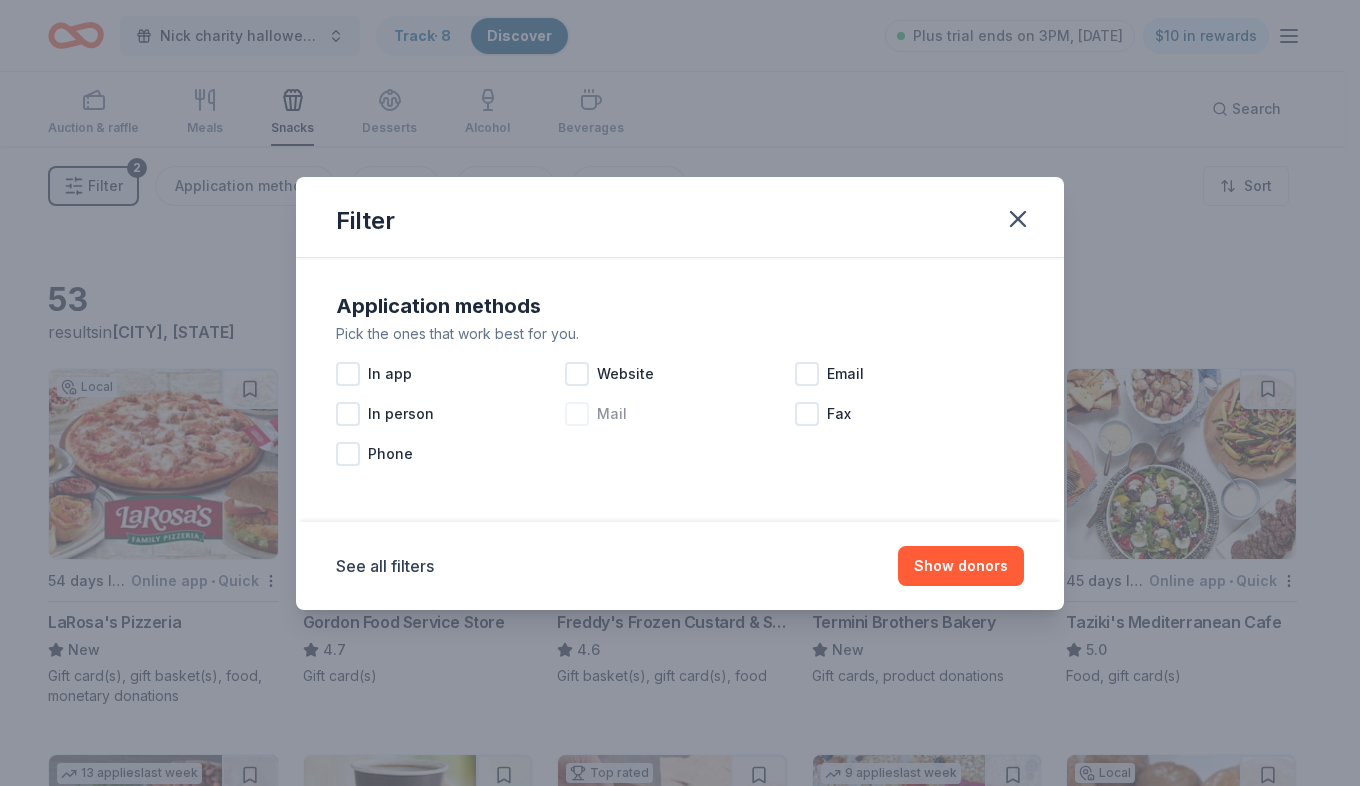 click at bounding box center (577, 414) 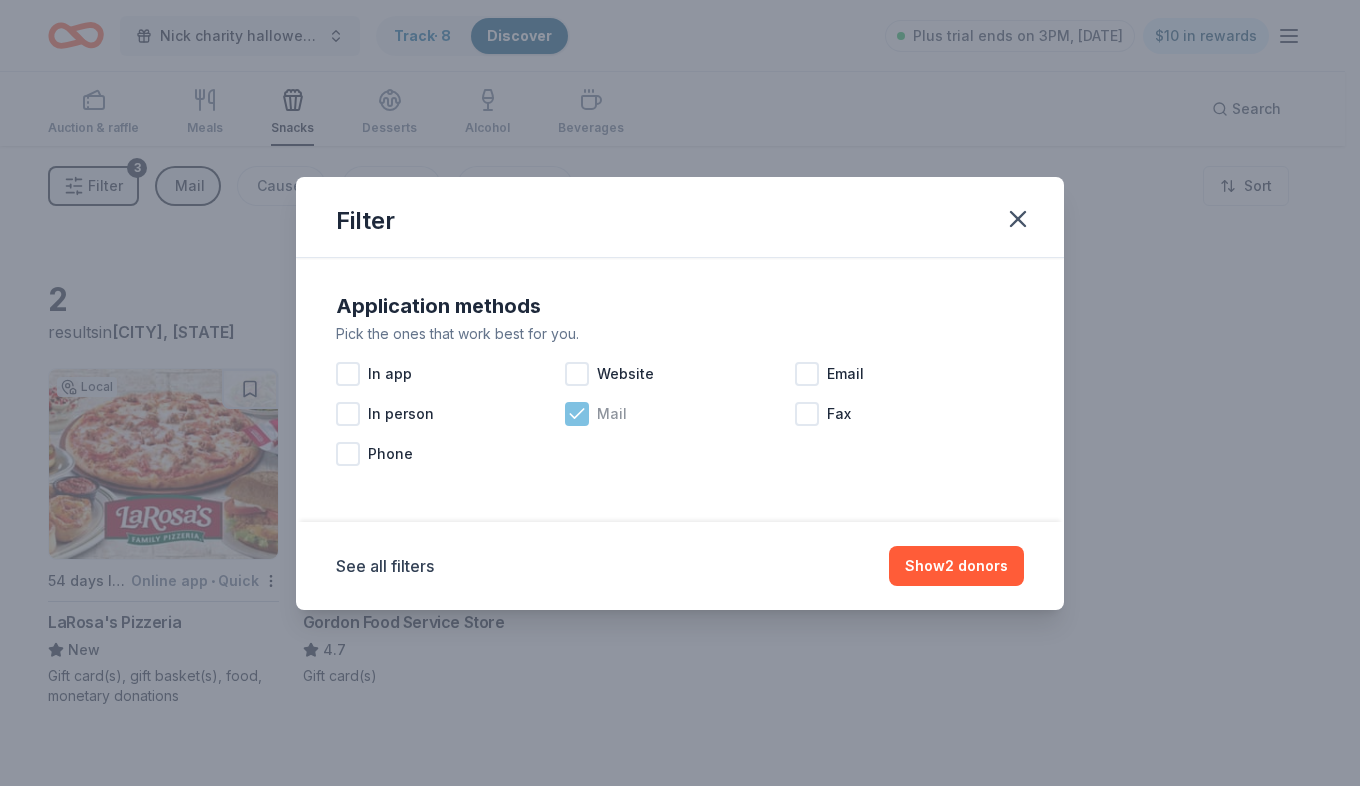 click 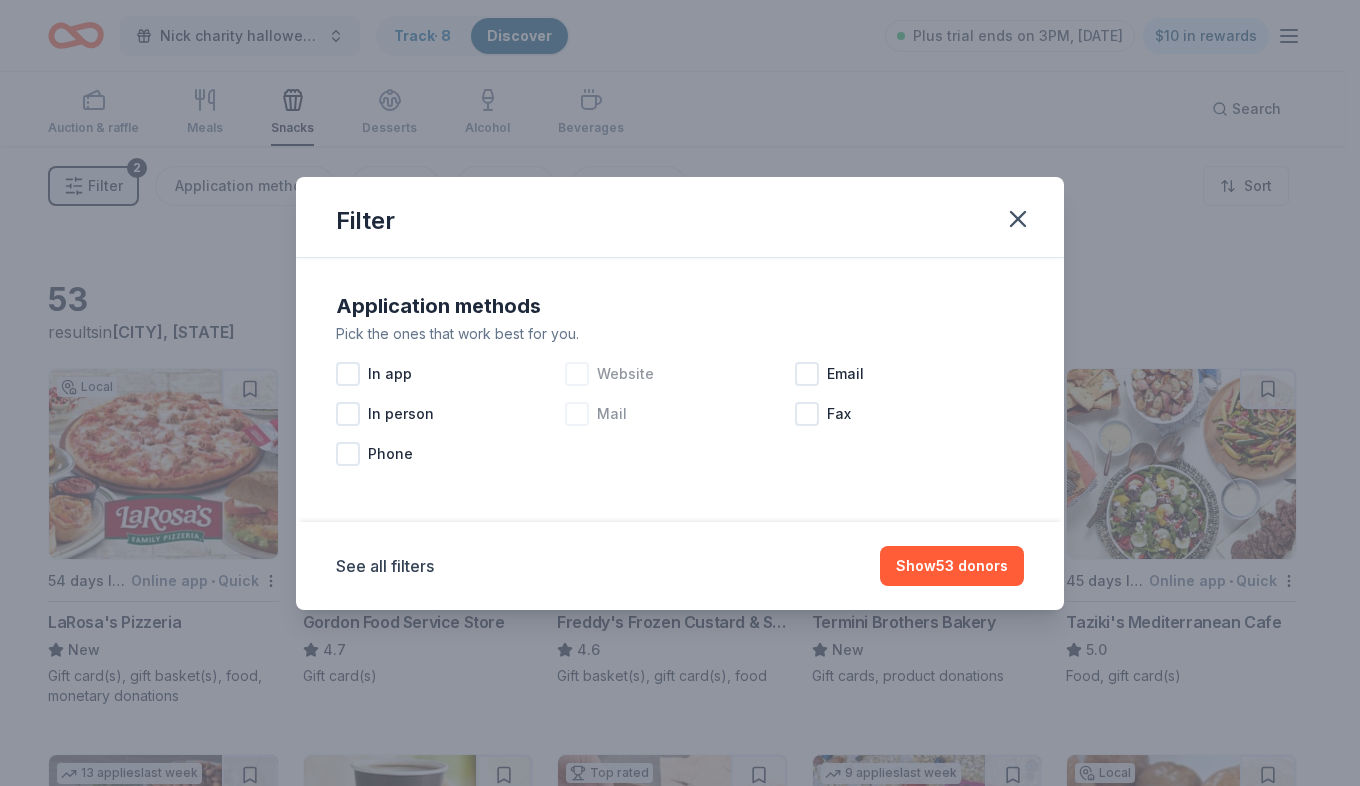 click on "Website" at bounding box center (679, 374) 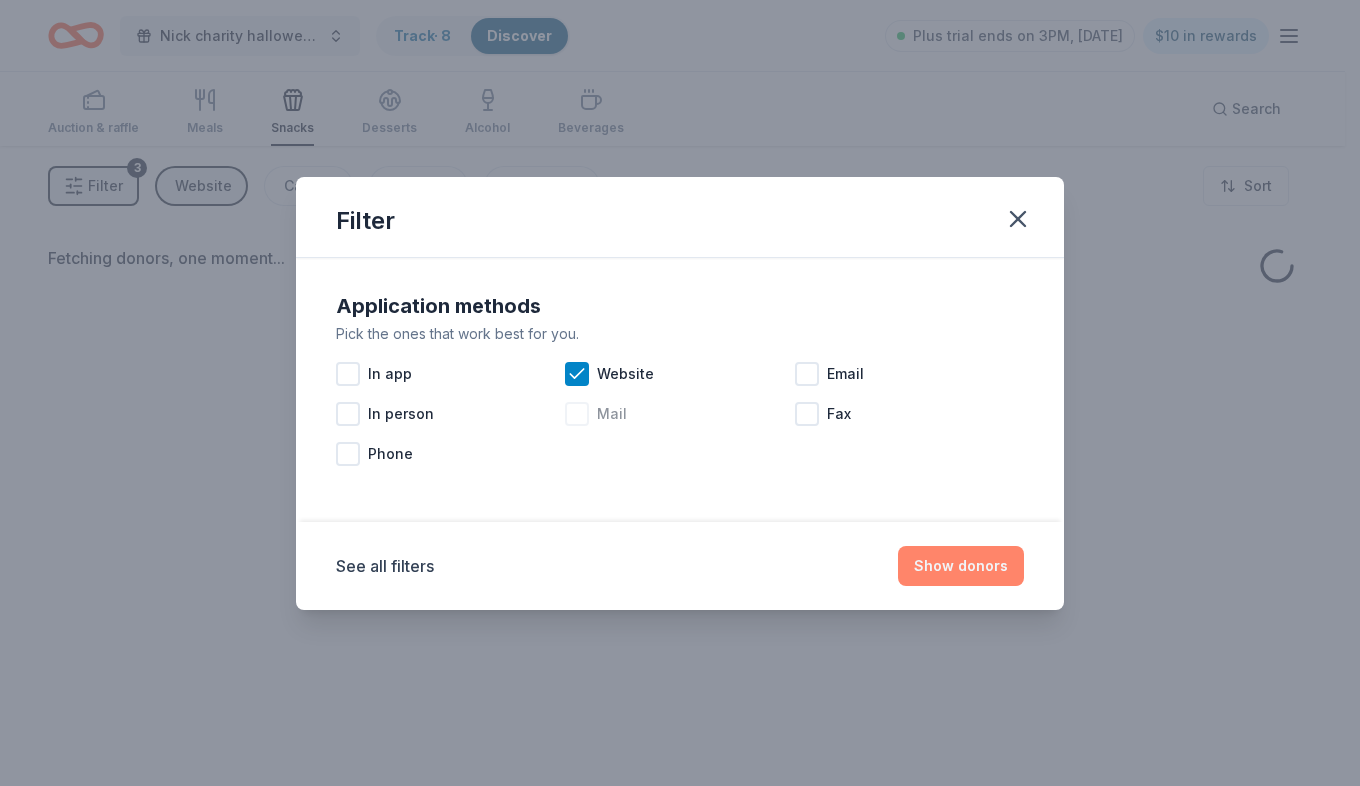 click on "Show    donors" at bounding box center [961, 566] 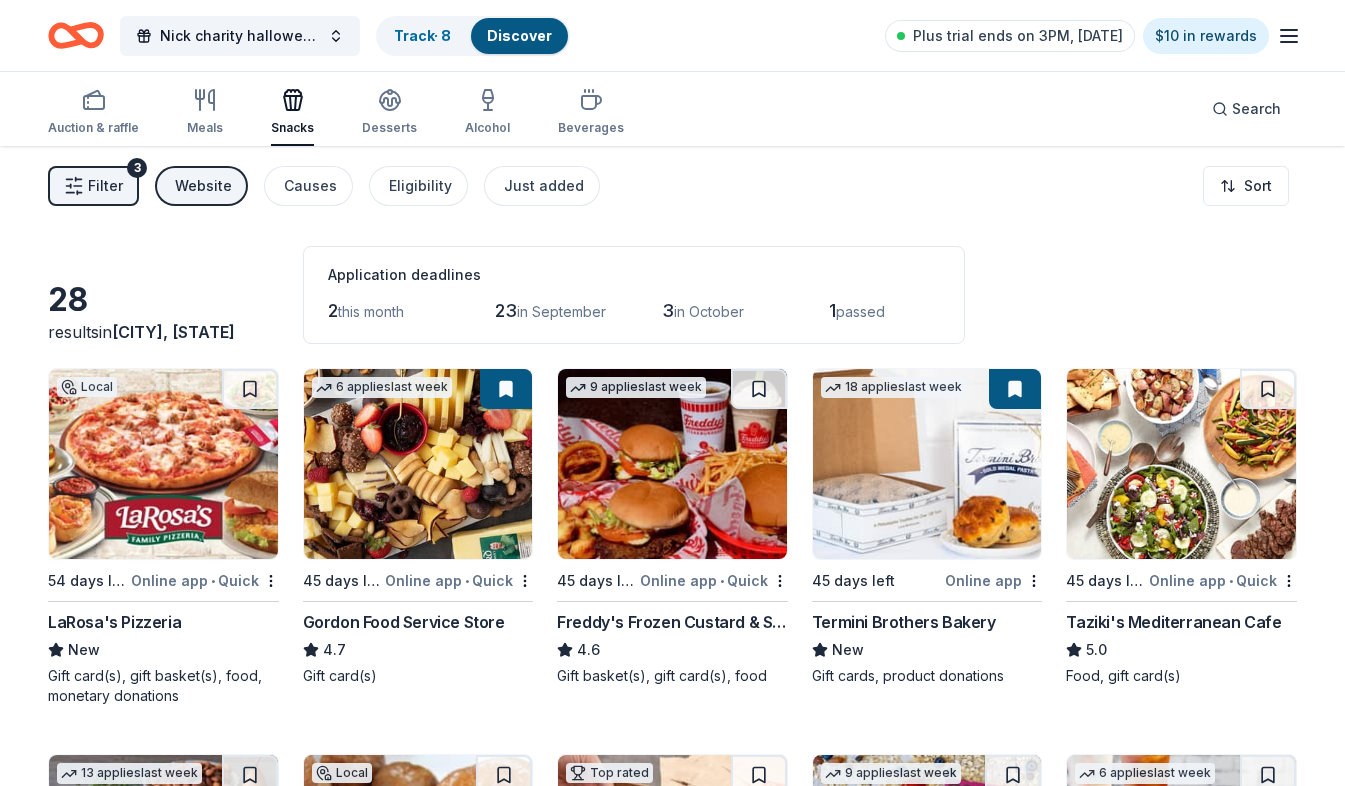 click at bounding box center (672, 464) 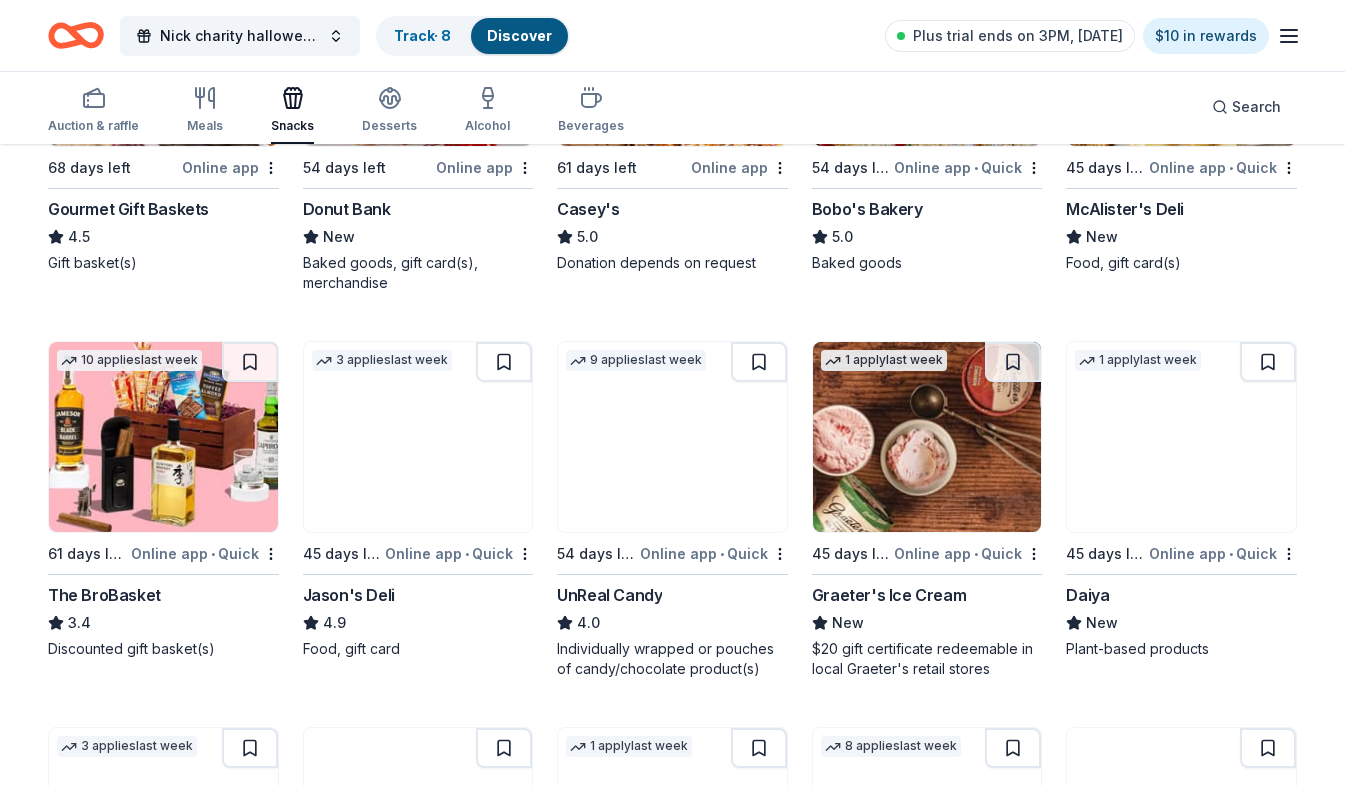 scroll, scrollTop: 800, scrollLeft: 0, axis: vertical 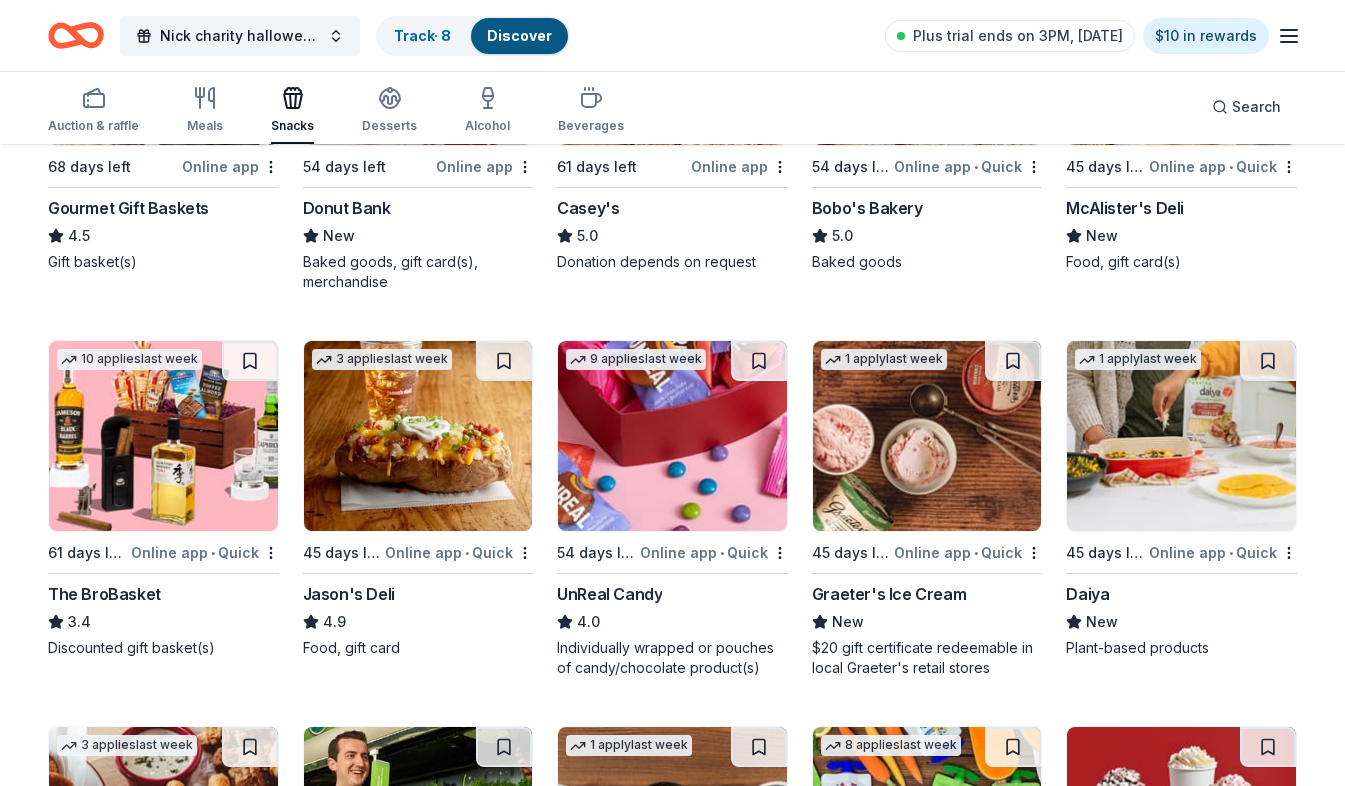 click on "1   apply  last week 45 days left Online app • Quick Graeter's Ice Cream New $20 gift certificate redeemable in local Graeter's retail stores" at bounding box center [927, 509] 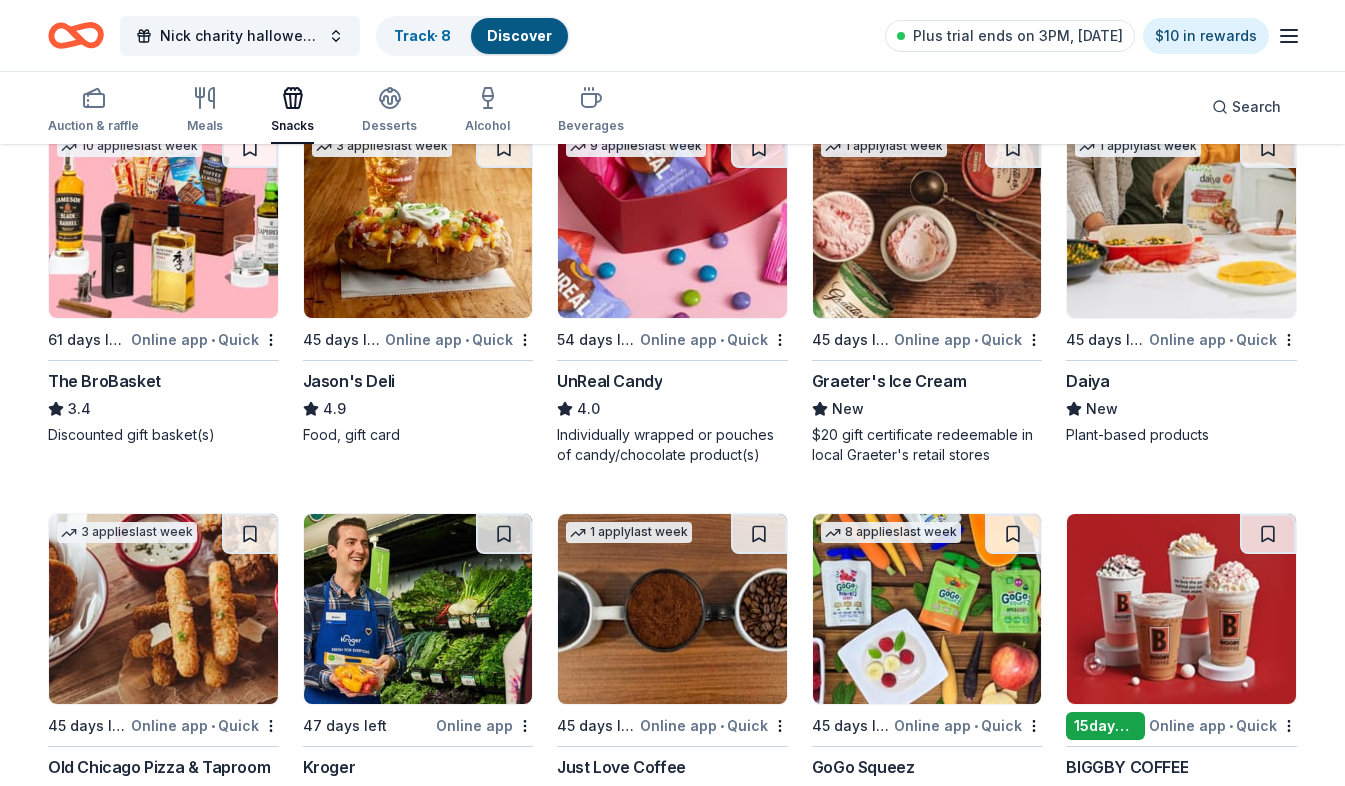 scroll, scrollTop: 1100, scrollLeft: 0, axis: vertical 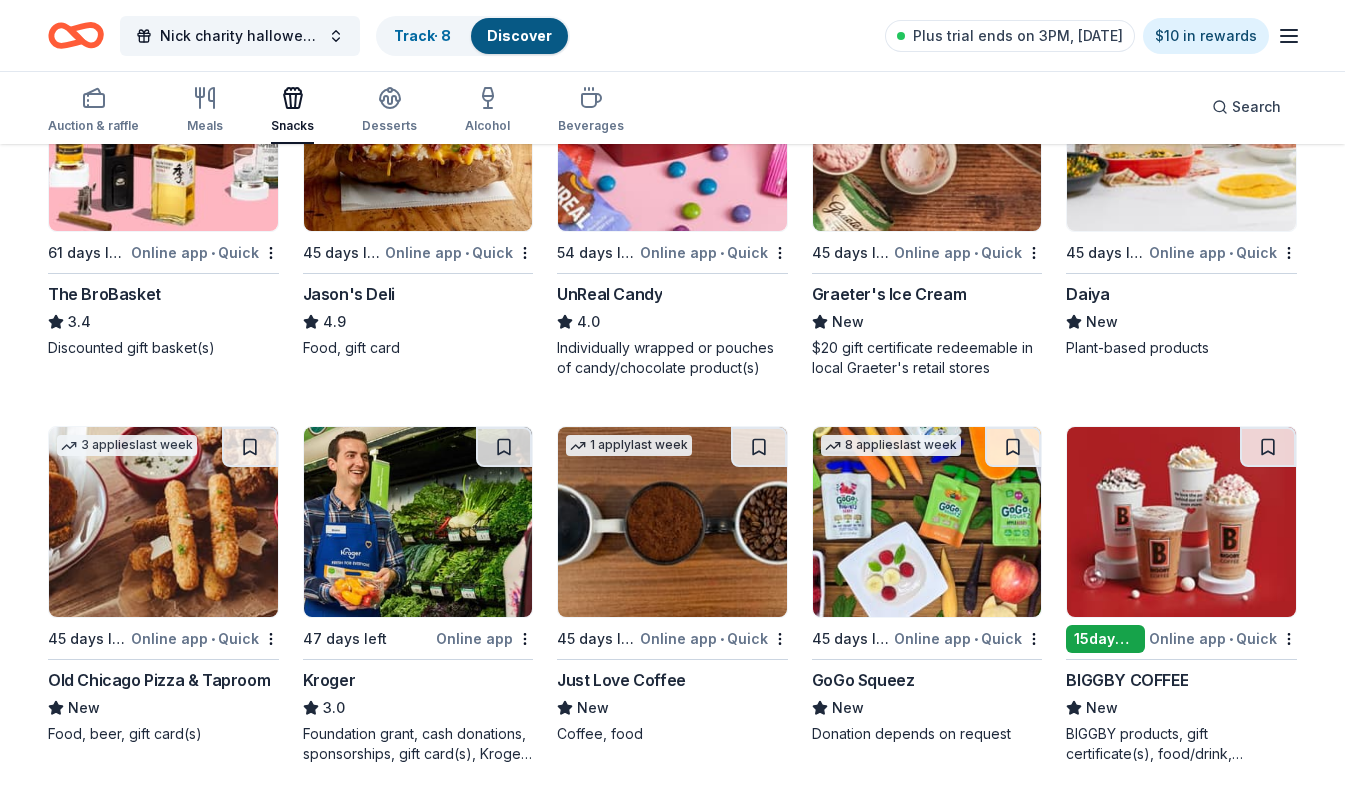 click on "1   apply  last week 45 days left Online app • Quick Daiya New Plant-based products" at bounding box center (1181, 199) 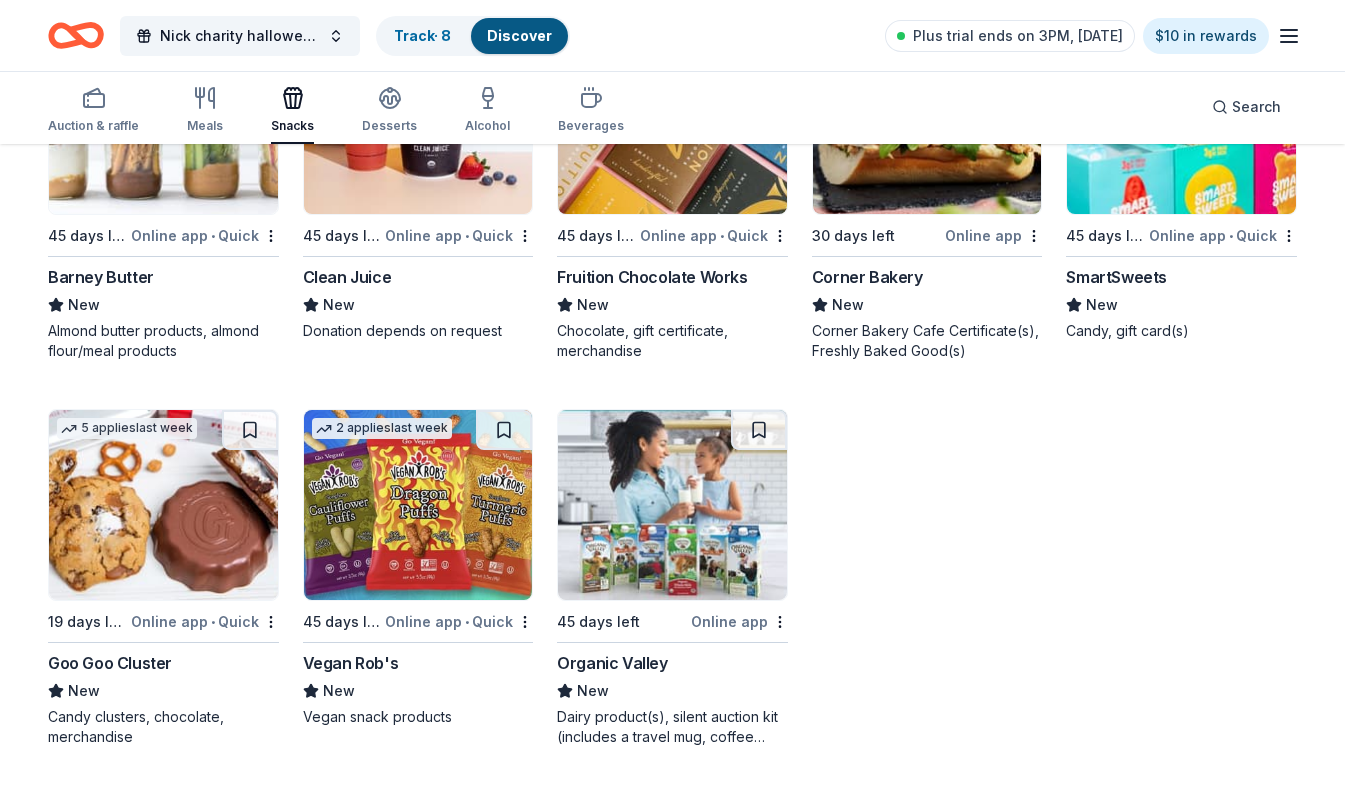 scroll, scrollTop: 1890, scrollLeft: 0, axis: vertical 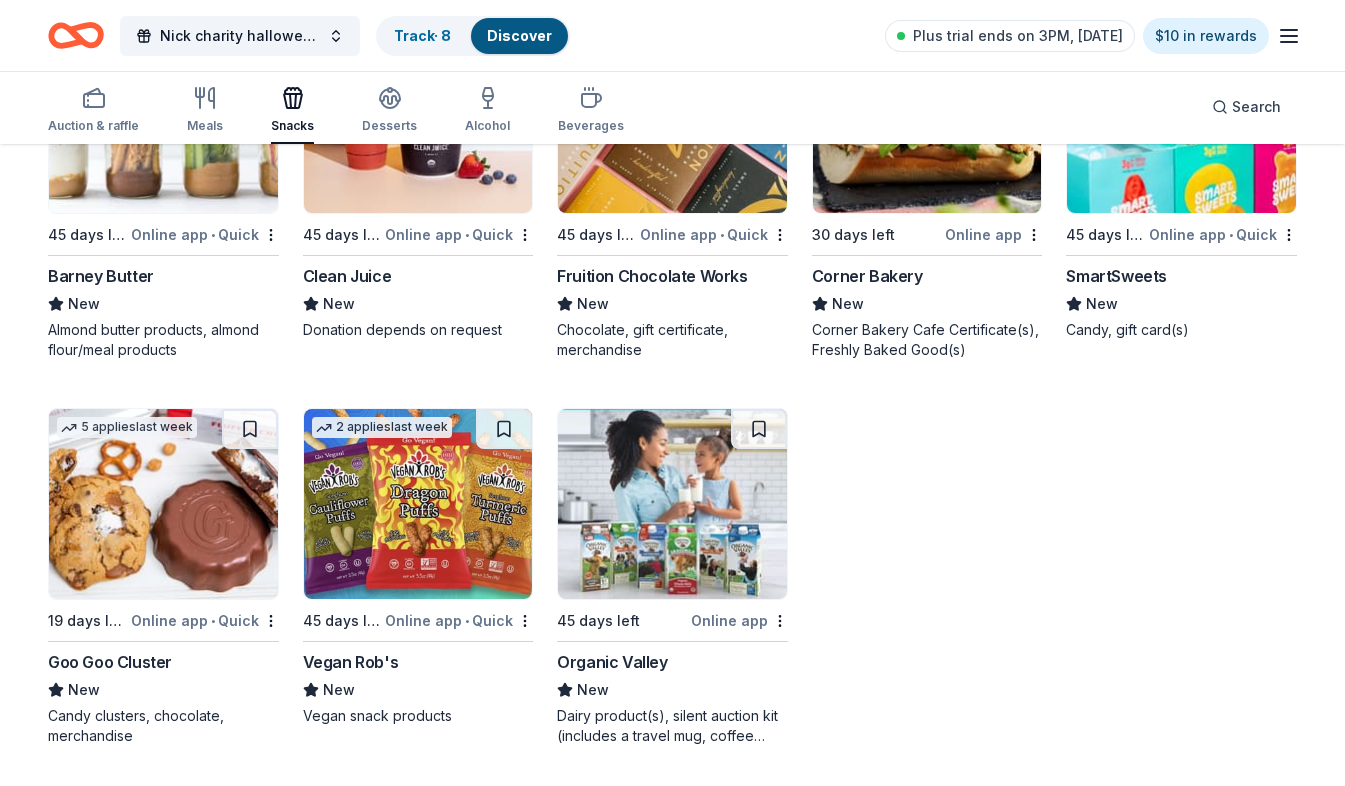 click at bounding box center (418, 504) 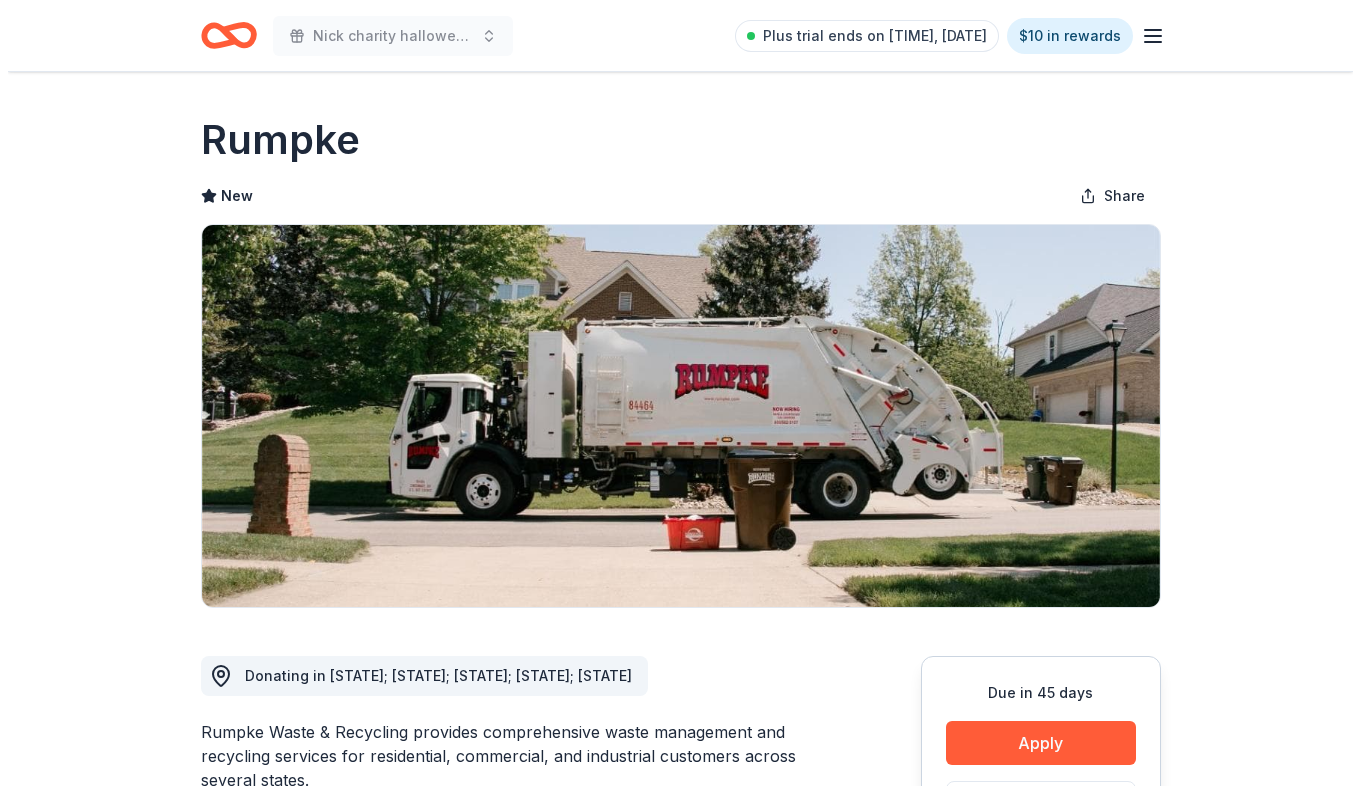 scroll, scrollTop: 0, scrollLeft: 0, axis: both 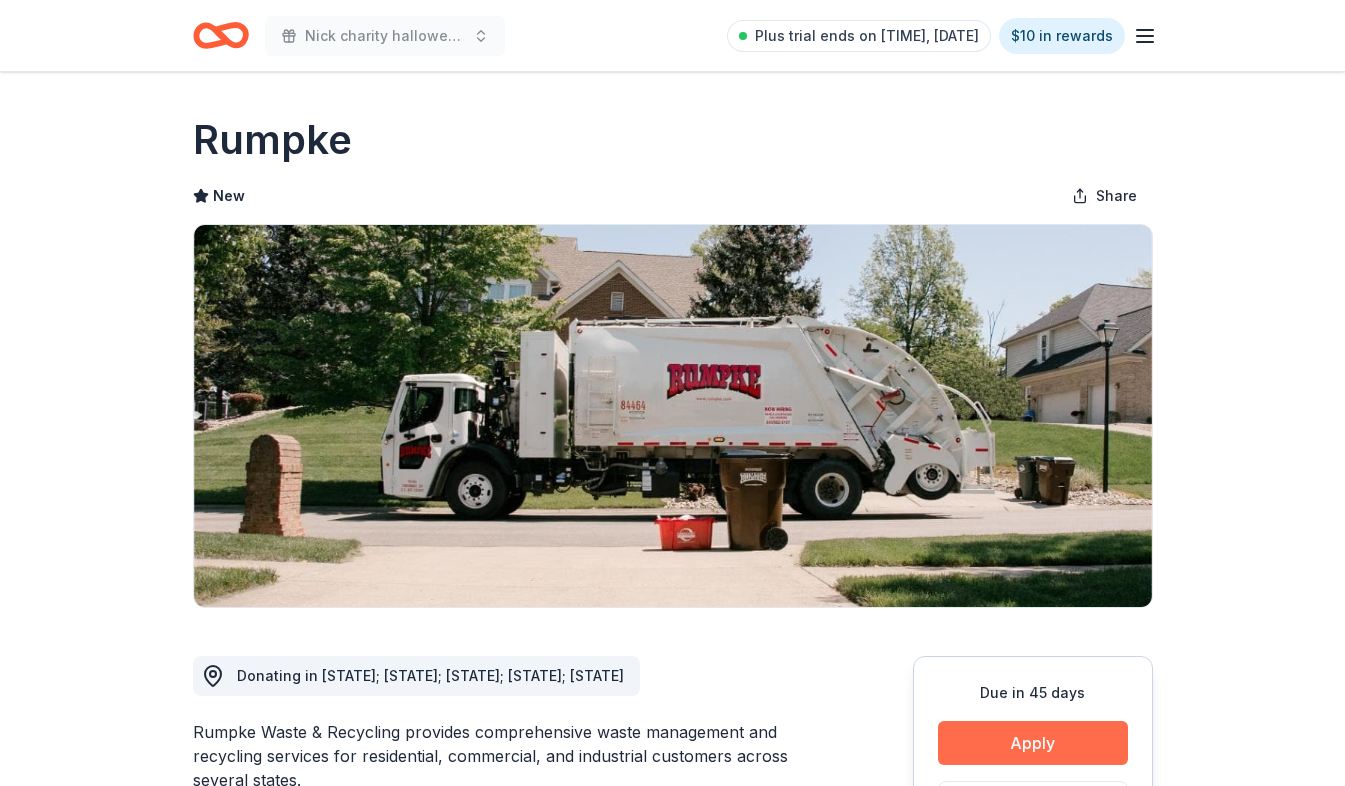 click on "Due in 45 days Apply Save" at bounding box center (1033, 753) 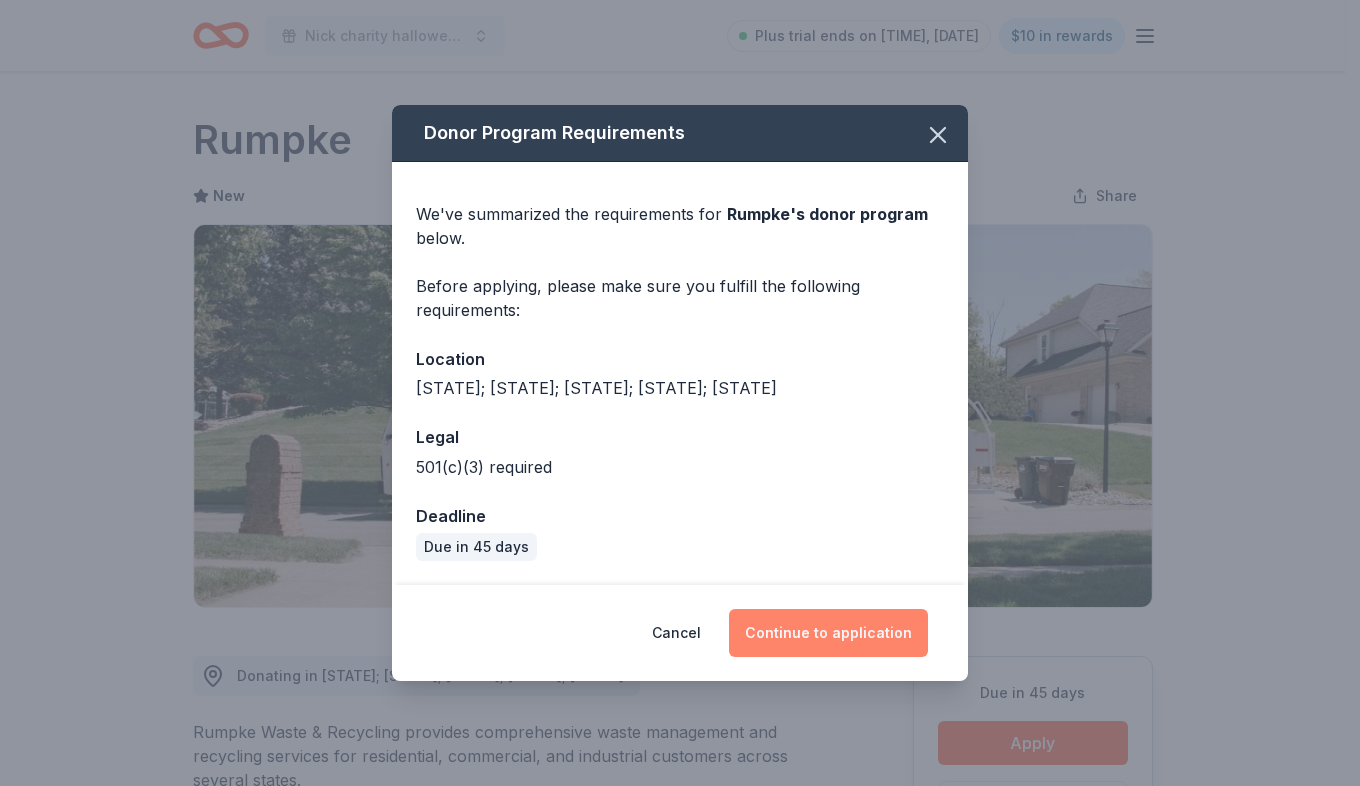click on "Continue to application" at bounding box center (828, 633) 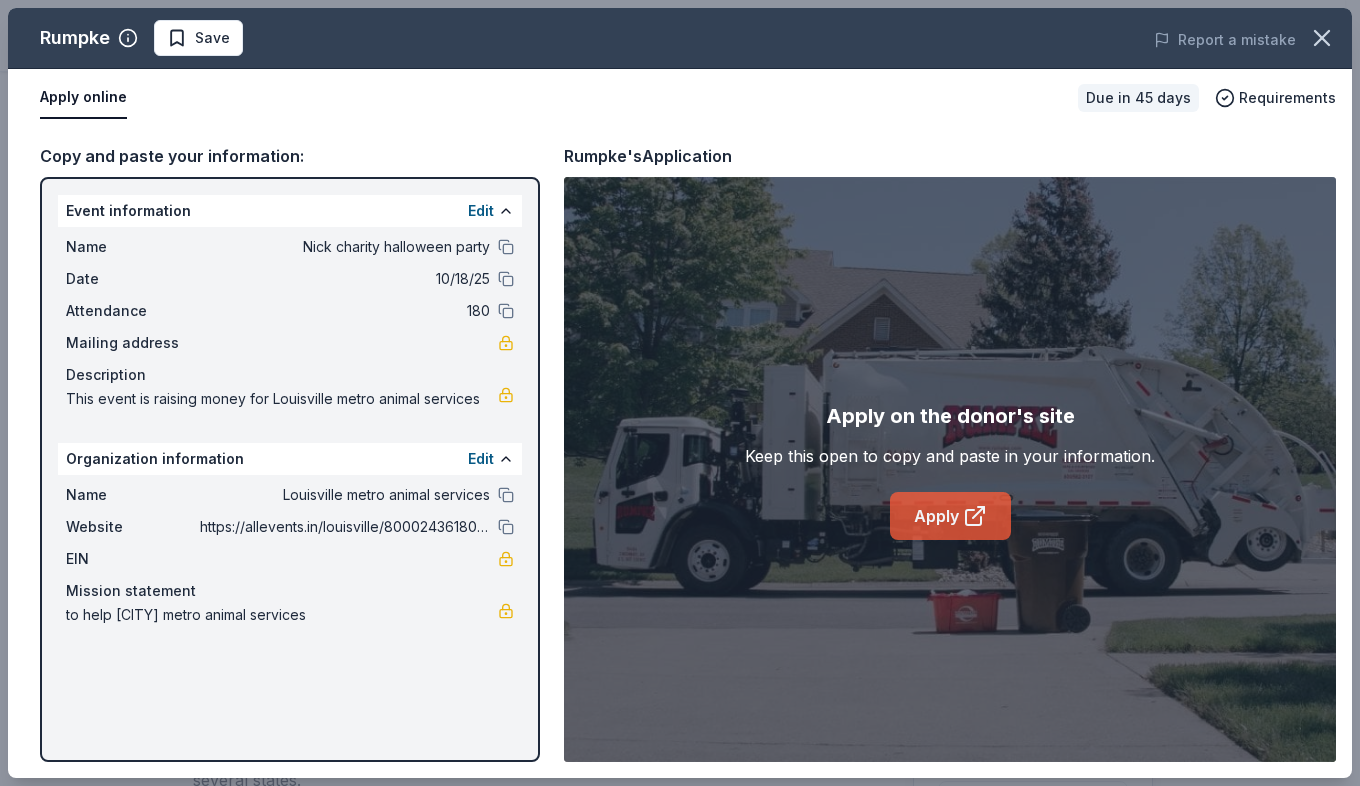 click on "Apply" at bounding box center (950, 516) 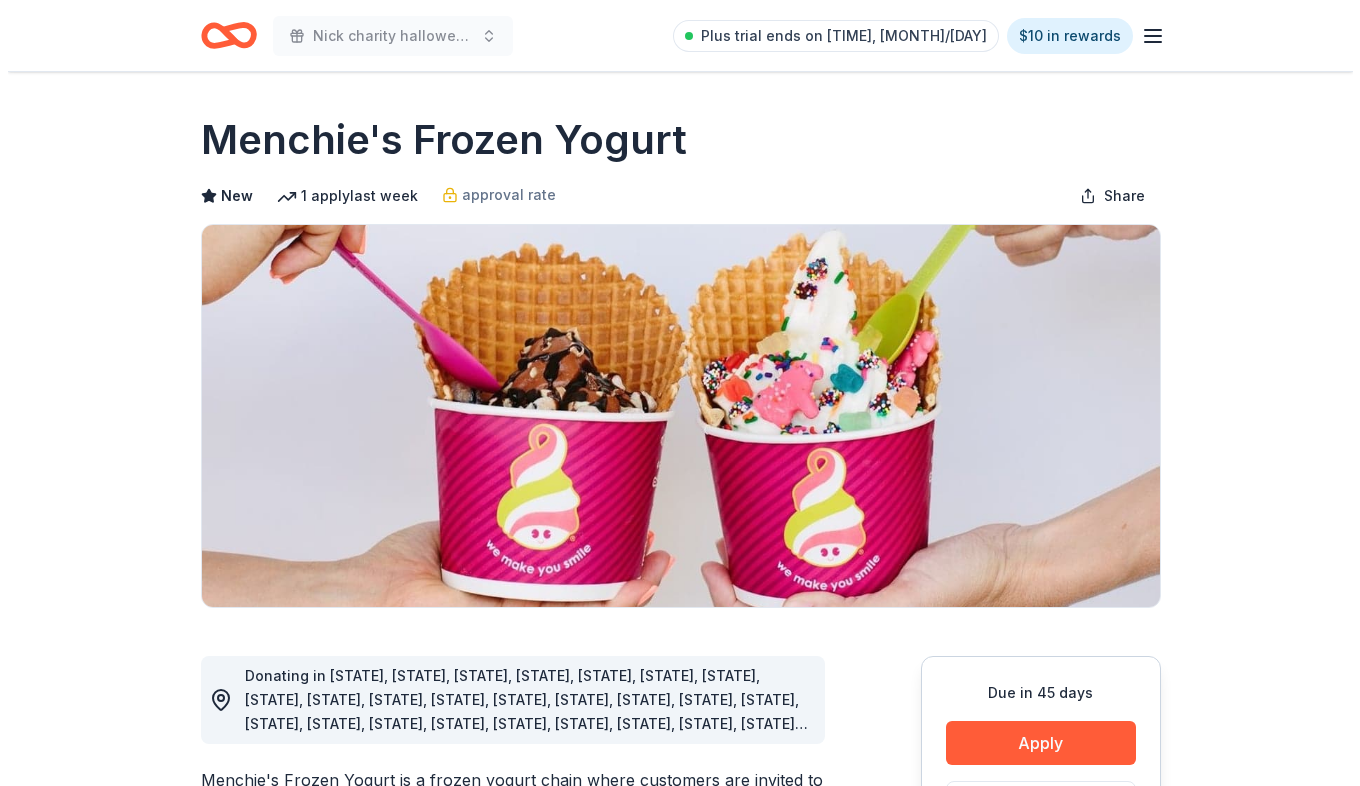 scroll, scrollTop: 0, scrollLeft: 0, axis: both 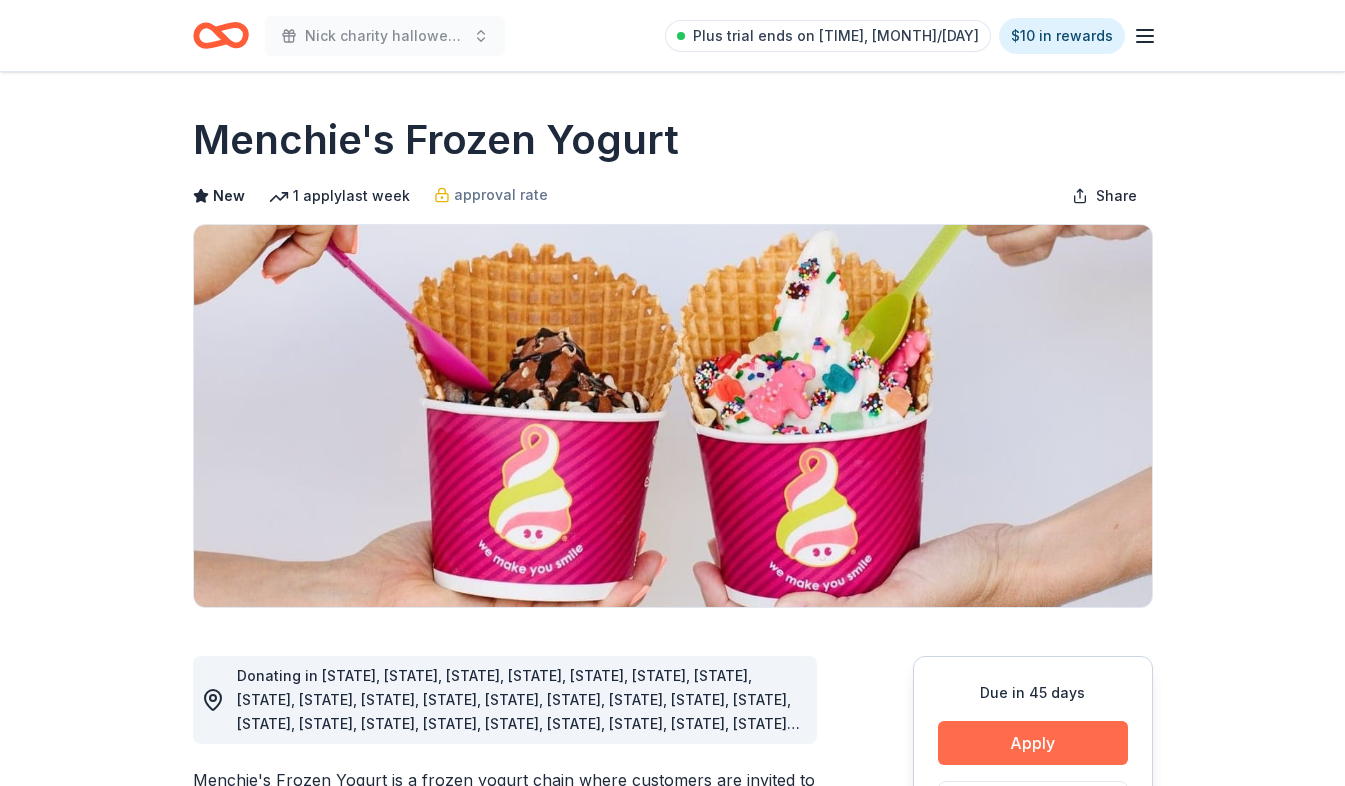 click on "Apply" at bounding box center [1033, 743] 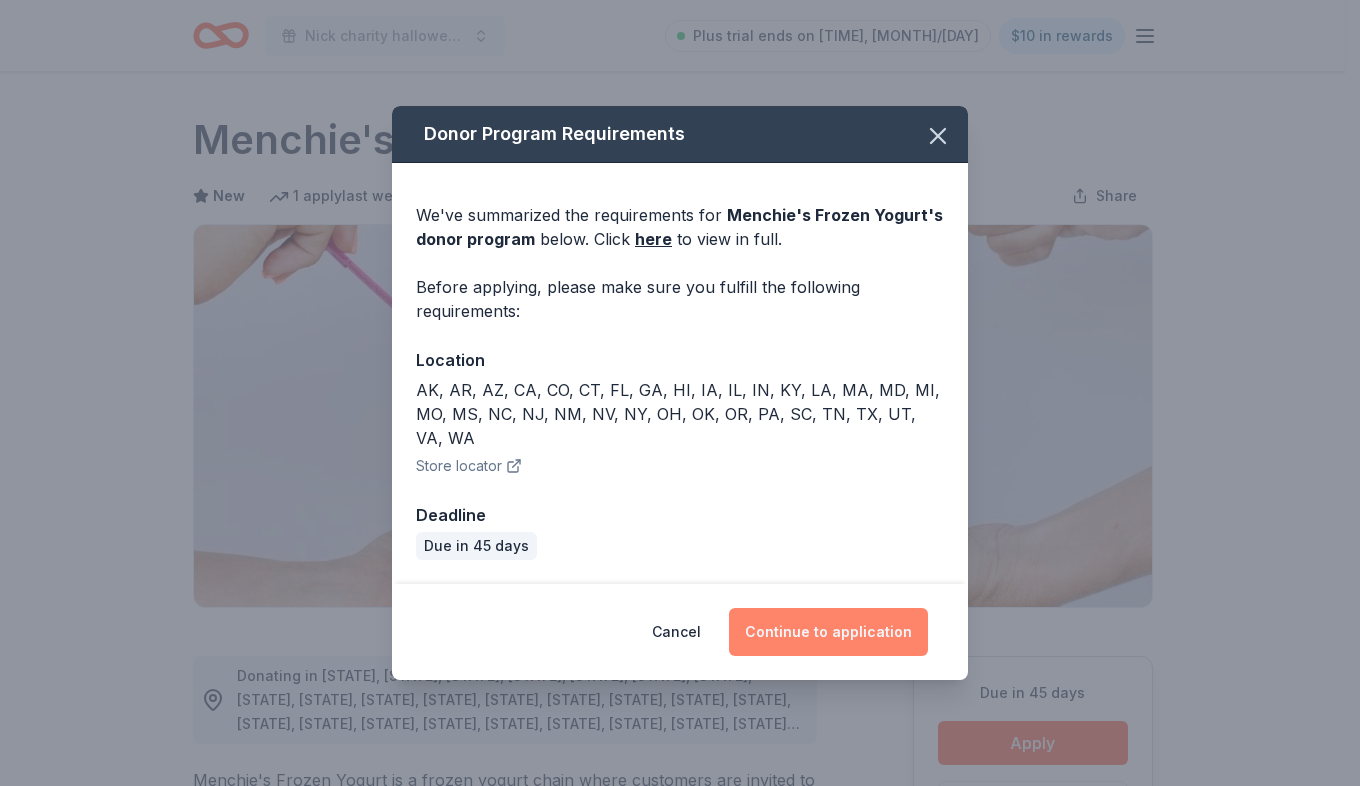 click on "Continue to application" at bounding box center (828, 632) 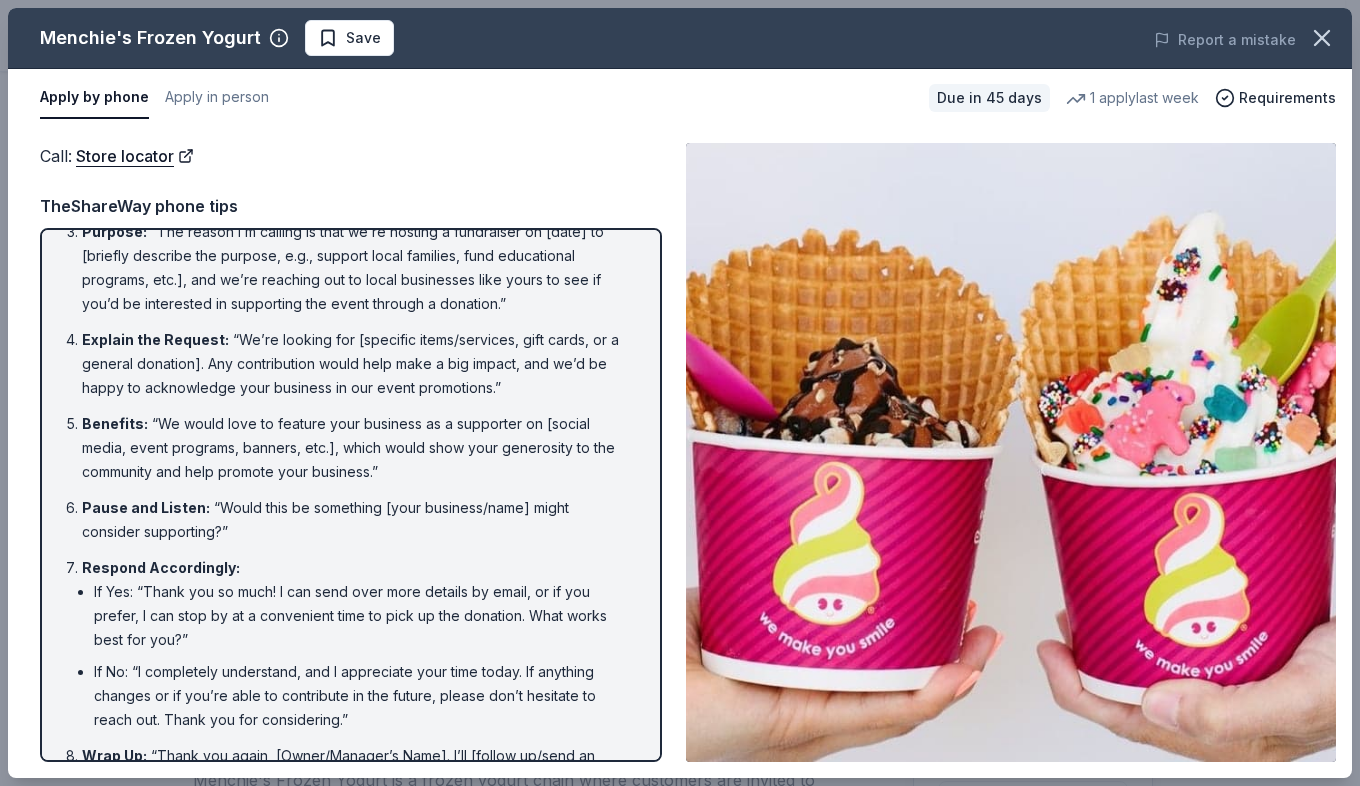 scroll, scrollTop: 242, scrollLeft: 0, axis: vertical 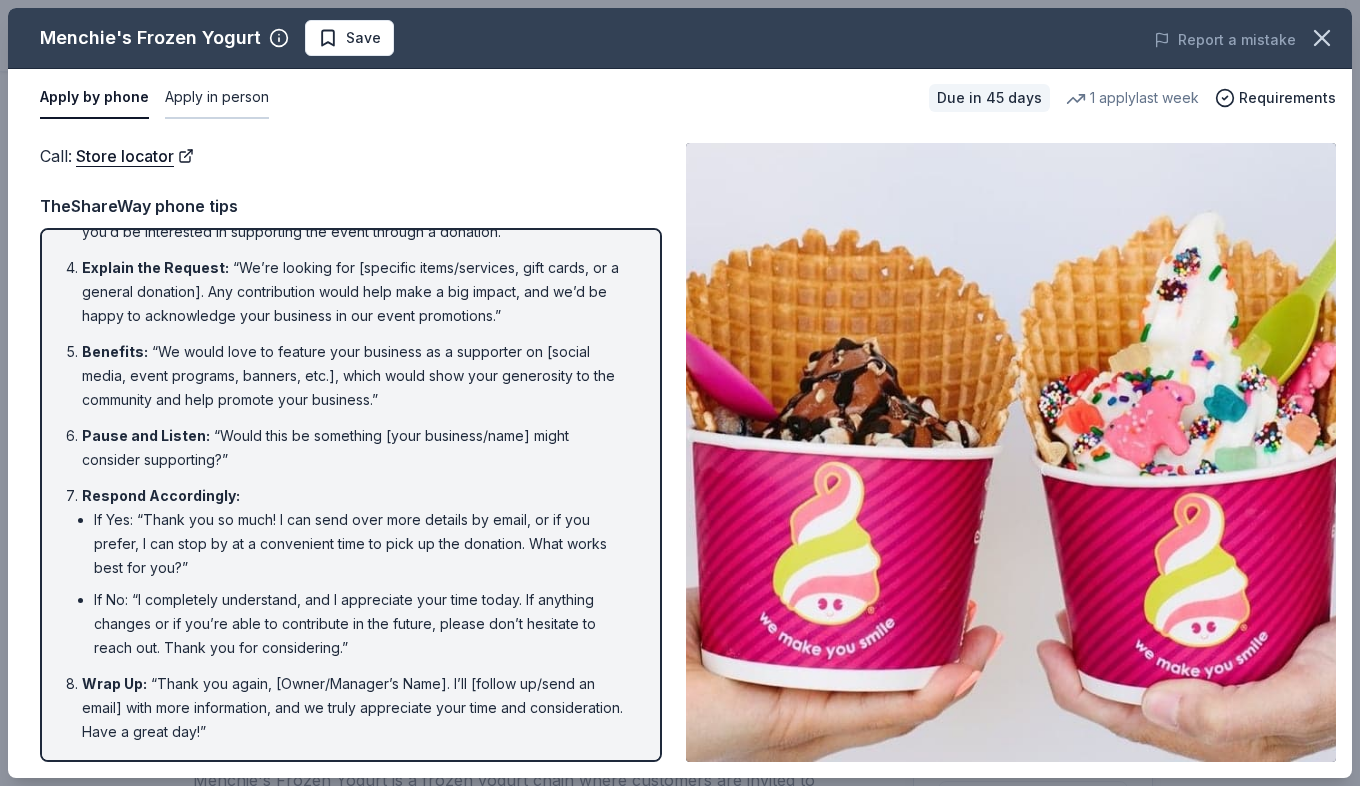 click on "Apply in person" at bounding box center (217, 98) 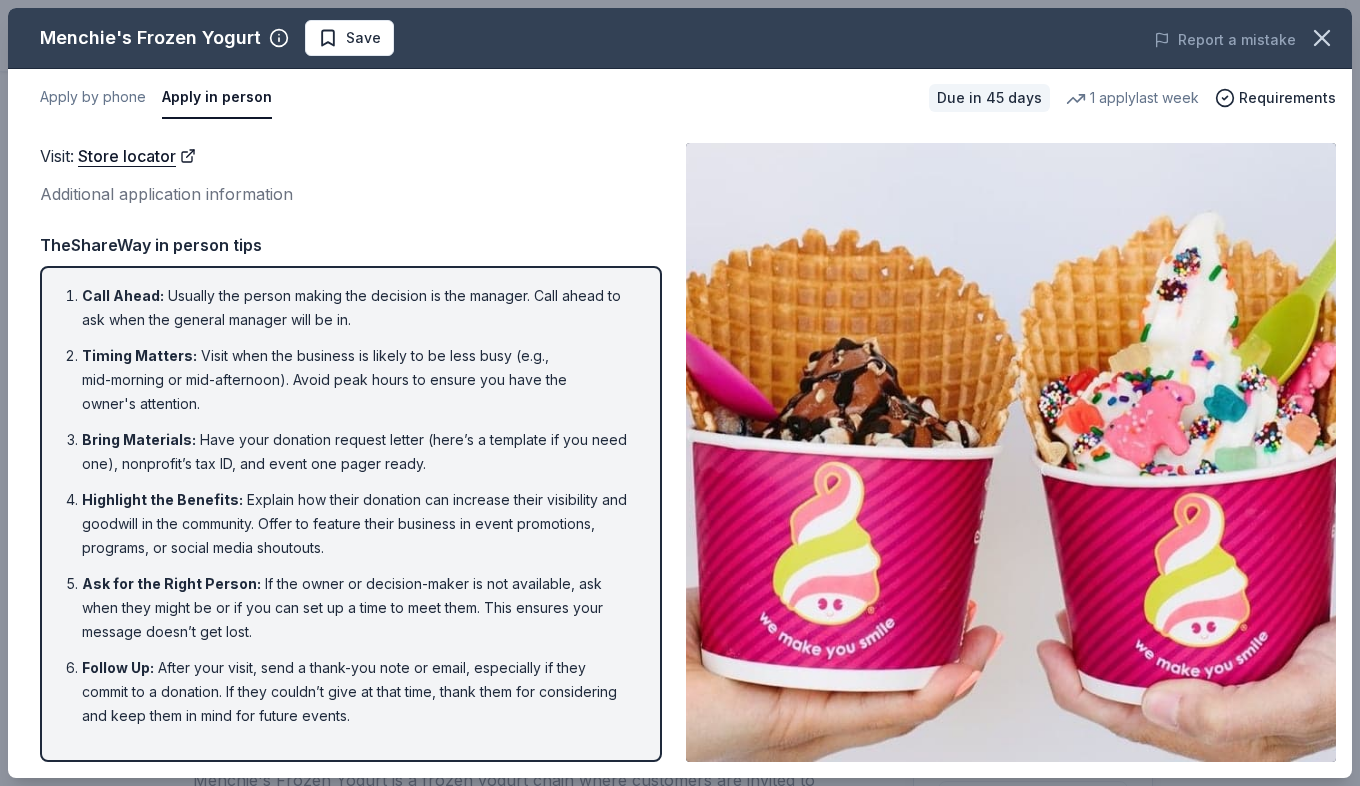 scroll, scrollTop: 0, scrollLeft: 0, axis: both 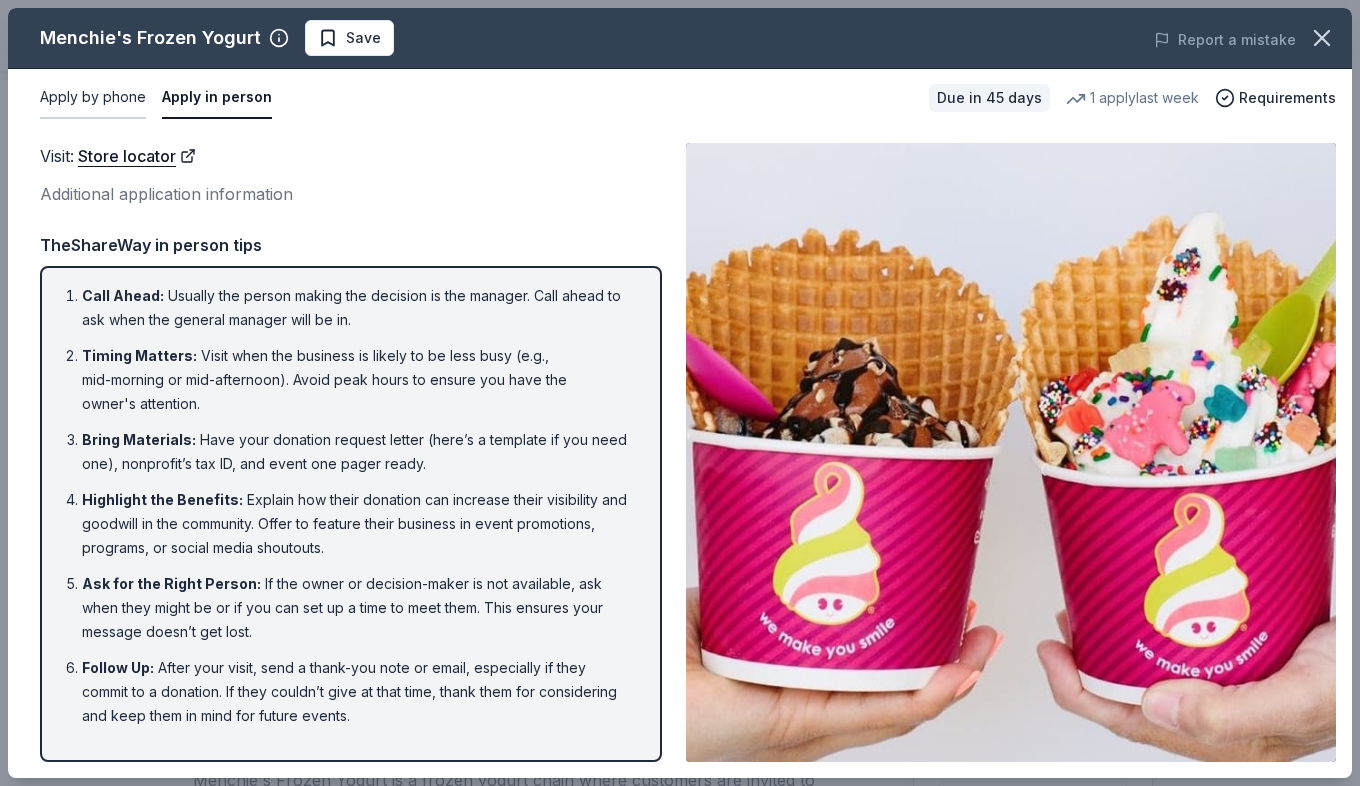 click on "Apply by phone" at bounding box center (93, 98) 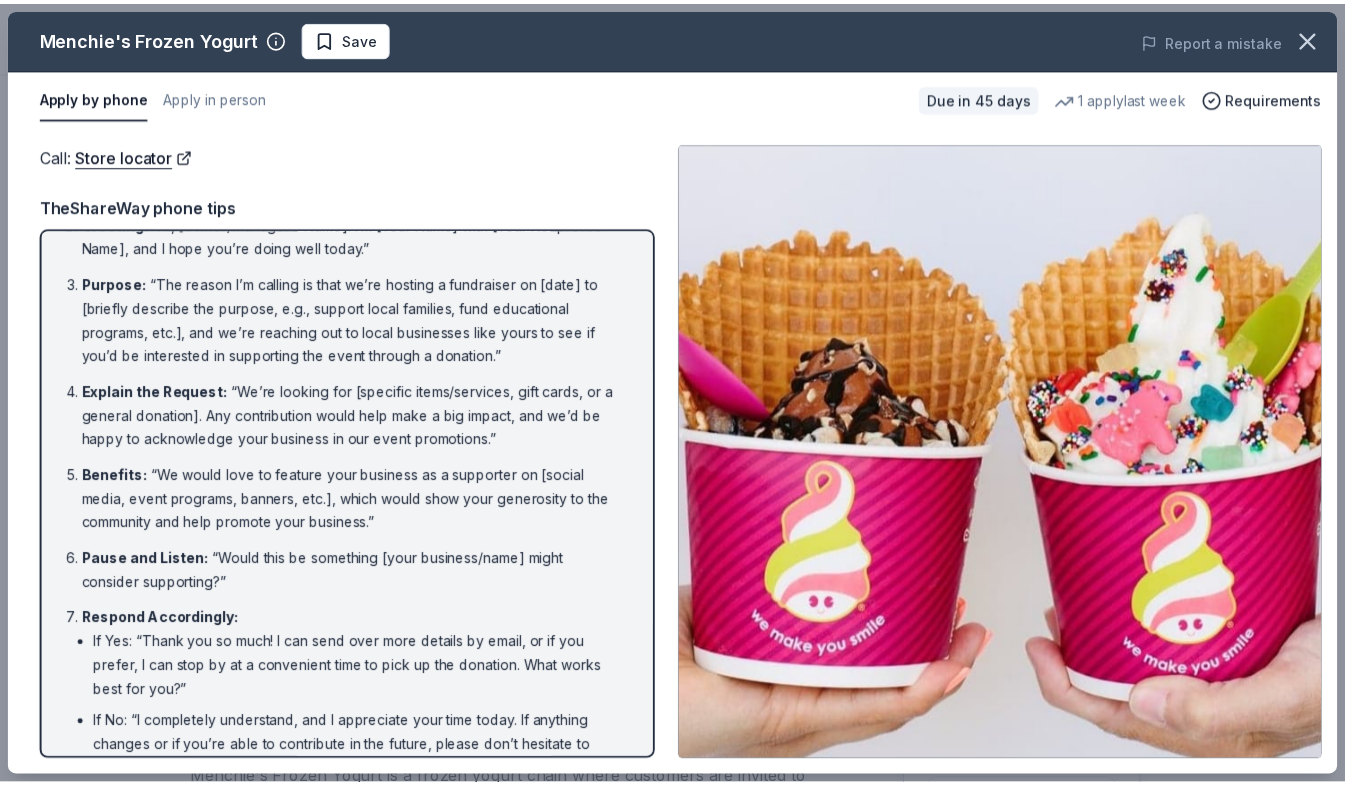 scroll, scrollTop: 242, scrollLeft: 0, axis: vertical 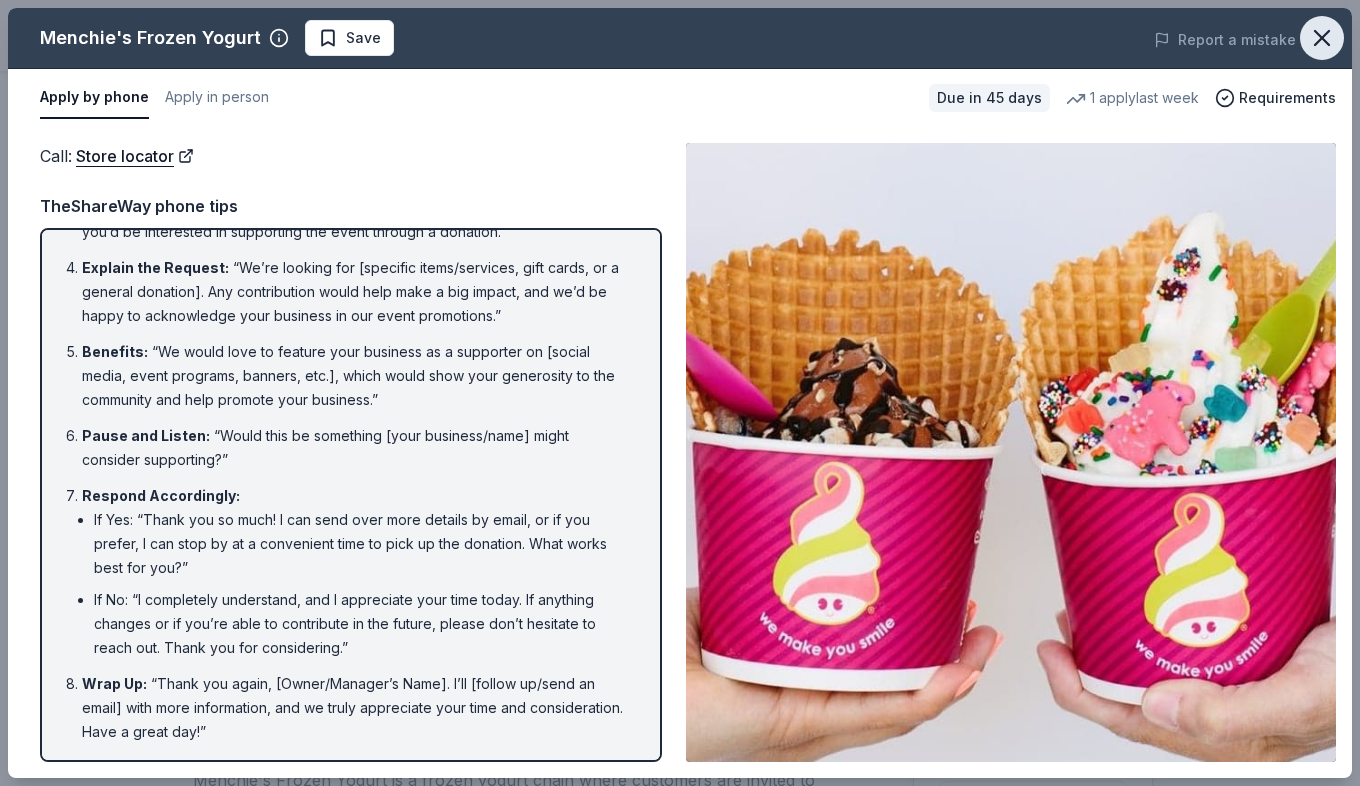 click 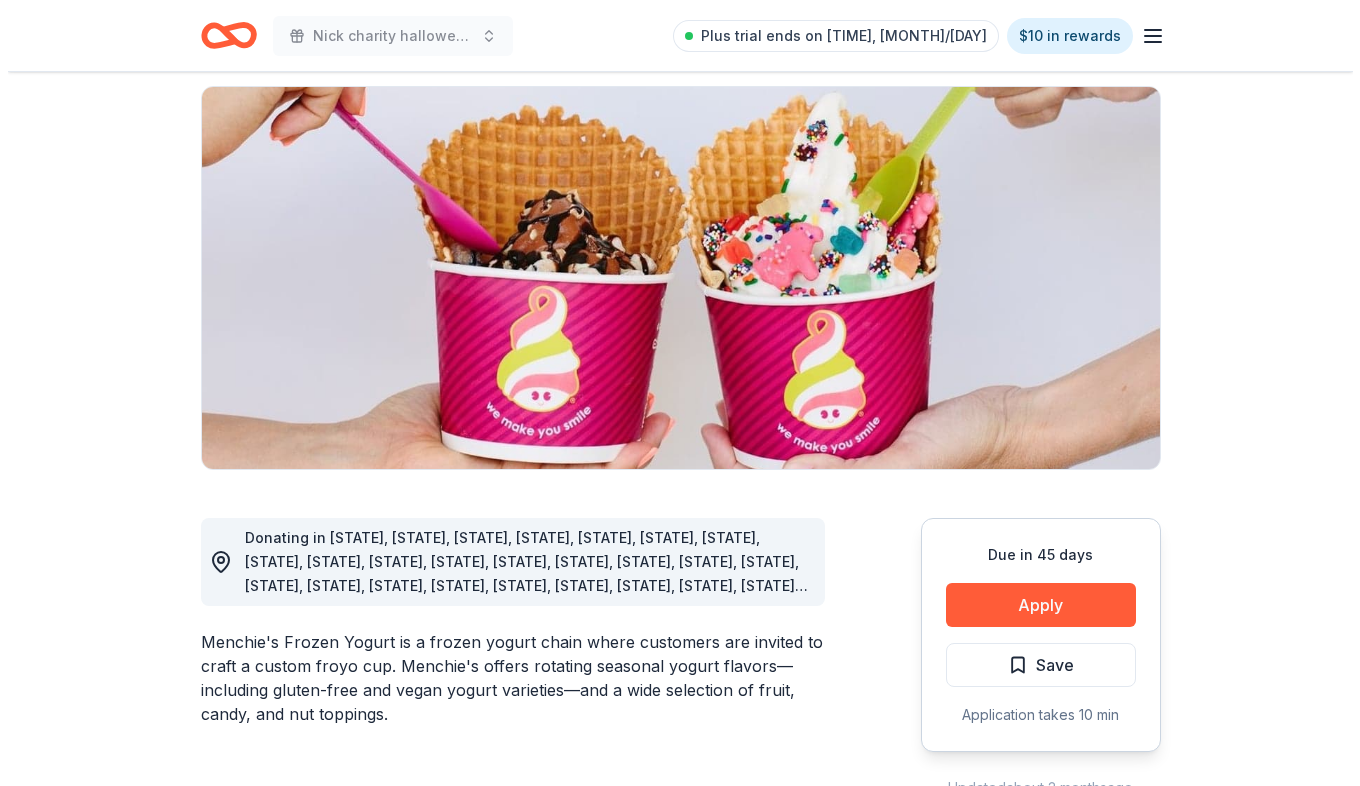 scroll, scrollTop: 300, scrollLeft: 0, axis: vertical 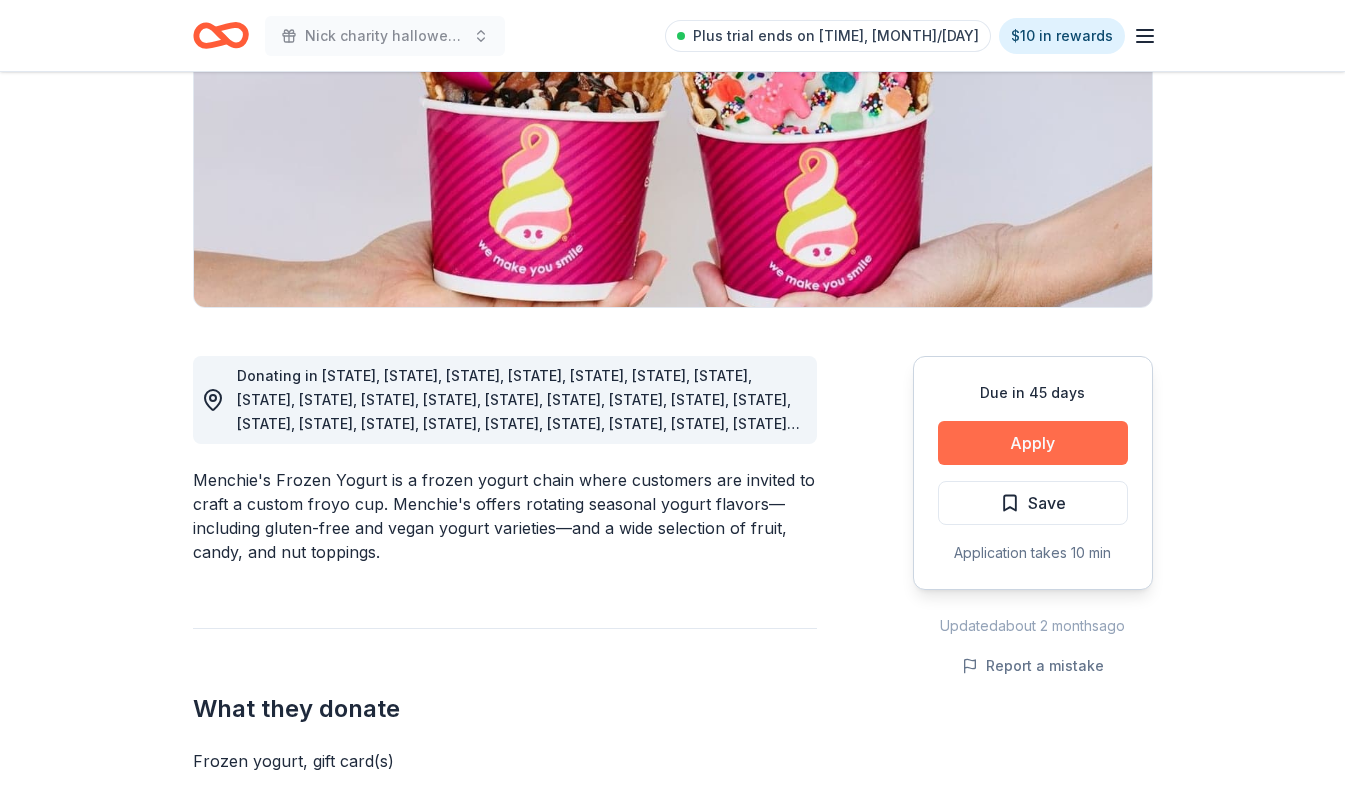click on "Apply" at bounding box center (1033, 443) 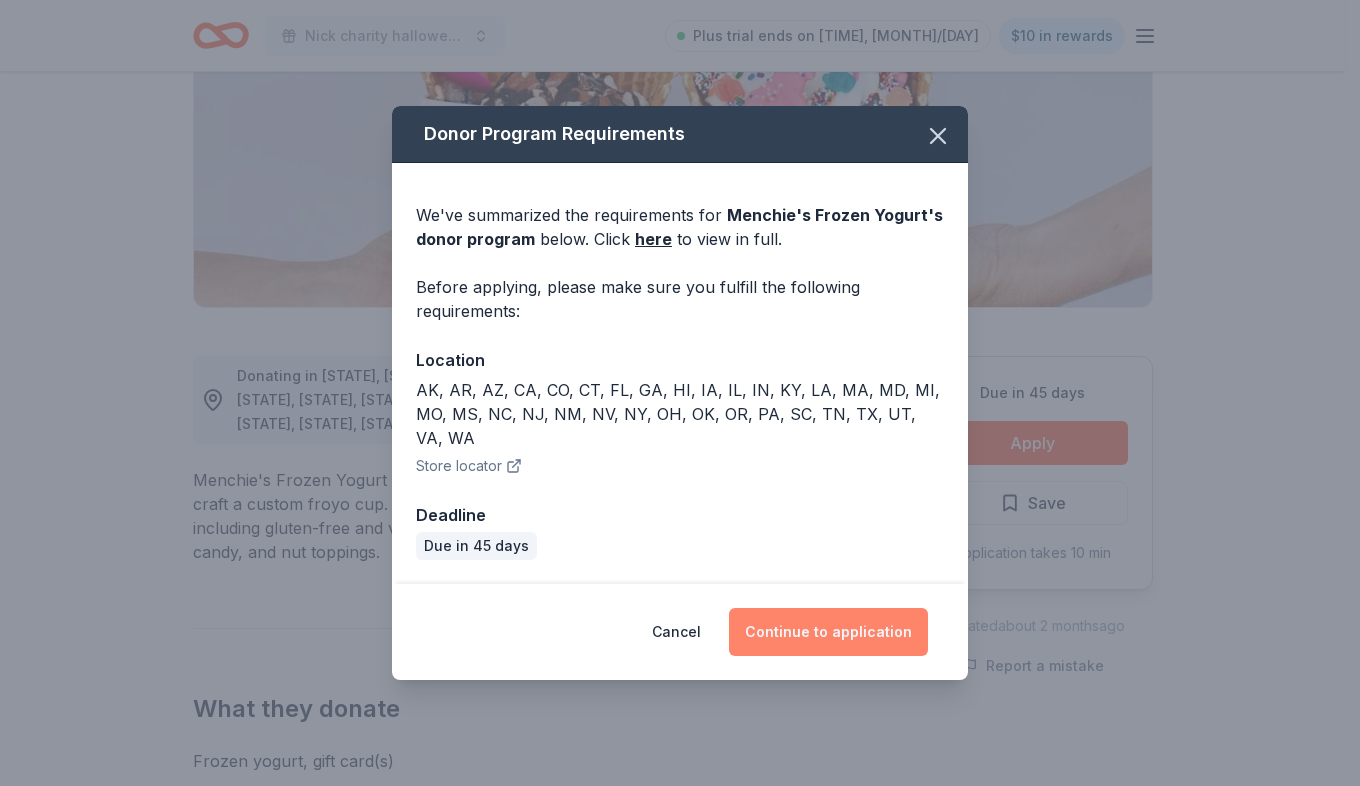 click on "Continue to application" at bounding box center (828, 632) 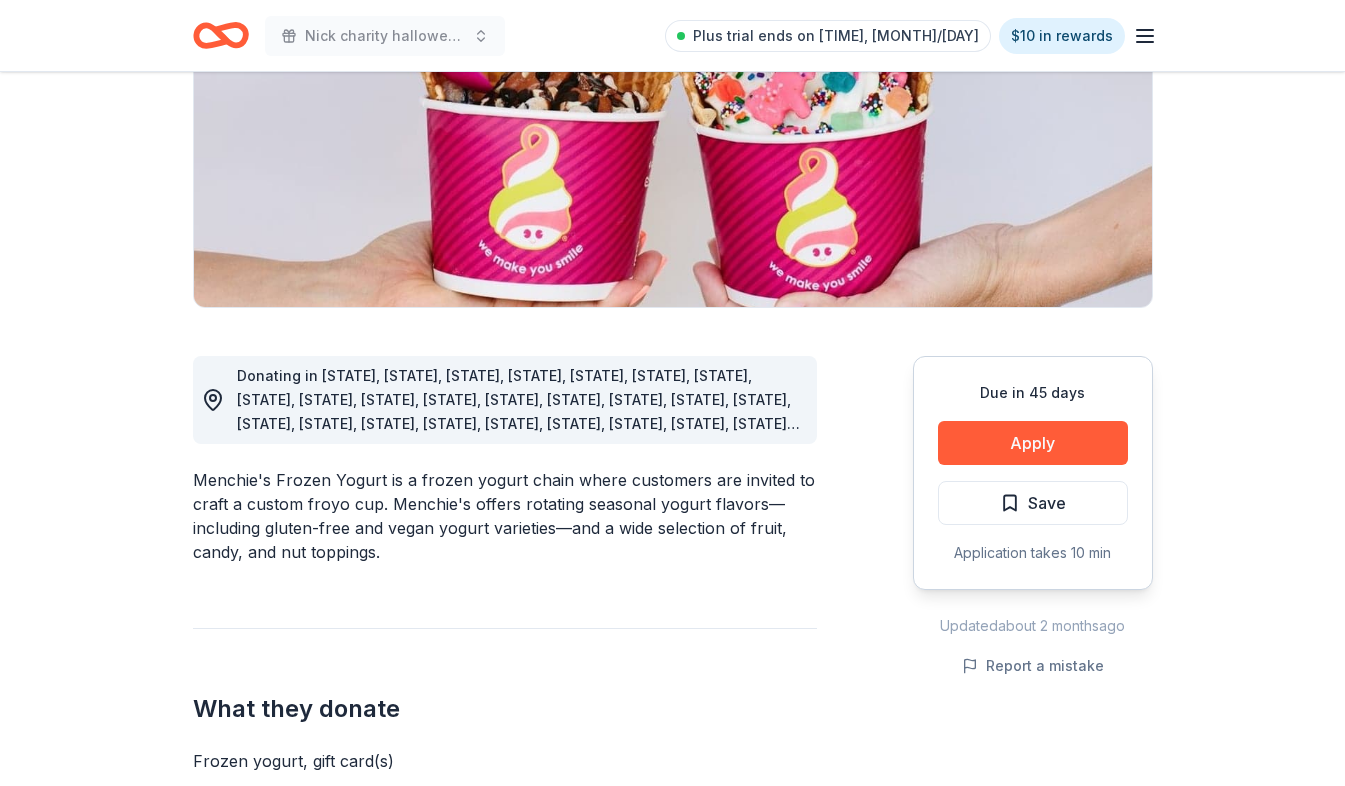 click on "Continue to application" at bounding box center (813, 620) 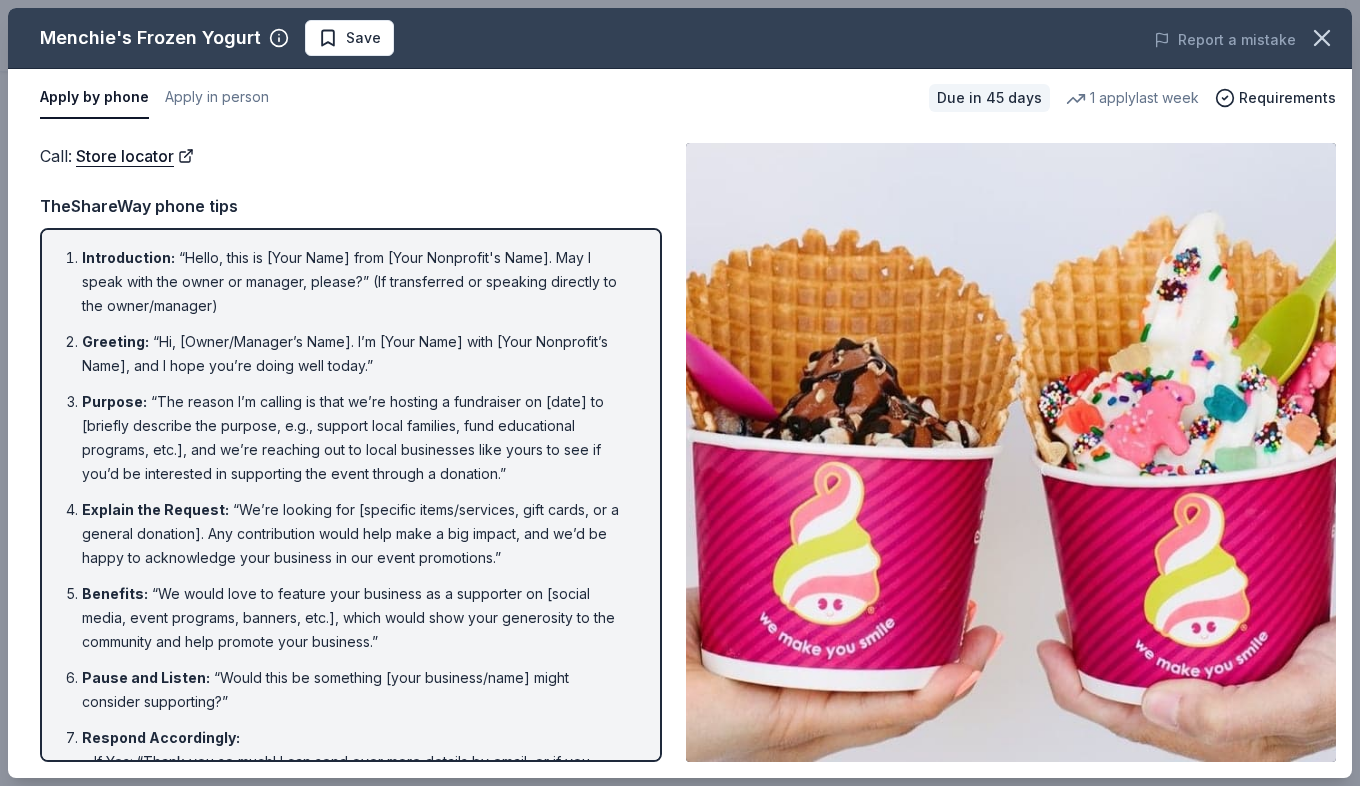 scroll, scrollTop: 242, scrollLeft: 0, axis: vertical 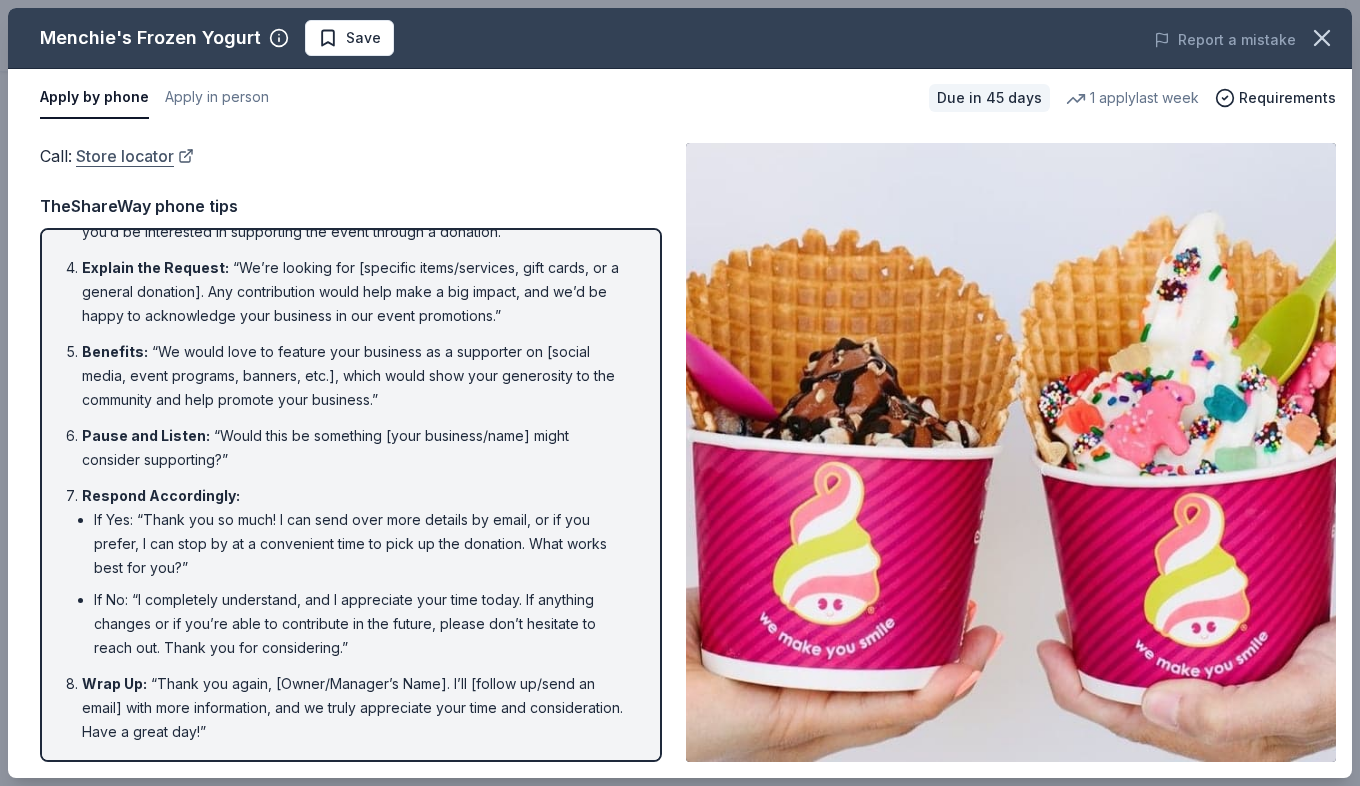 click on "Store locator" at bounding box center [135, 156] 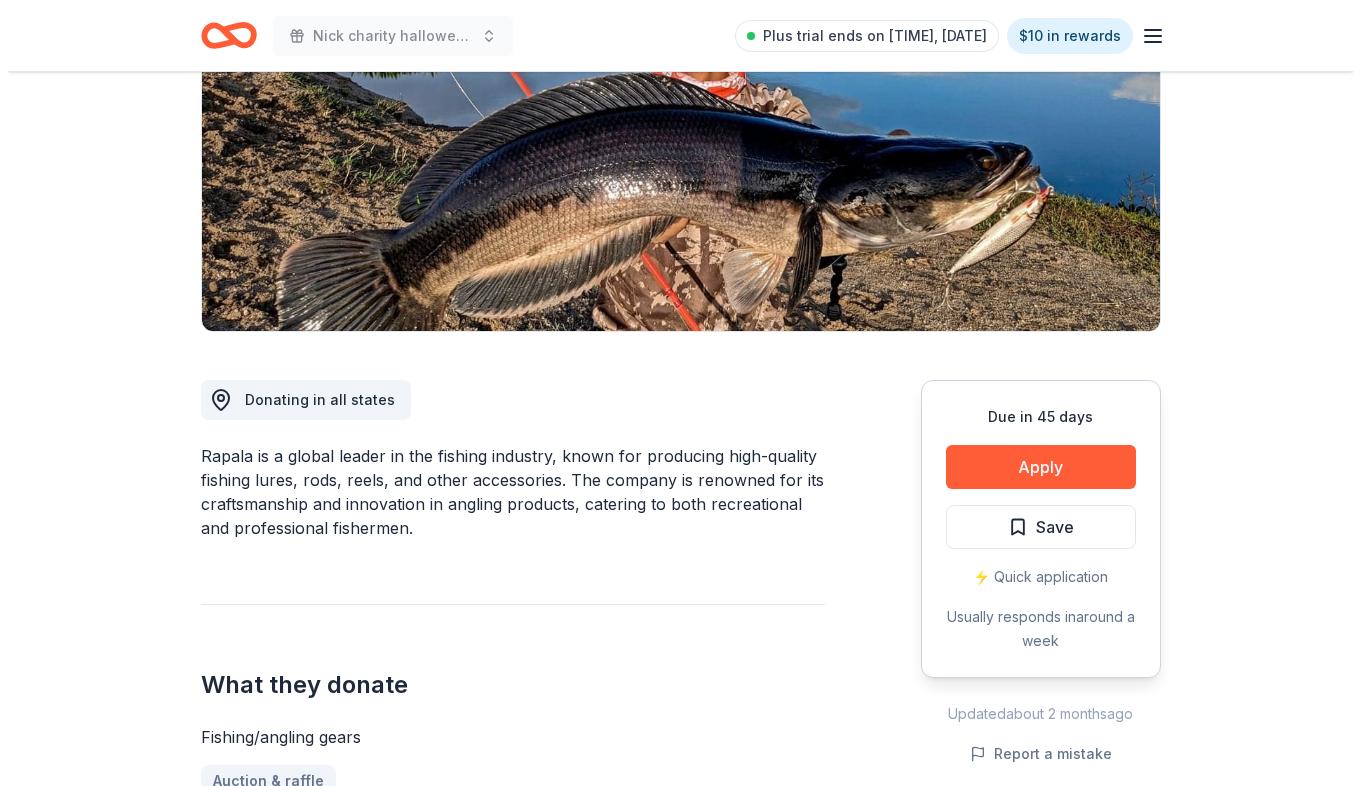 scroll, scrollTop: 300, scrollLeft: 0, axis: vertical 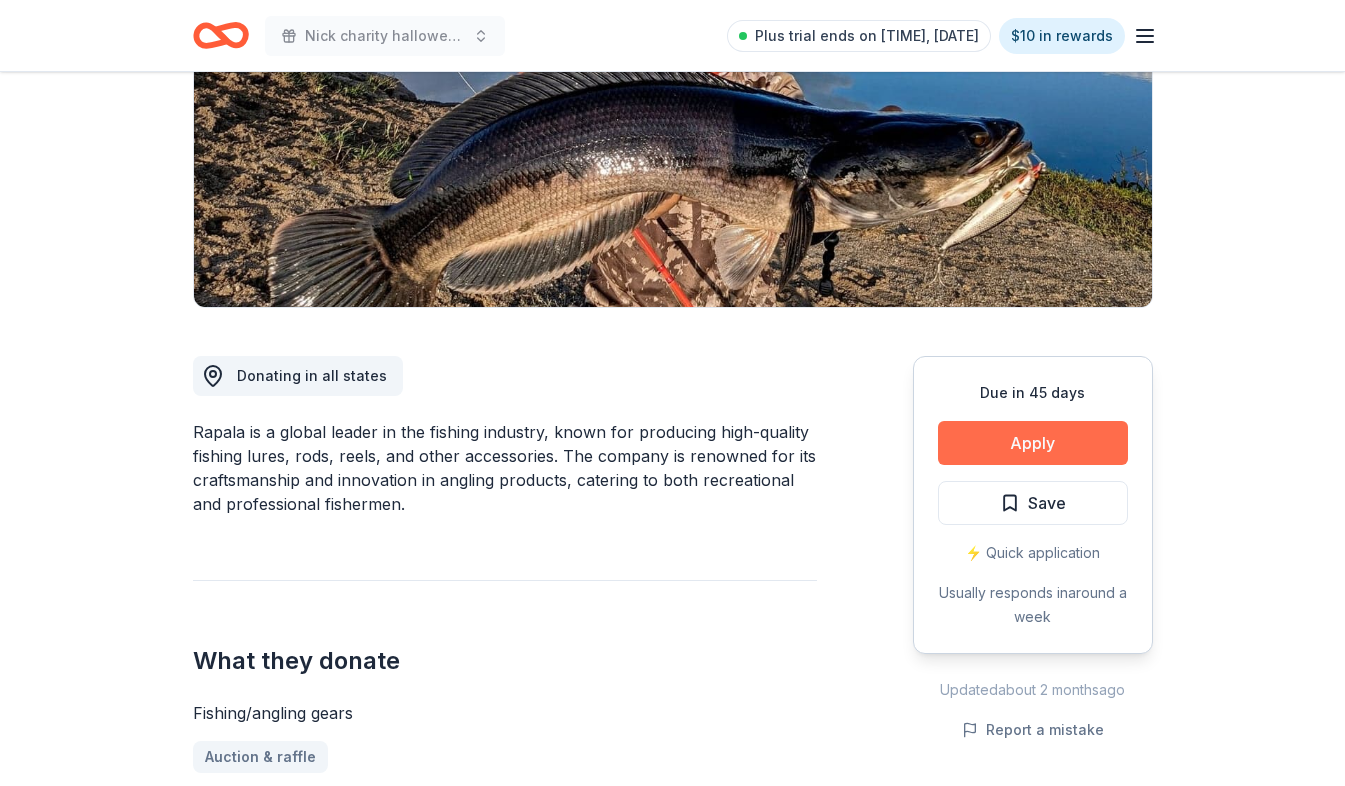 click on "Apply" at bounding box center [1033, 443] 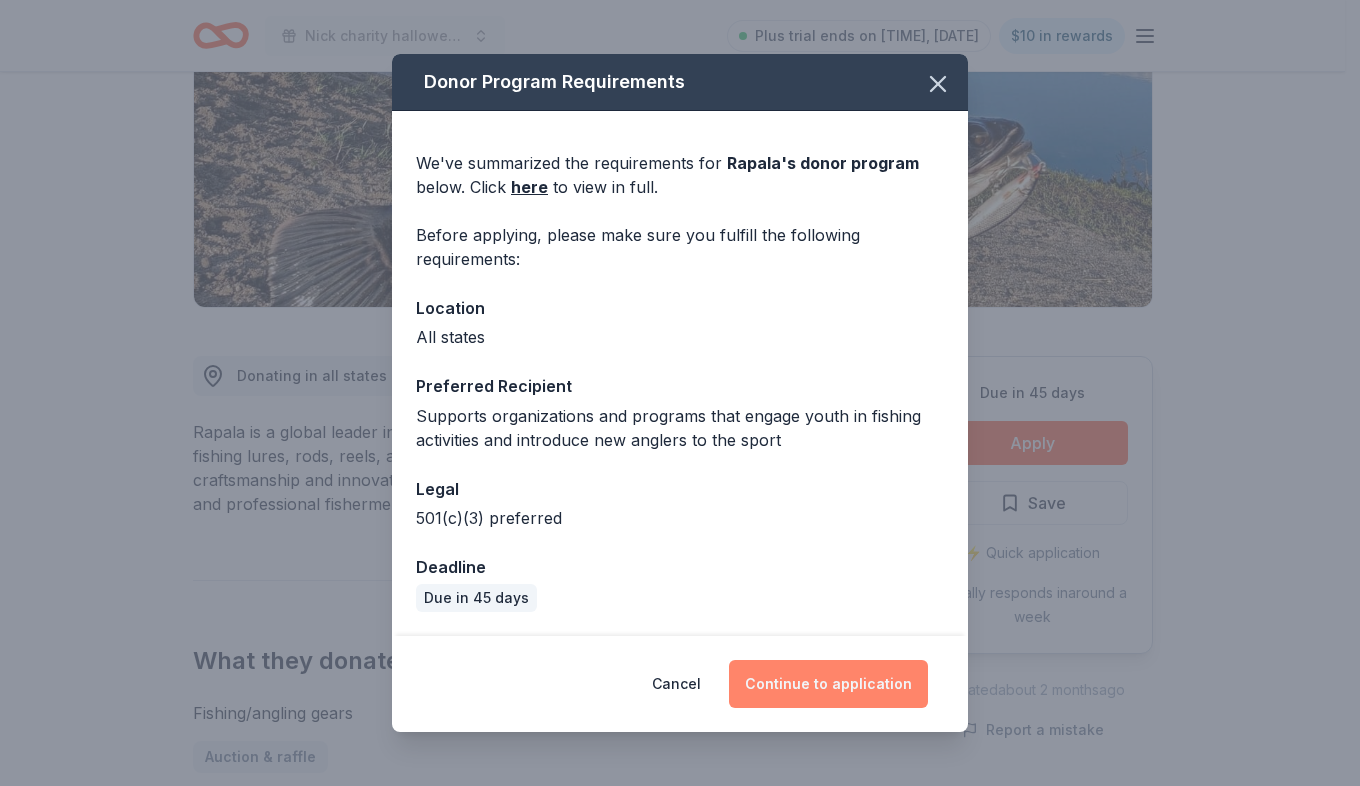 click on "Continue to application" at bounding box center (828, 684) 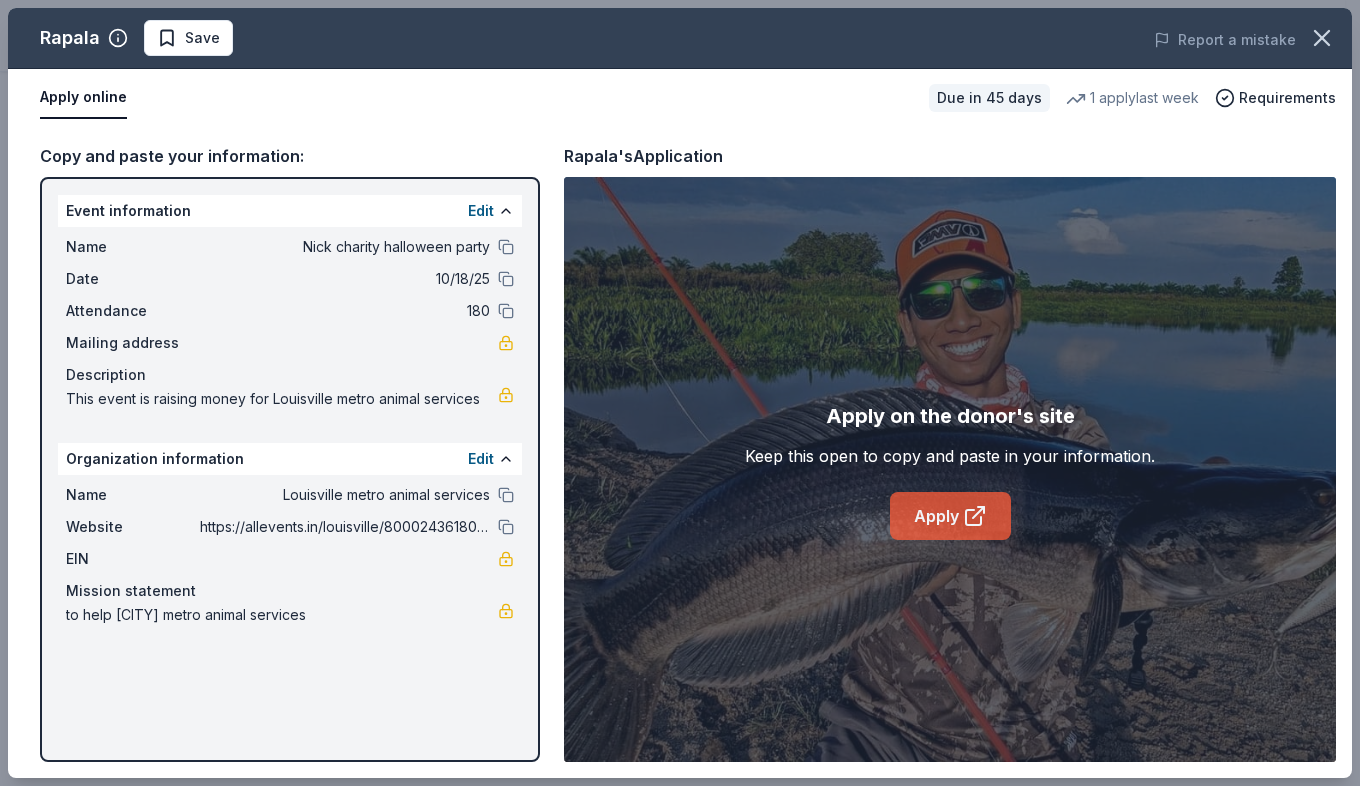 click on "Apply" at bounding box center [950, 516] 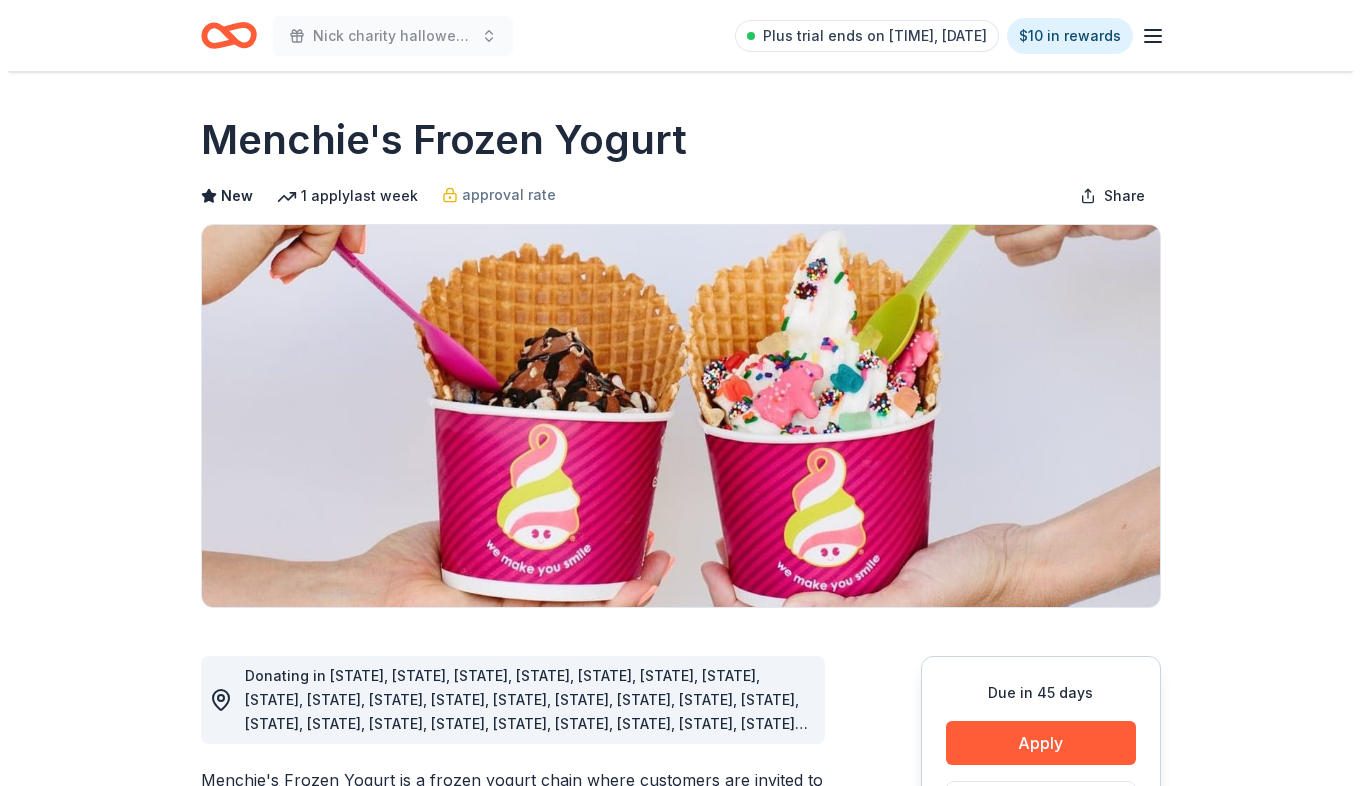 scroll, scrollTop: 0, scrollLeft: 0, axis: both 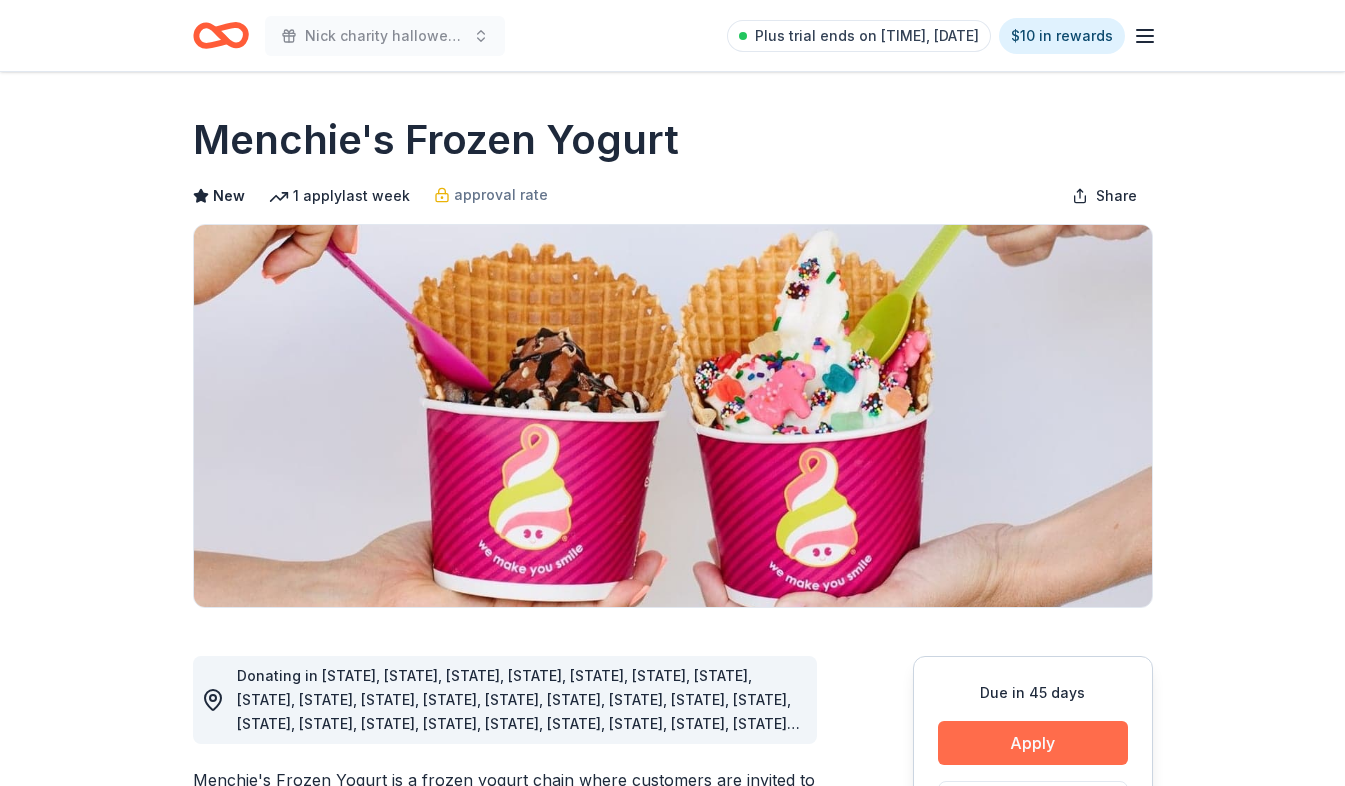 click on "Apply" at bounding box center (1033, 743) 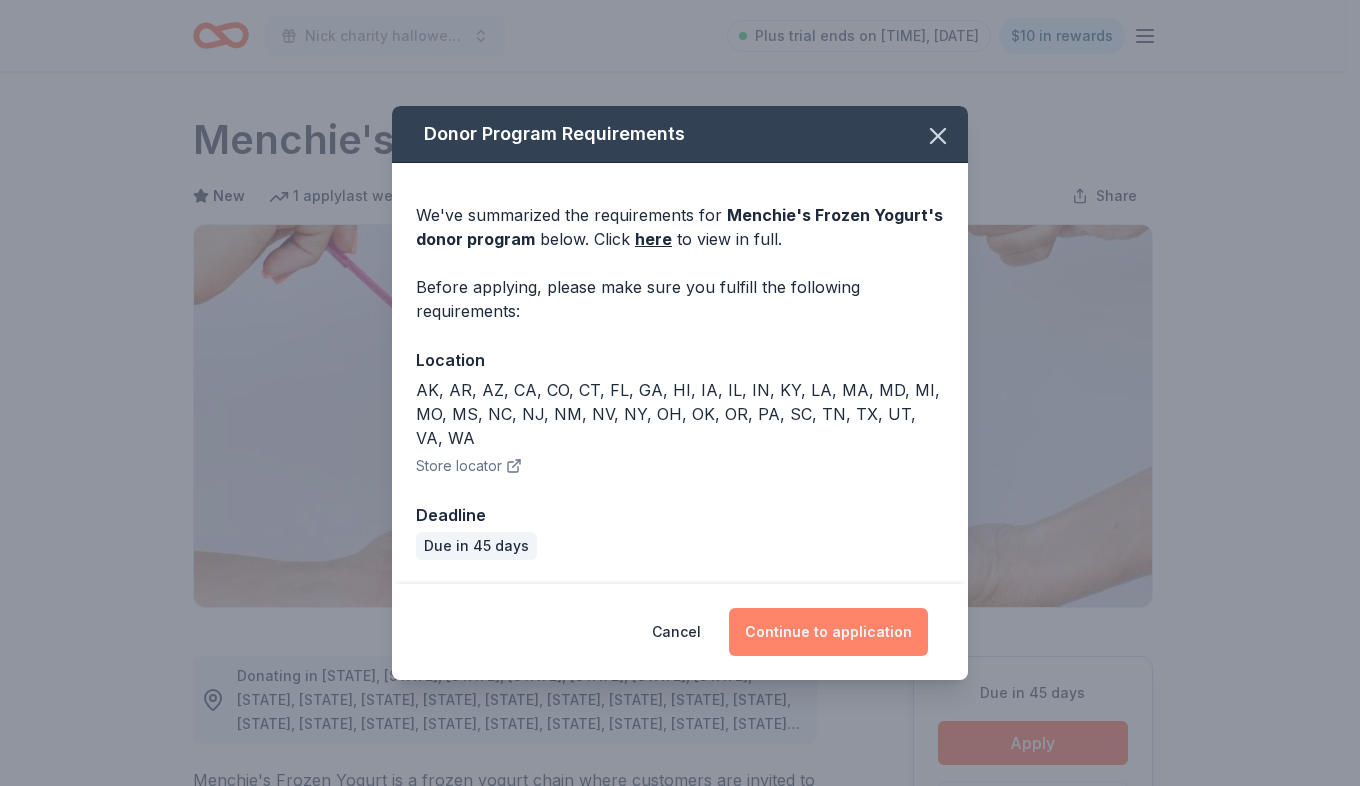 click on "Continue to application" at bounding box center (828, 632) 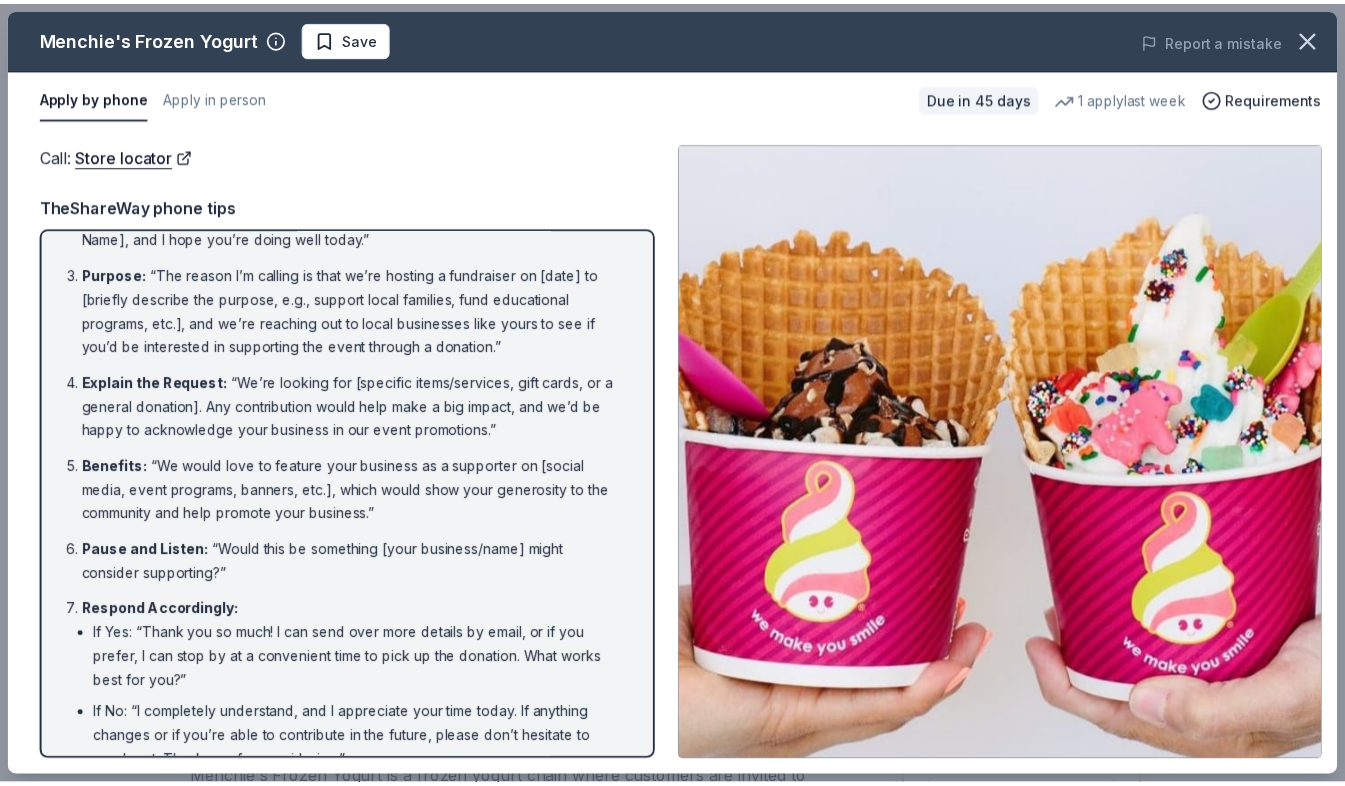 scroll, scrollTop: 242, scrollLeft: 0, axis: vertical 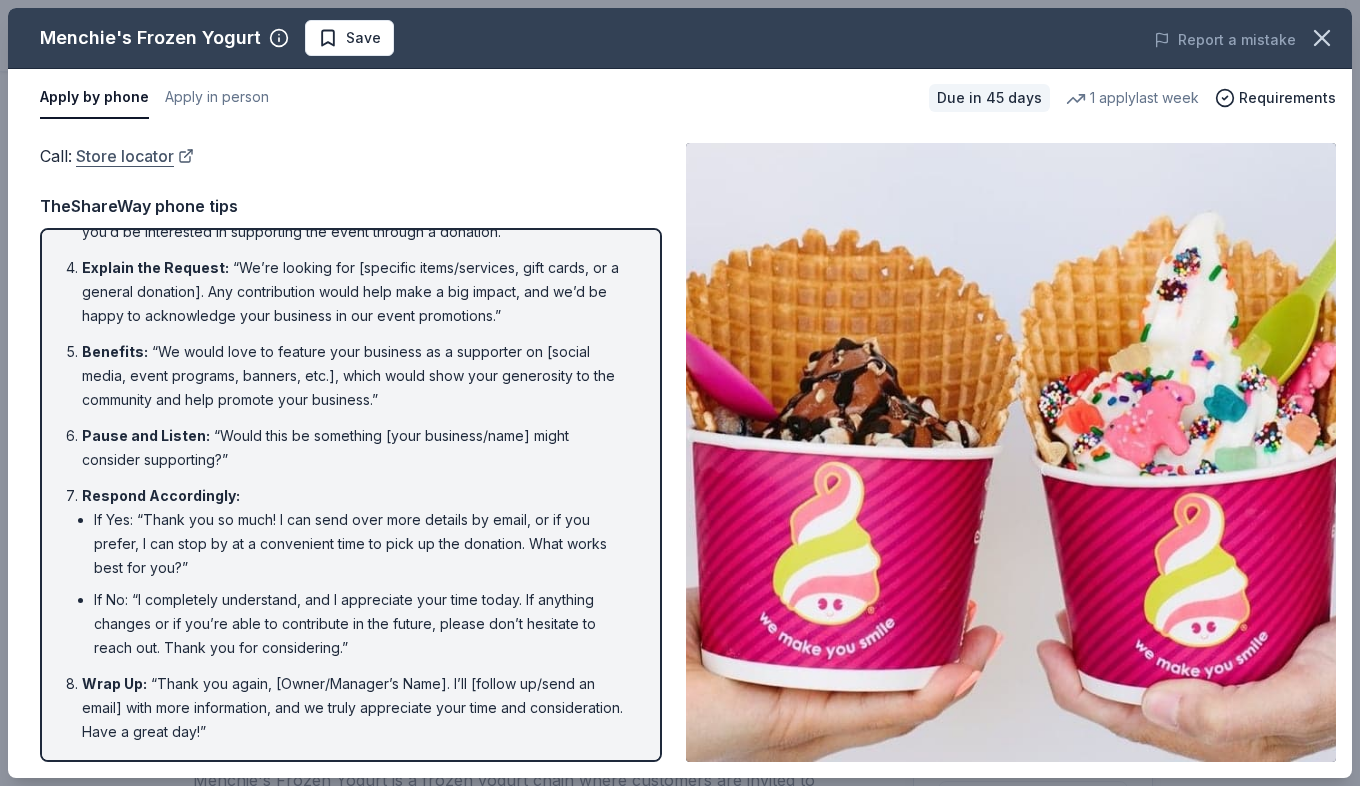 click on "Call : Store locator TheShareWay phone tips Introduction :   “Hello, this is [NAME] from [NAME]. May I speak with the owner or manager, please?” (If transferred or speaking directly to the owner/manager) Greeting :   “Hi, [NAME]. I’m [NAME] with [NAME], and I hope you’re doing well today.” Purpose :   “The reason I’m calling is that we’re hosting a fundraiser on [DATE] to [BRIEF DESCRIPTION], and we’re reaching out to local businesses like yours to see if you’d be interested in supporting the event through a donation.” Explain the Request :   Benefits :   Pause and Listen :   Respond Accordingly :   Wrap Up :" at bounding box center [351, 452] 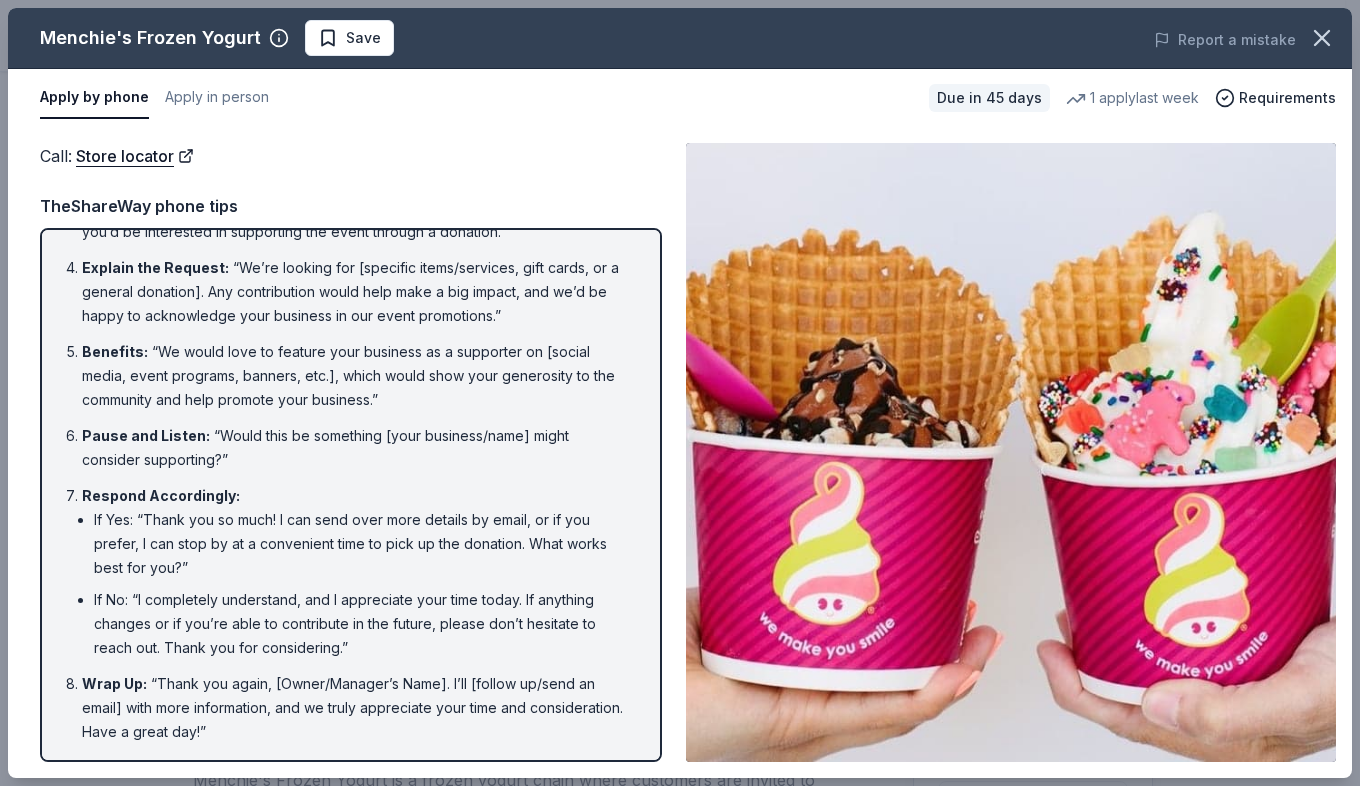 drag, startPoint x: 249, startPoint y: 30, endPoint x: 159, endPoint y: 28, distance: 90.02222 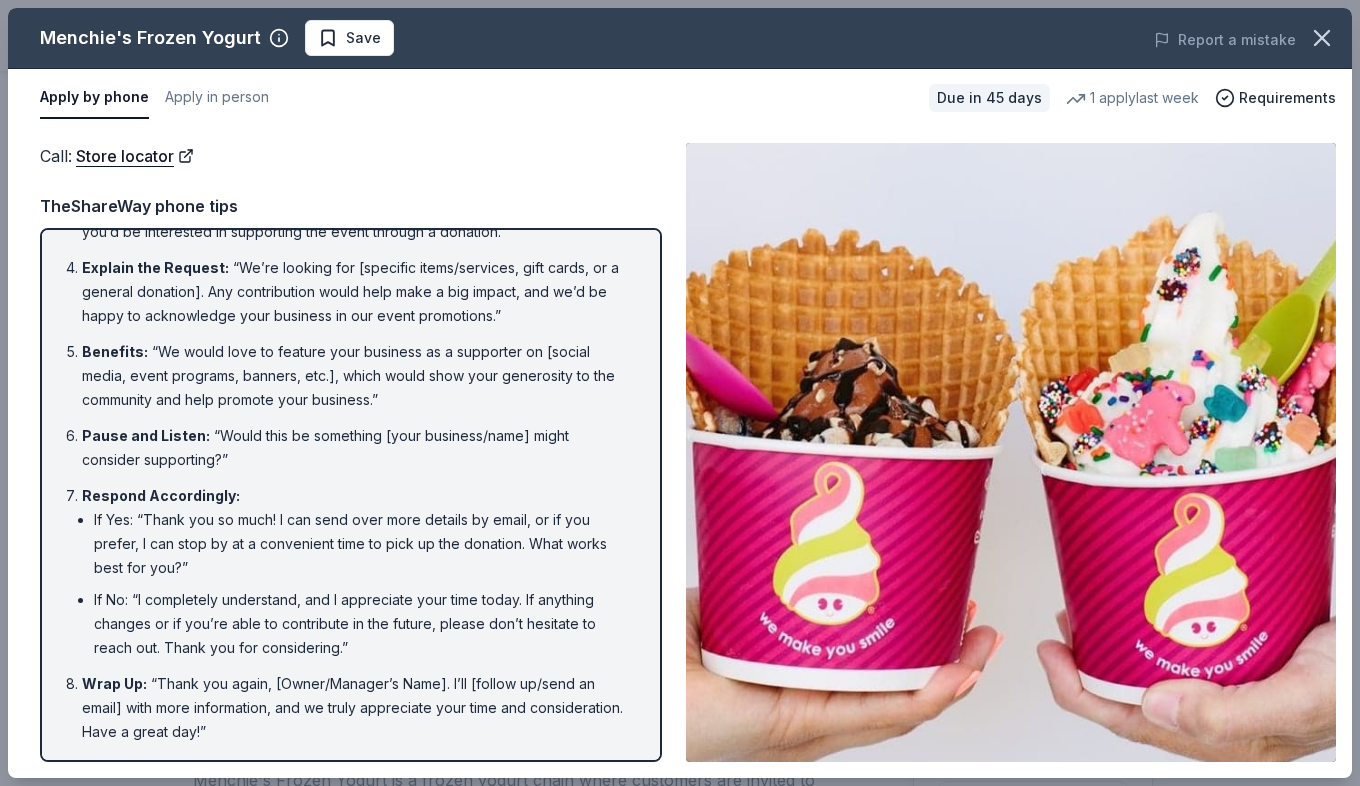 drag, startPoint x: 160, startPoint y: 26, endPoint x: 85, endPoint y: 185, distance: 175.80103 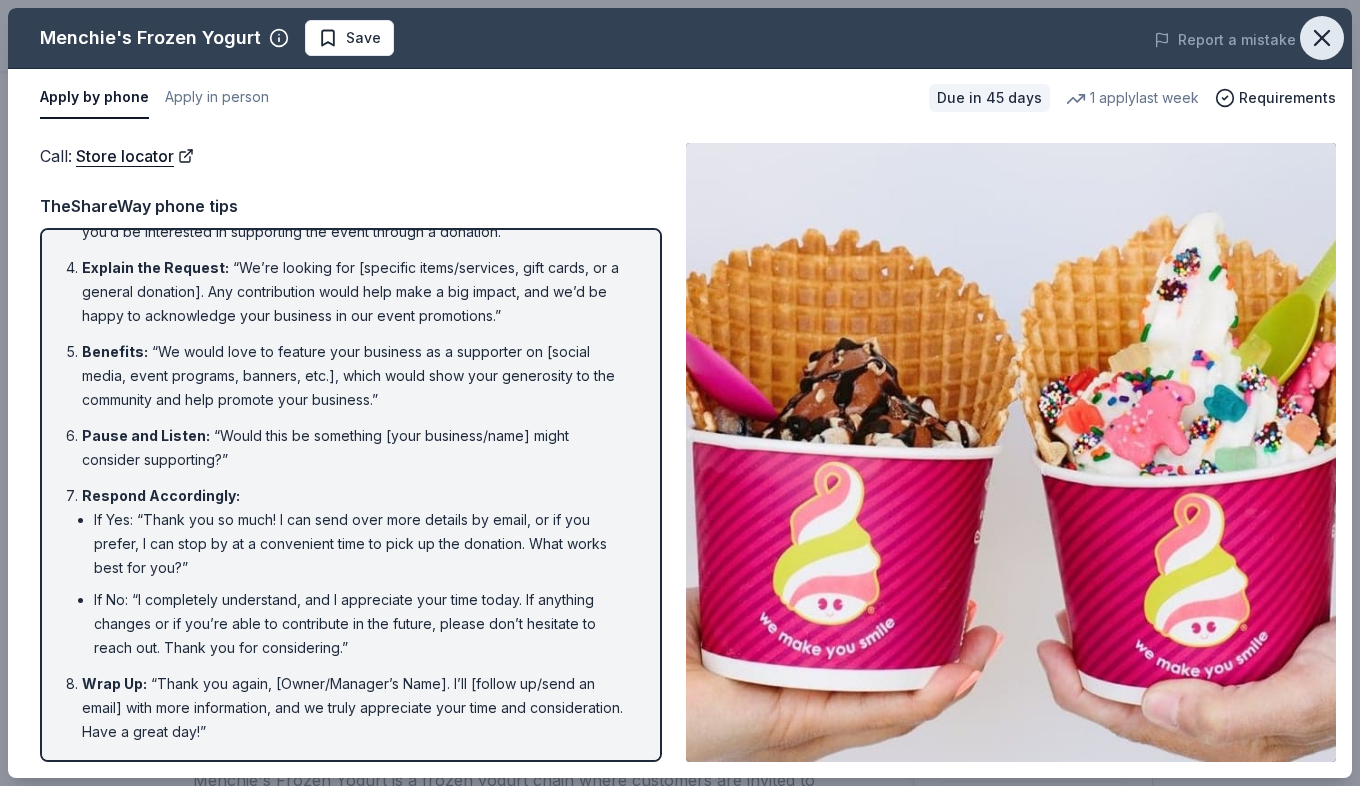 click 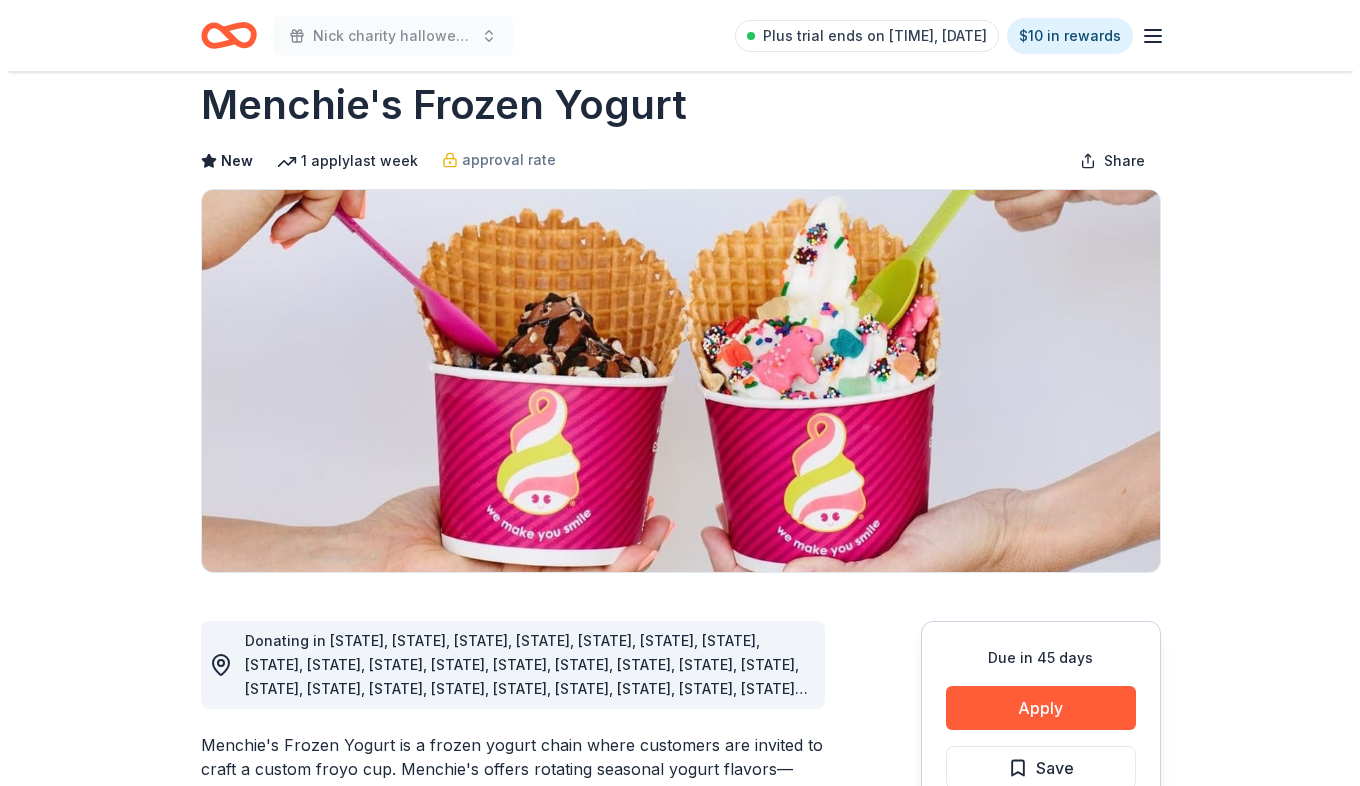 scroll, scrollTop: 100, scrollLeft: 0, axis: vertical 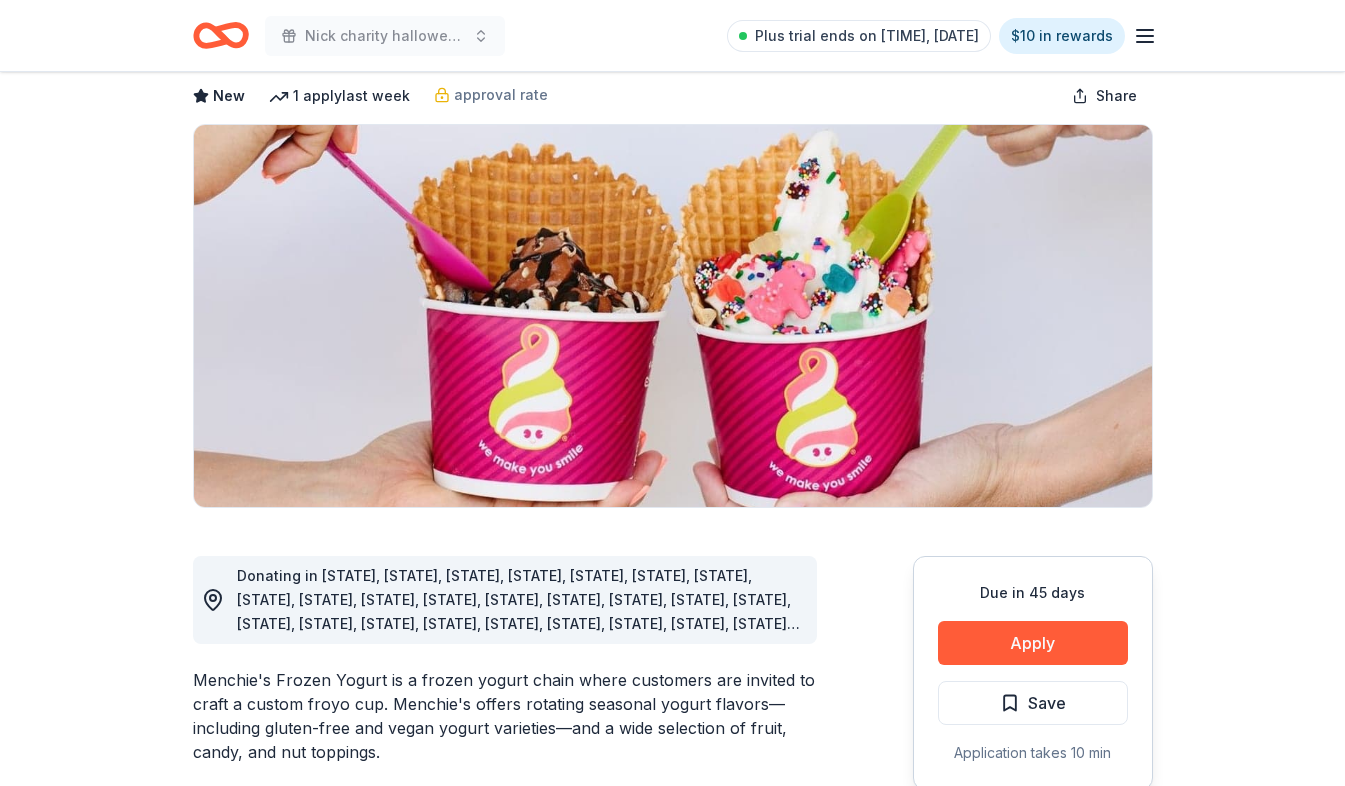 drag, startPoint x: 982, startPoint y: 650, endPoint x: 983, endPoint y: 670, distance: 20.024984 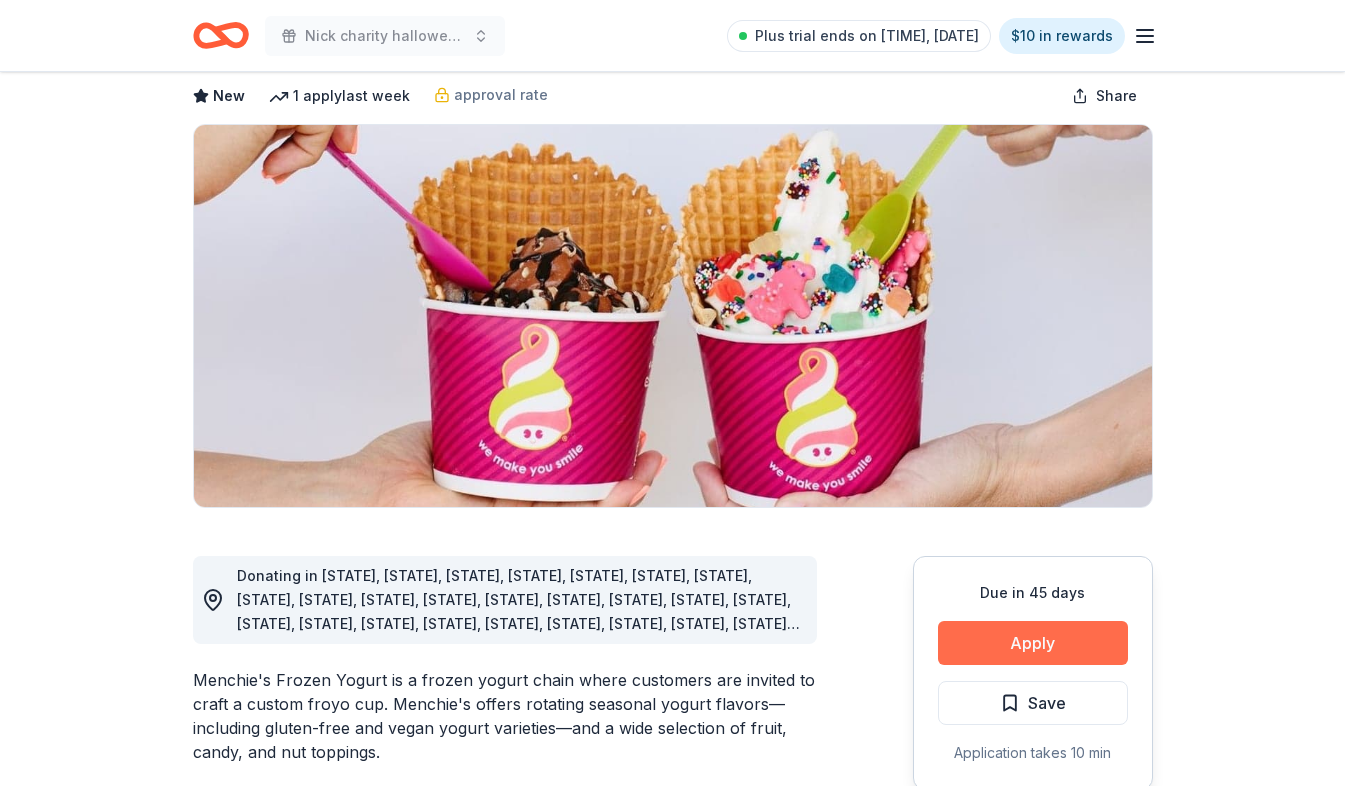 click on "Apply" at bounding box center [1033, 643] 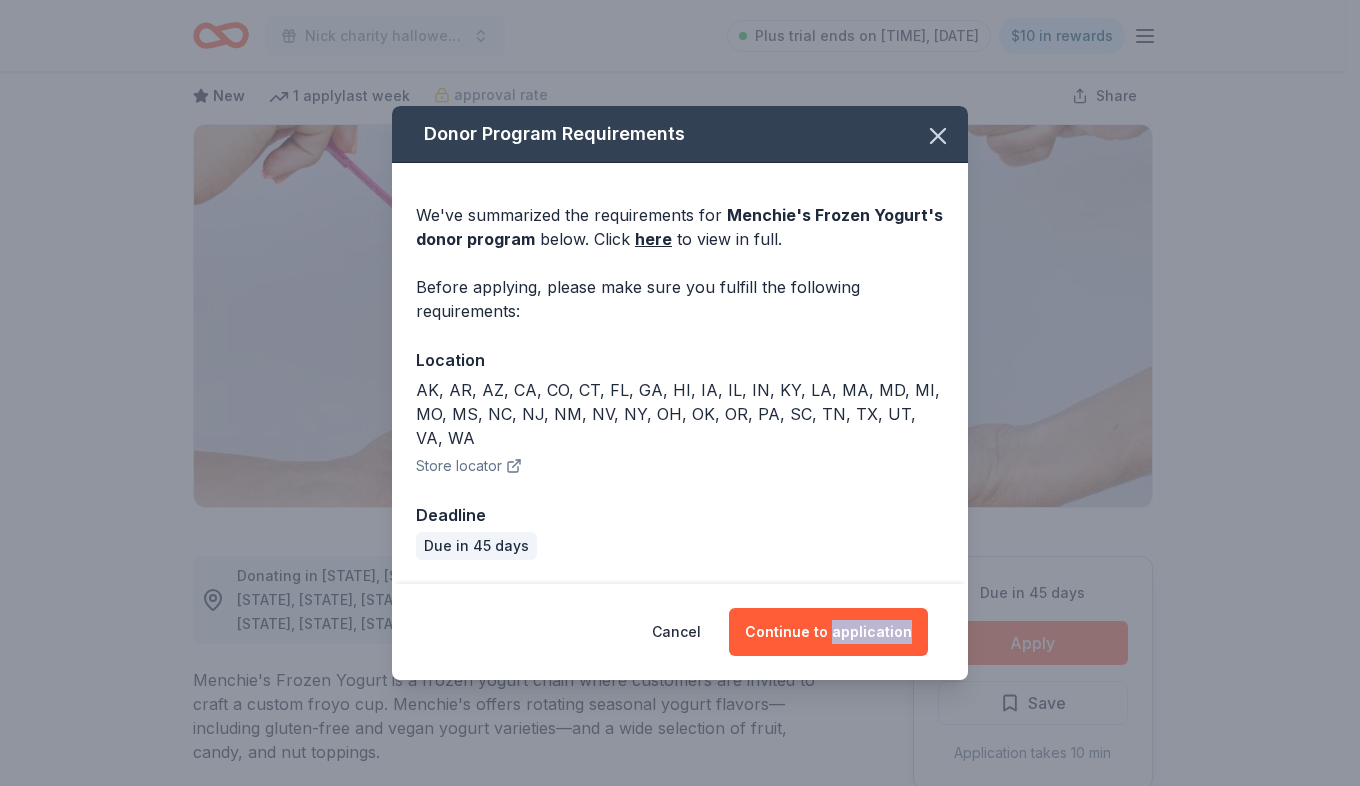 click on "Donor Program Requirements We've summarized the requirements for   Menchie's Frozen Yogurt 's donor program   below.   Click   here   to view in full. Before applying, please make sure you fulfill the following requirements: Location AK, AR, AZ, CA, CO, CT, FL, GA, HI, IA, IL, IN, KY, LA, MA, MD, MI, MO, MS, NC, NJ, NM, NV, NY, OH, OK, OR, PA, SC, TN, TX, UT, VA, WA Store locator  Deadline Due in 45 days Cancel Continue to application" at bounding box center (680, 393) 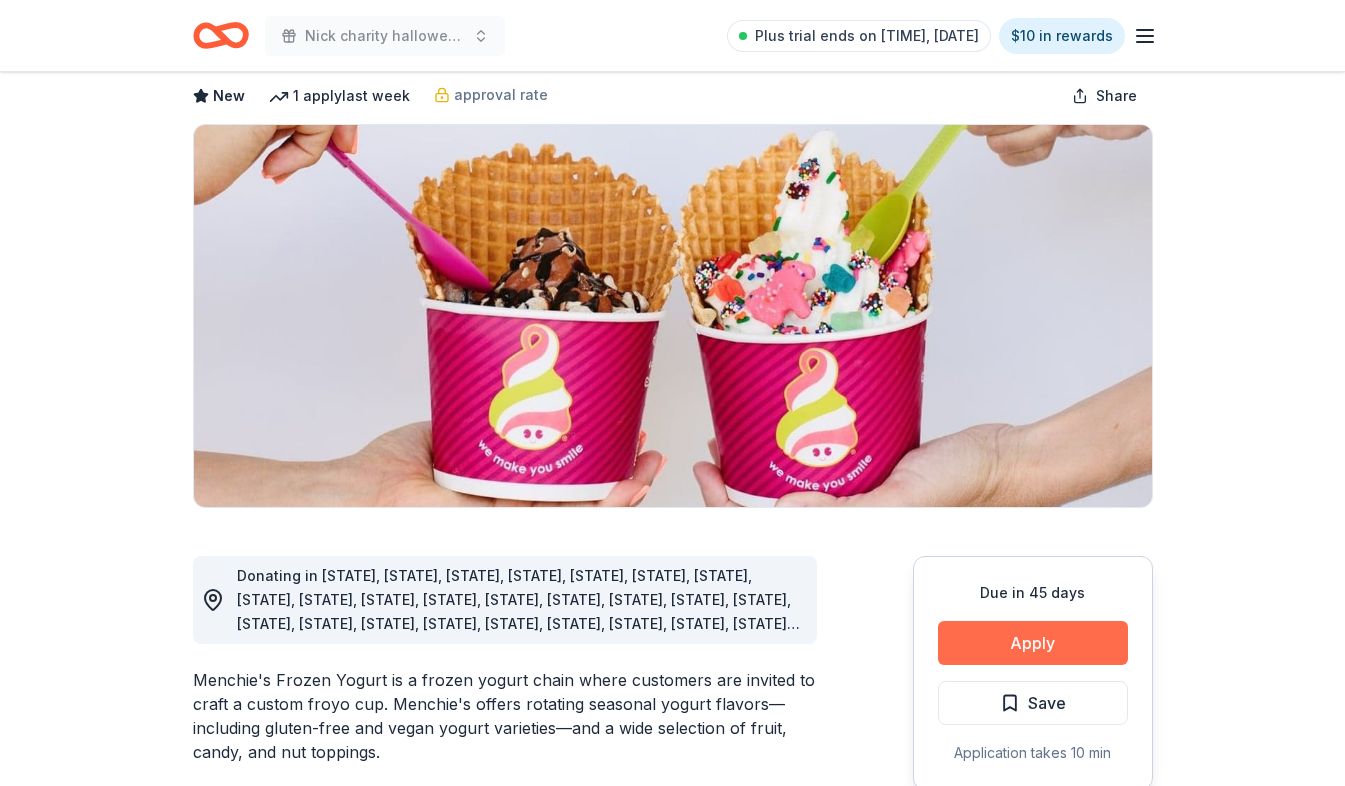 click on "Apply" at bounding box center (1033, 643) 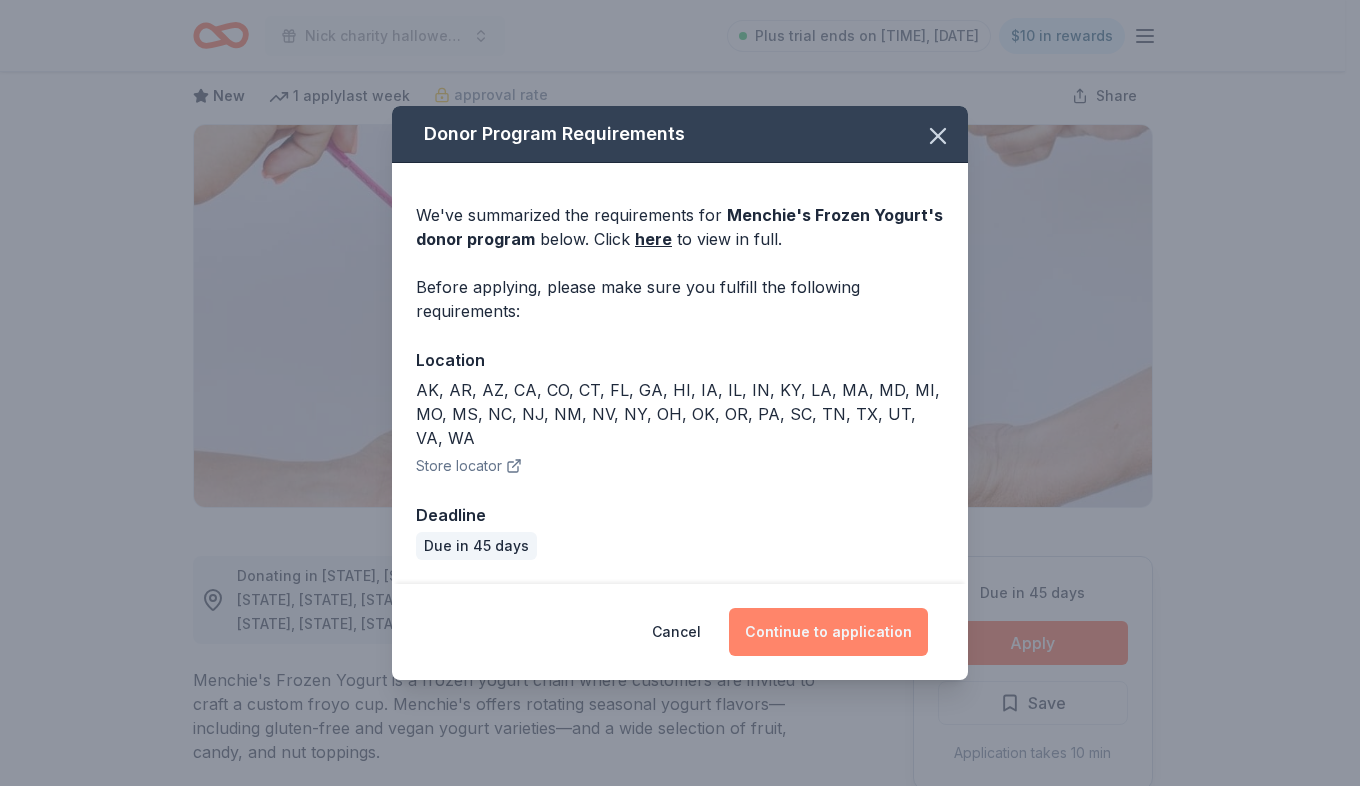 drag, startPoint x: 848, startPoint y: 630, endPoint x: 804, endPoint y: 629, distance: 44.011364 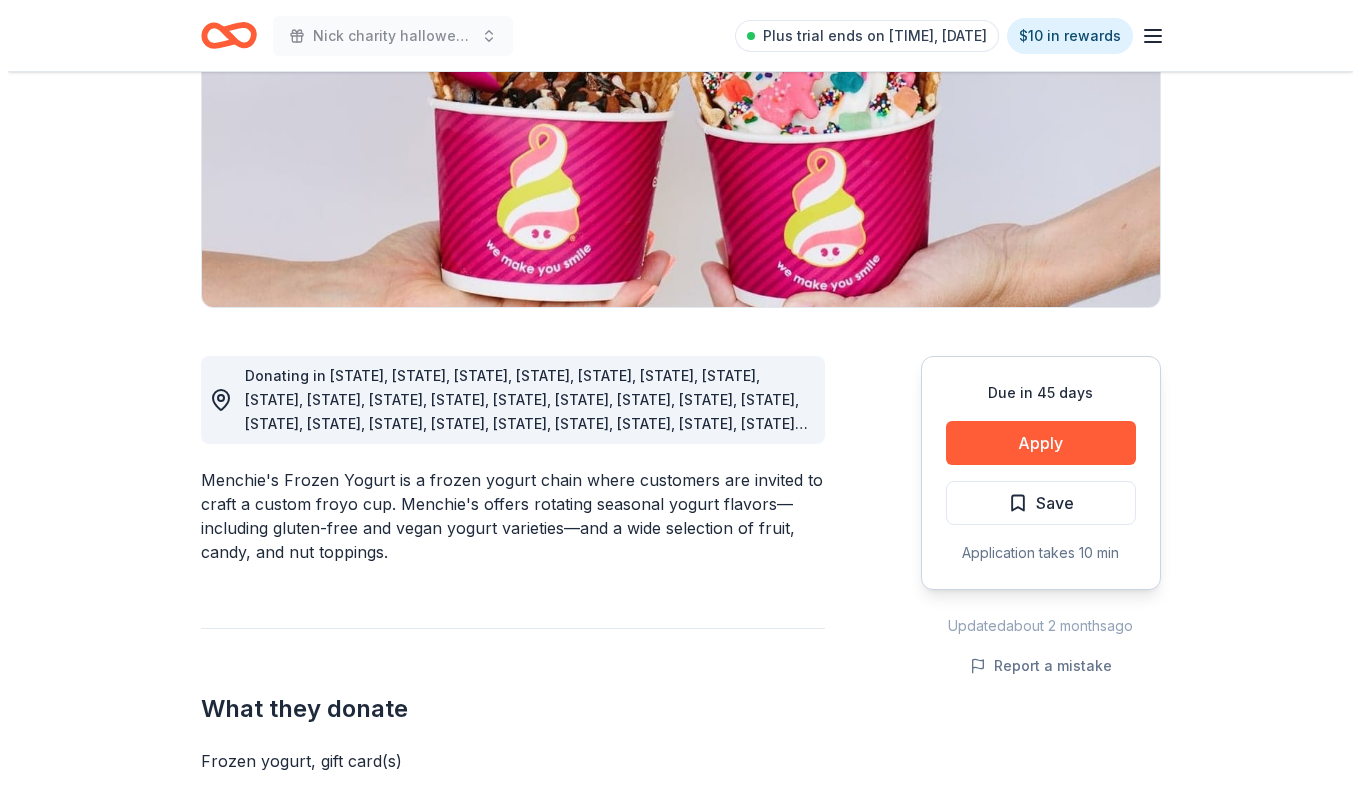 scroll, scrollTop: 300, scrollLeft: 0, axis: vertical 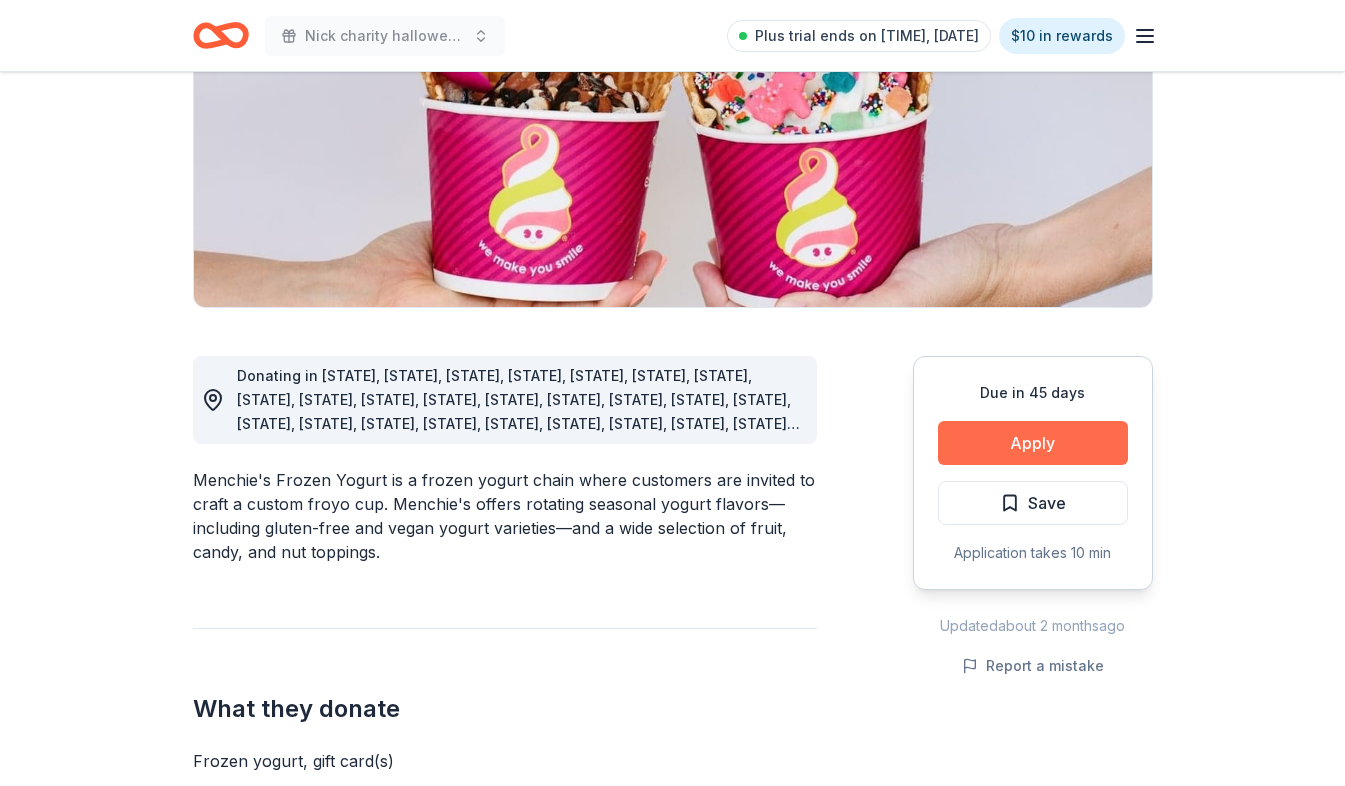 click on "Apply" at bounding box center (1033, 443) 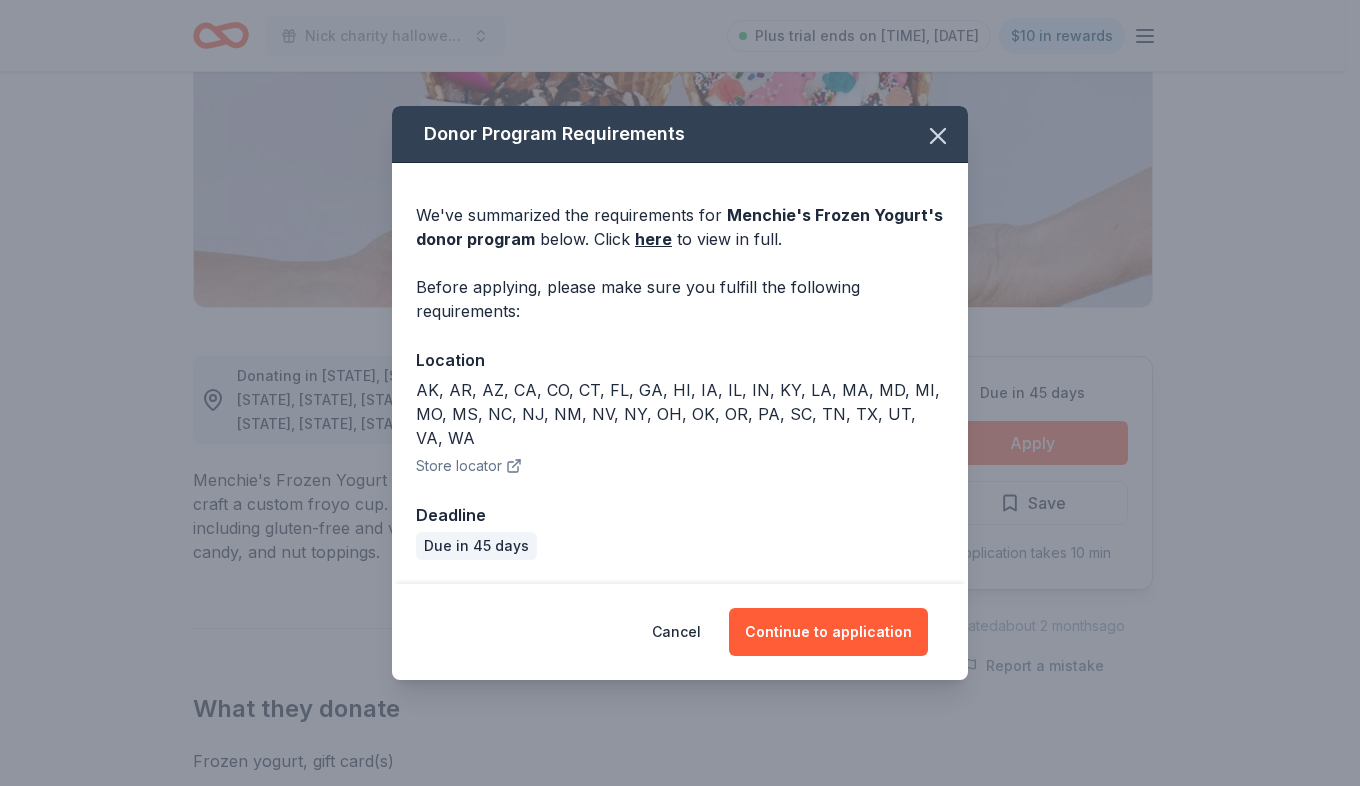 click on "Donor Program Requirements We've summarized the requirements for Menchie's Frozen Yogurt 's donor program below. Click here to view in full. Before applying, please make sure you fulfill the following requirements: Location [STATE], [STATE], [STATE], [STATE], [STATE], [STATE], [STATE], [STATE], [STATE], [STATE], [STATE], [STATE], [STATE], [STATE], [STATE], [STATE], [STATE], [STATE], [STATE], [STATE], [STATE], [STATE], [STATE], [STATE], [STATE], [STATE], [STATE], [STATE], [STATE], [STATE], [STATE], [STATE], [STATE], [STATE], [STATE] Store locator Deadline Due in [DAYS] Cancel Continue to application" at bounding box center (680, 393) 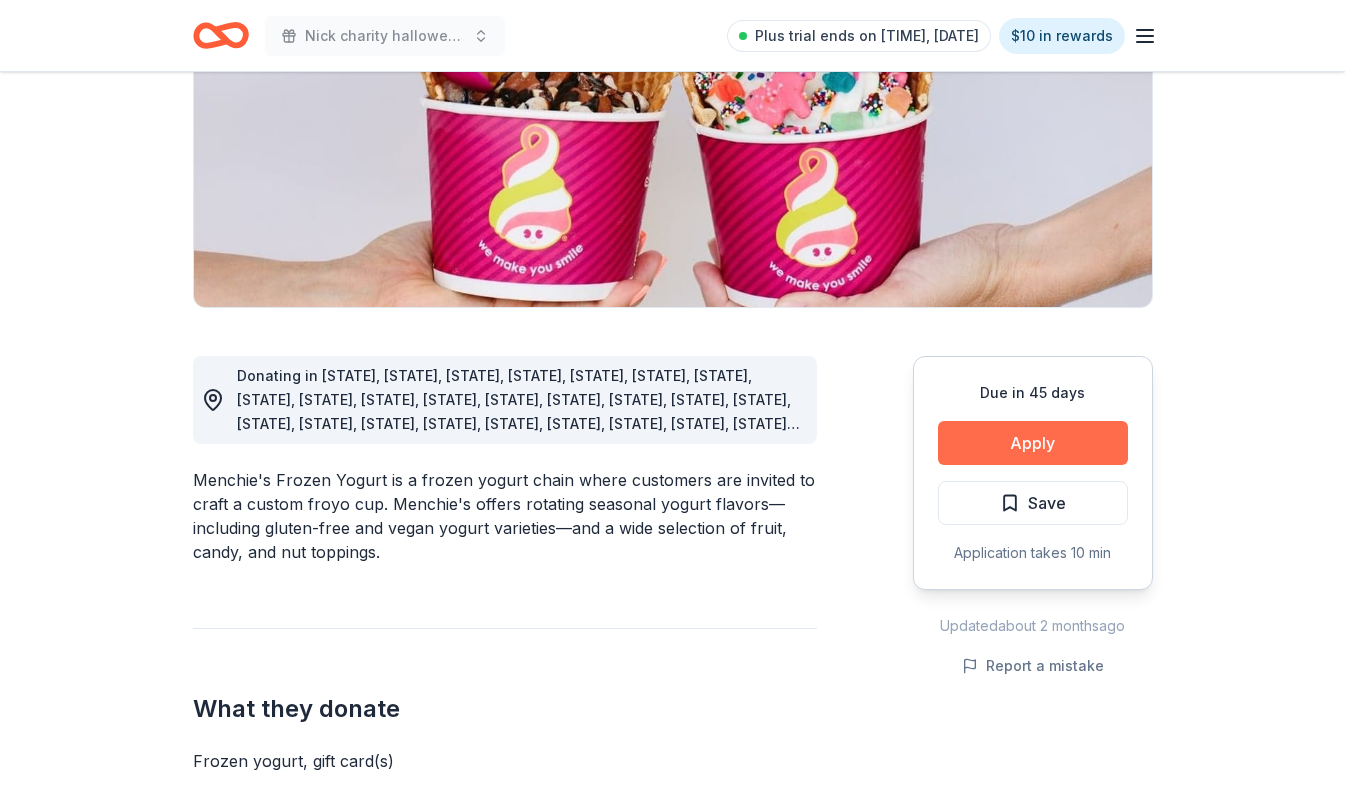 click on "Apply" at bounding box center (1033, 443) 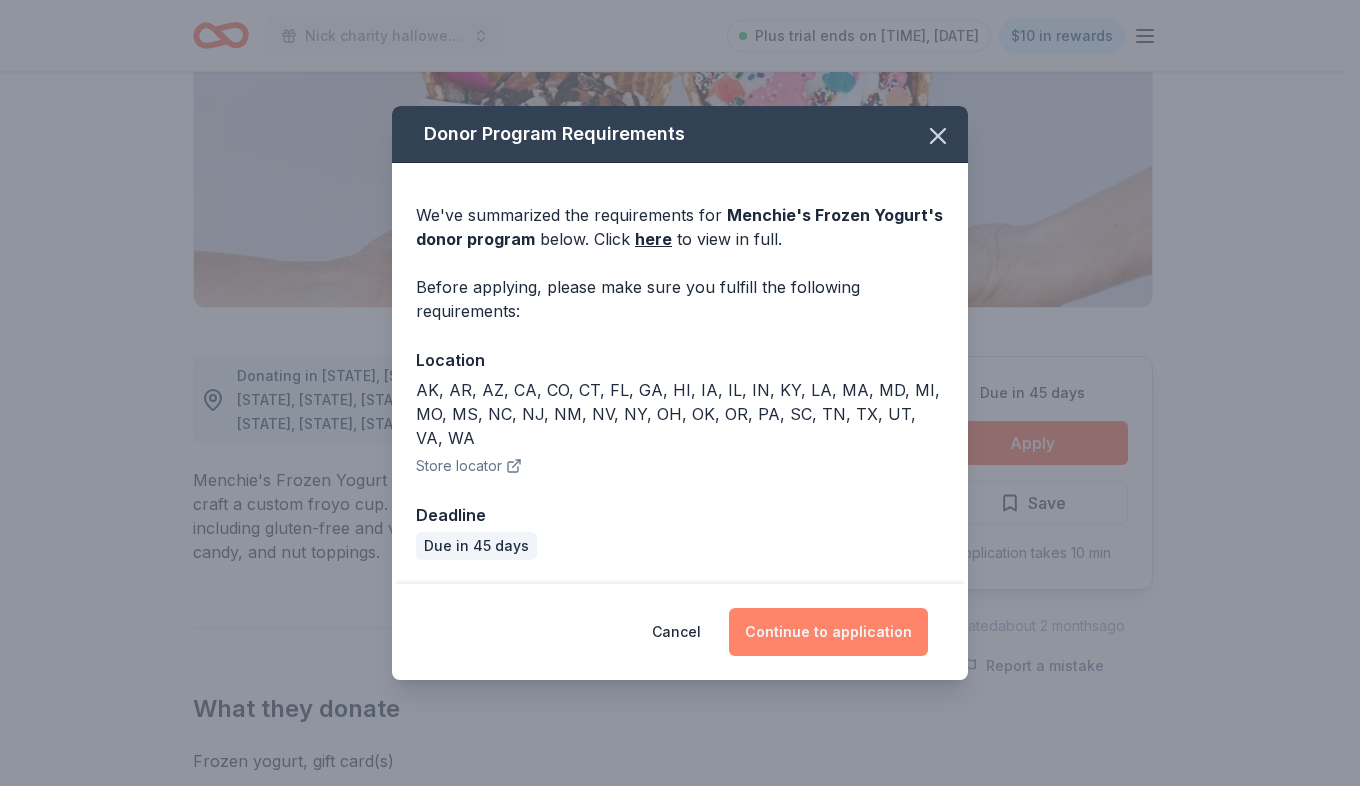 click on "Continue to application" at bounding box center (828, 632) 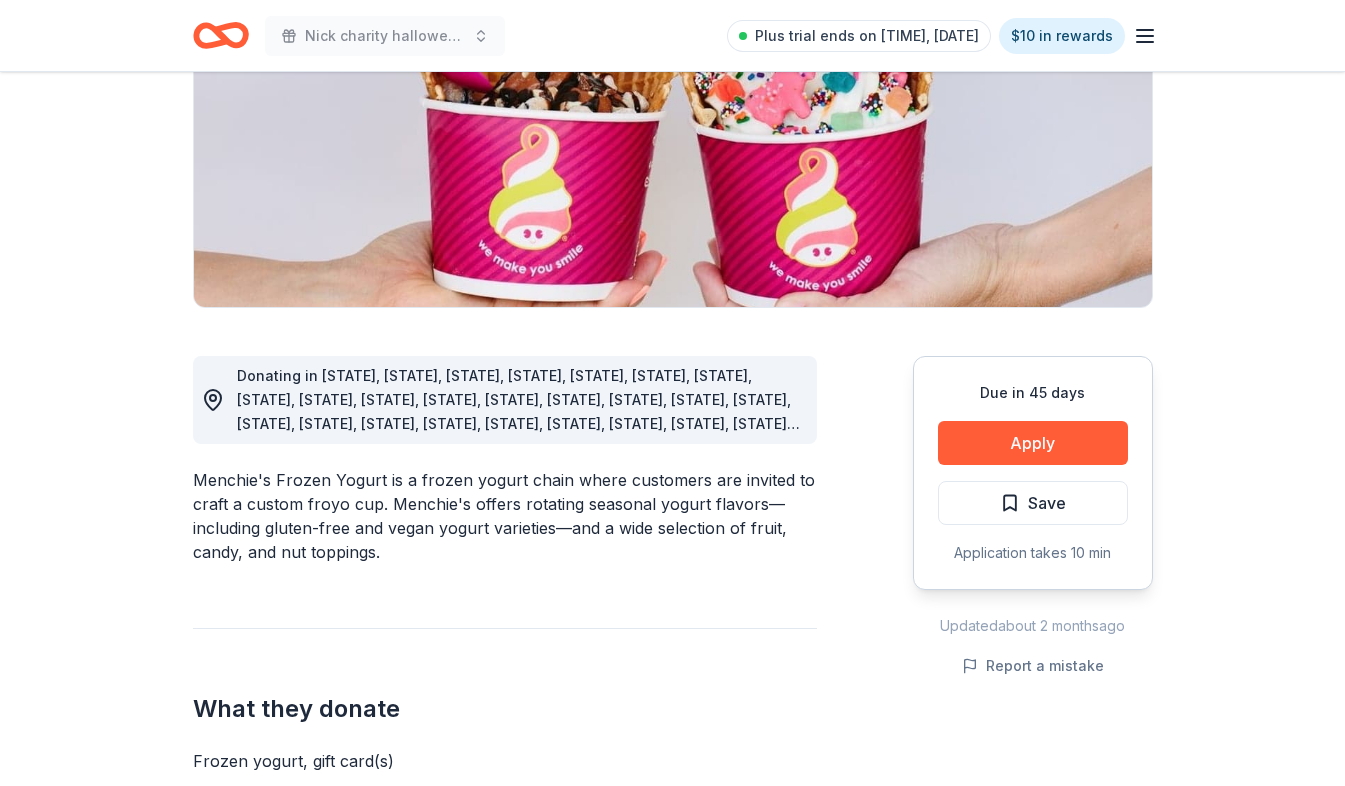 click on "Donating in [STATE], [STATE], [STATE], [STATE], [STATE], [STATE], [STATE], [STATE], [STATE], [STATE], [STATE], [STATE], [STATE], [STATE], [STATE], [STATE], [STATE], [STATE], [STATE], [STATE], [STATE], [STATE], [STATE], [STATE], [STATE], [STATE], [STATE], [STATE], [STATE], [STATE], [STATE], [STATE], [STATE], [STATE], [STATE] Menchie's Frozen Yogurt is a frozen yogurt chain where customers are invited to craft a custom froyo cup. Menchie's offers rotating seasonal yogurt flavors—including gluten-free and vegan yogurt varieties—and a wide selection of fruit, candy, and nut toppings. What they donate Frozen yogurt, gift card(s) Desserts Auction & raffle Donation is small & easy to send to guests Who they donate to Menchie's Frozen Yogurt hasn ' t listed any preferences or eligibility criteria. approval rate [PERCENT] approved [PERCENT] declined [PERCENT] no response Upgrade to Pro to view approval rates and average donation values Due in [DAYS] Apply Save Application takes [MINUTES] min Updated about [TIME] ago Report a mistake" at bounding box center [673, 914] 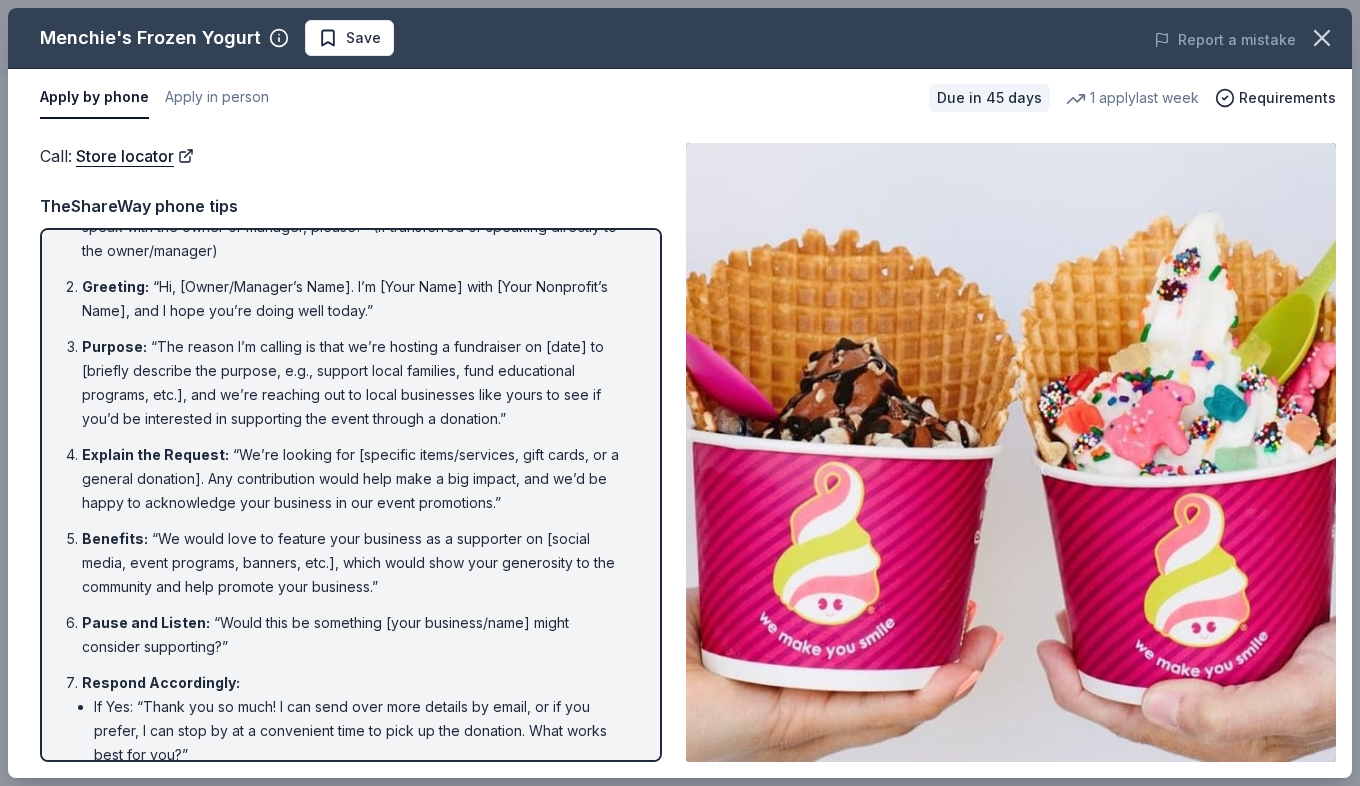 scroll, scrollTop: 0, scrollLeft: 0, axis: both 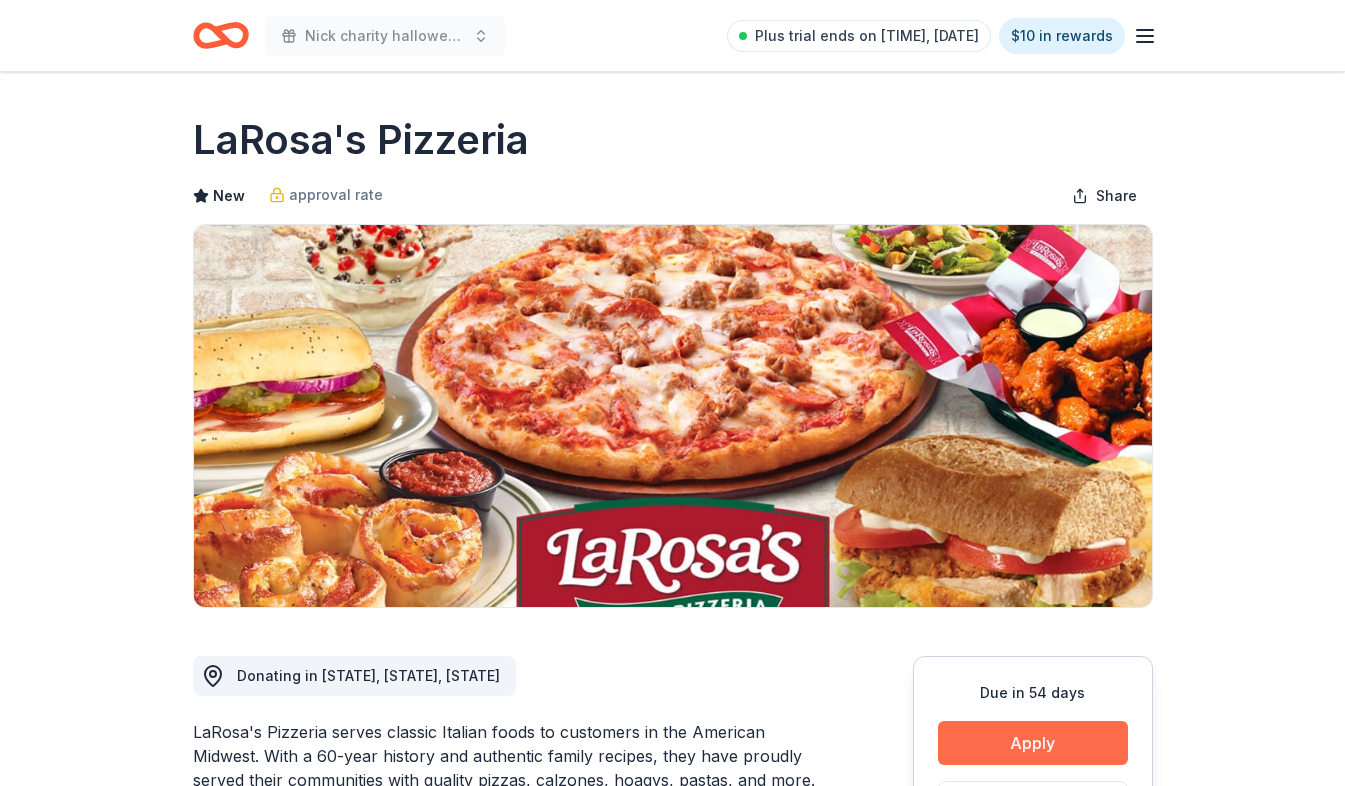click on "Apply" at bounding box center (1033, 743) 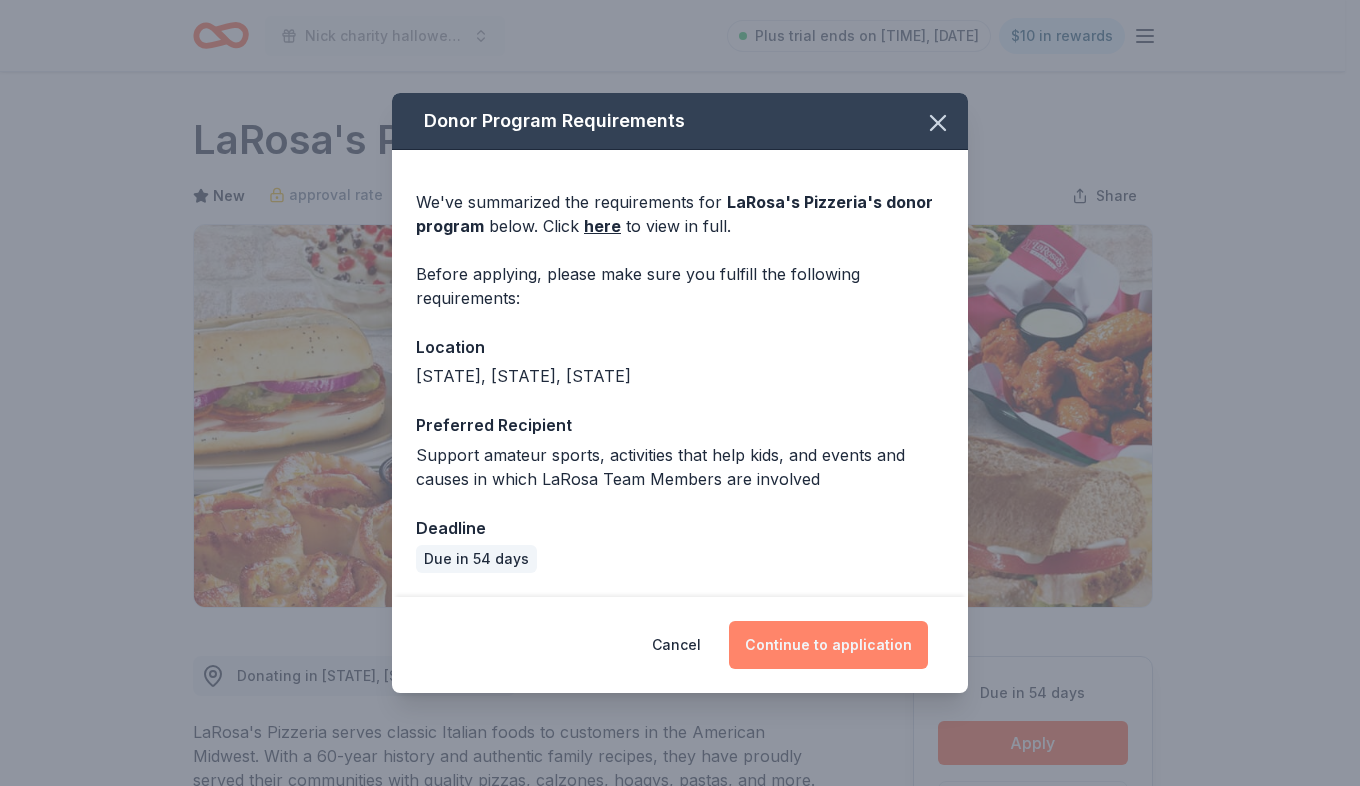 click on "Continue to application" at bounding box center (828, 645) 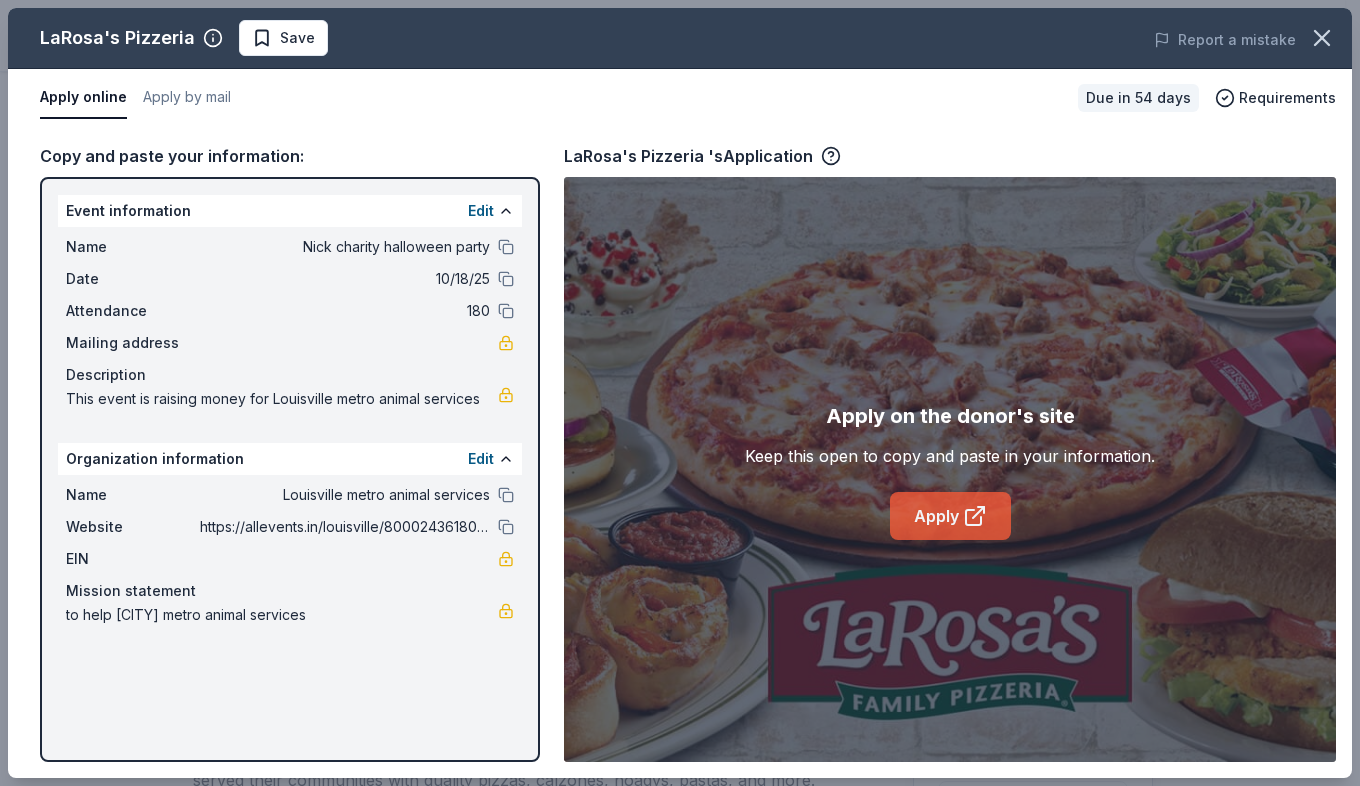 click on "Apply" at bounding box center (950, 516) 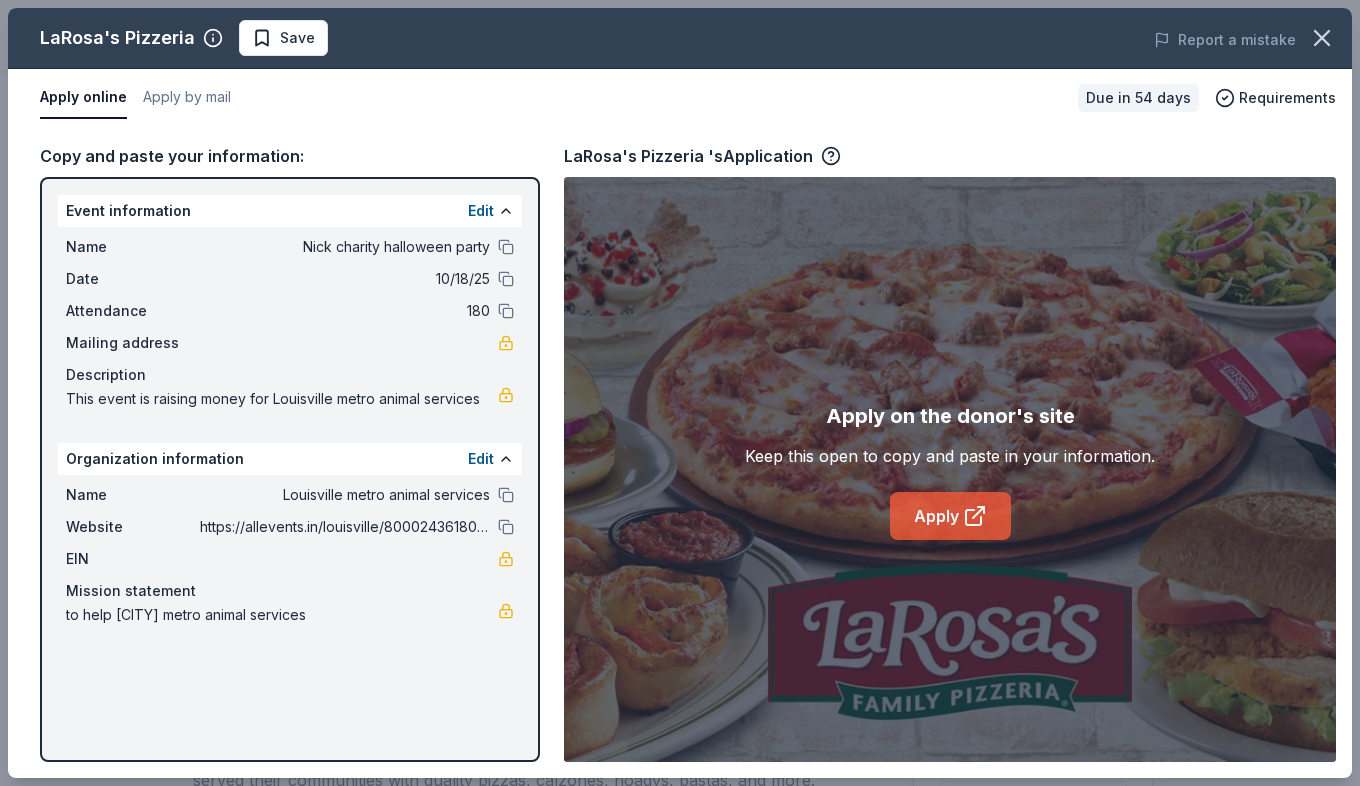 click on "Apply" at bounding box center [950, 516] 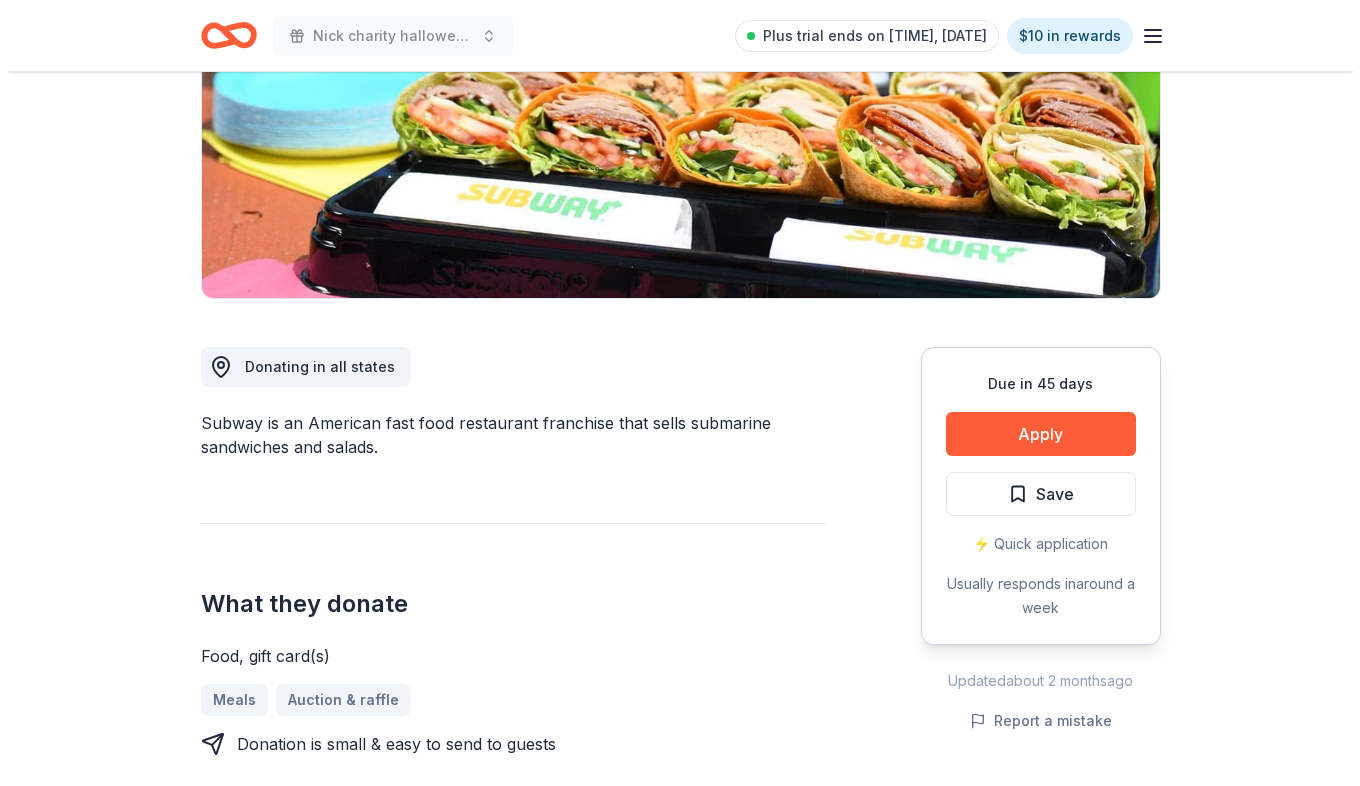 scroll, scrollTop: 400, scrollLeft: 0, axis: vertical 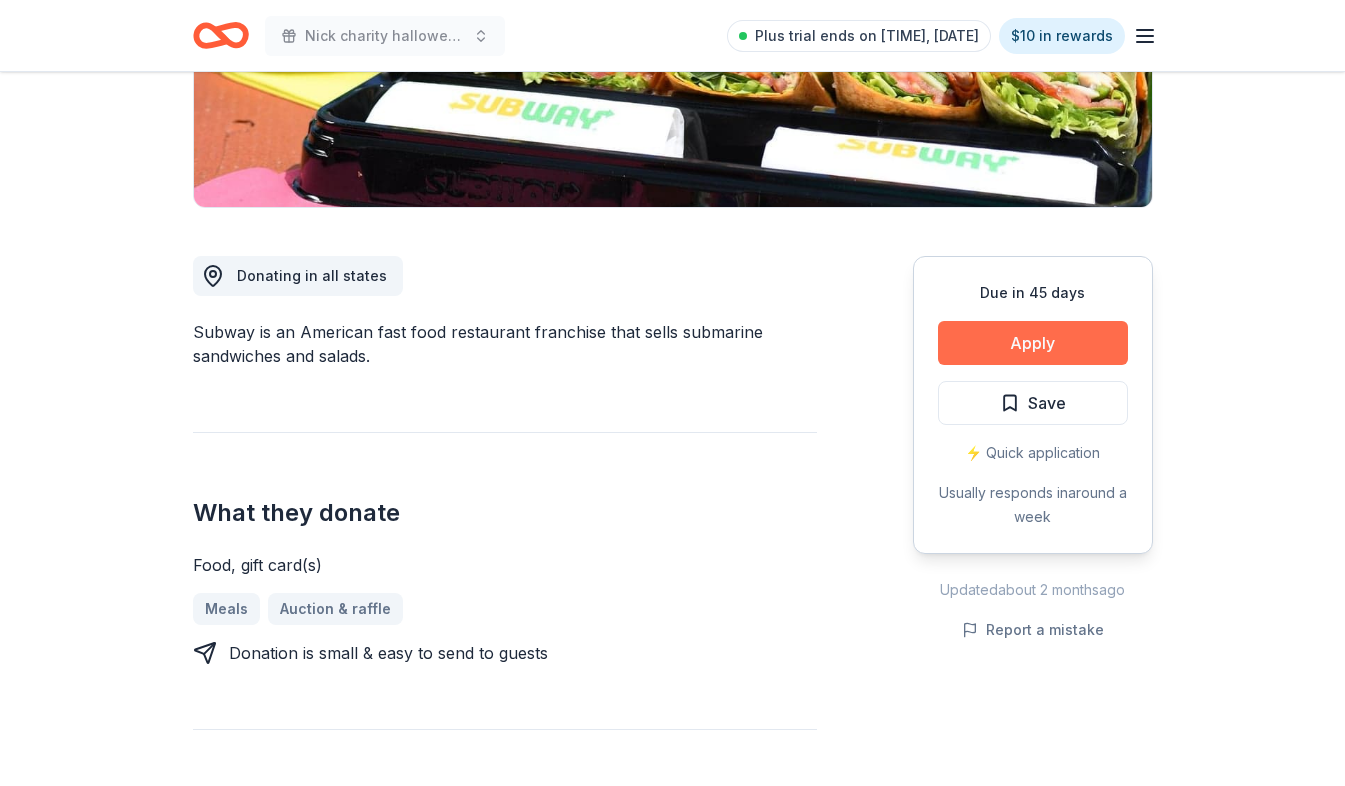 click on "Apply" at bounding box center [1033, 343] 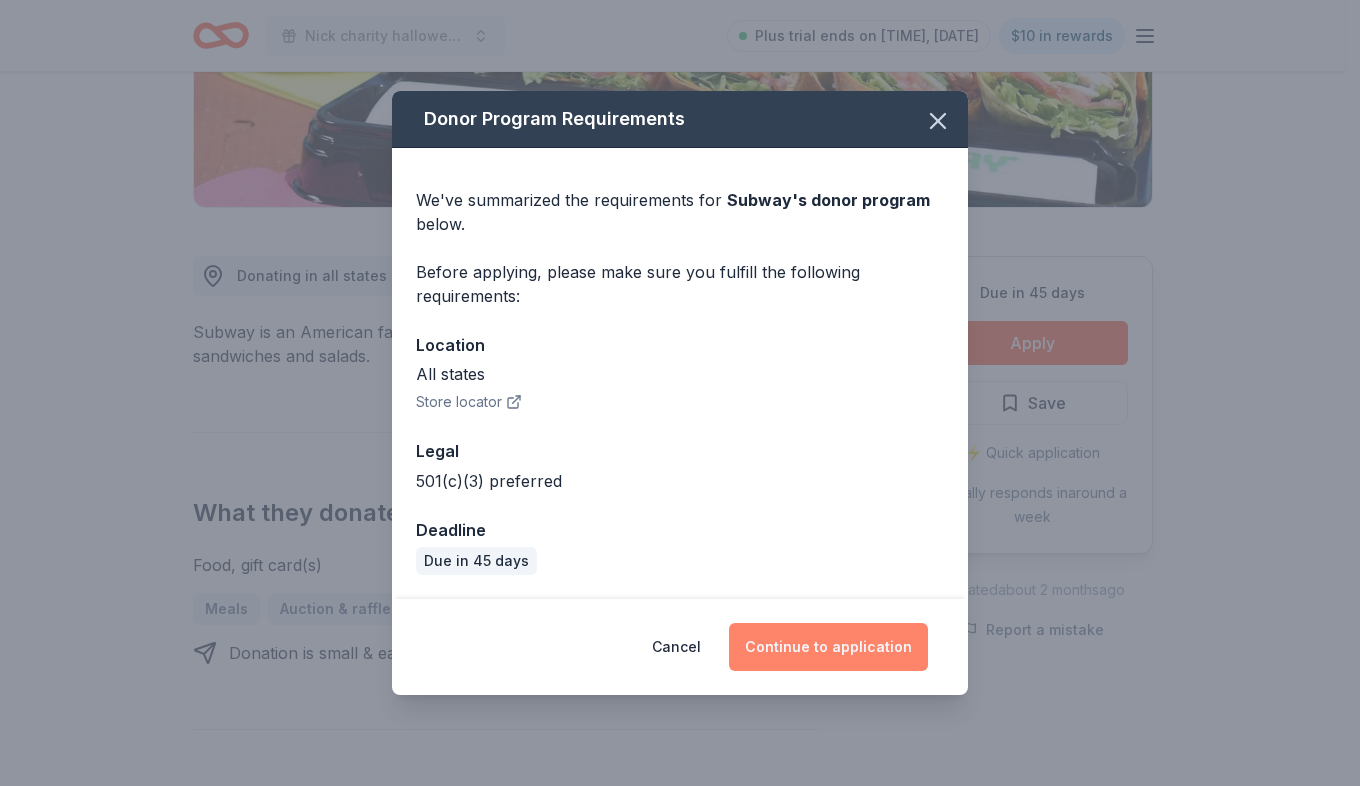 click on "Continue to application" at bounding box center [828, 647] 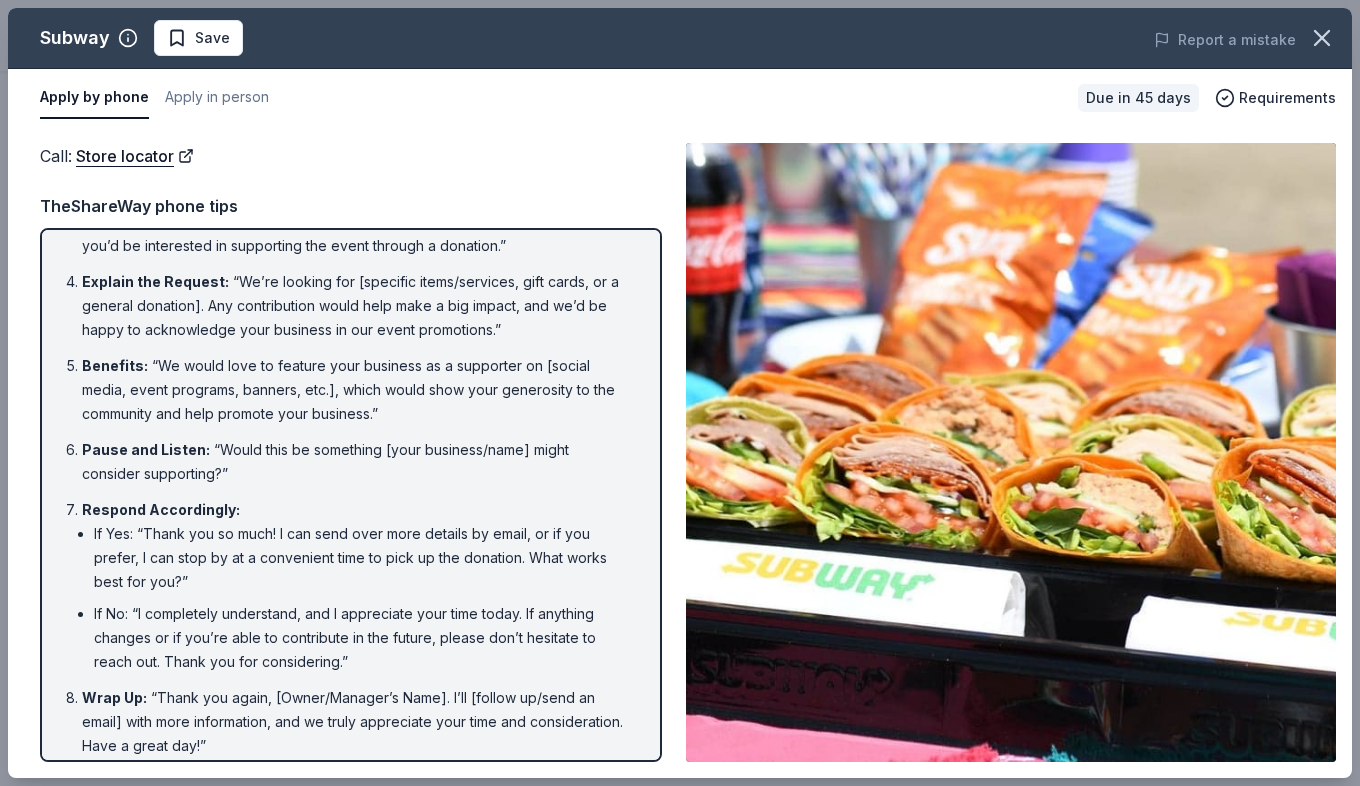 scroll, scrollTop: 242, scrollLeft: 0, axis: vertical 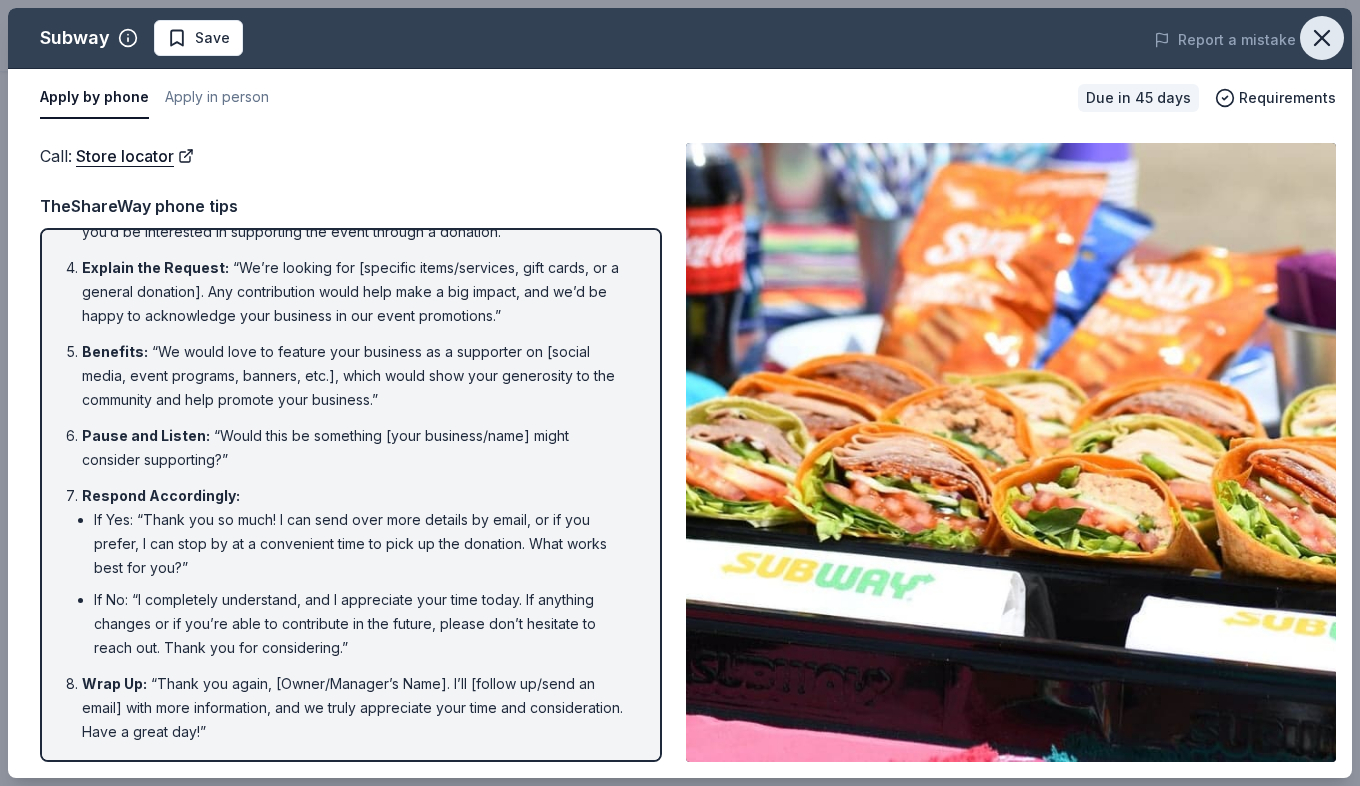 click 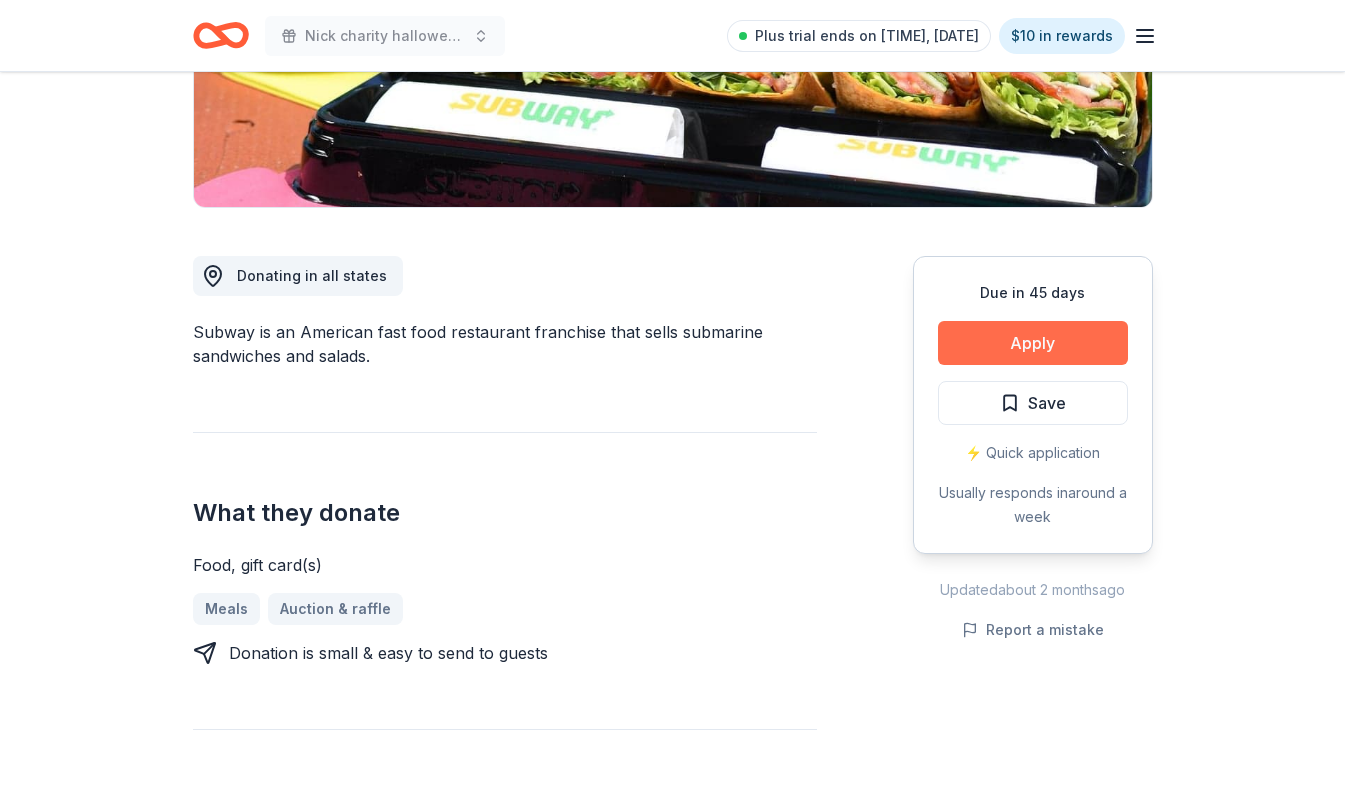 click on "Apply" at bounding box center [1033, 343] 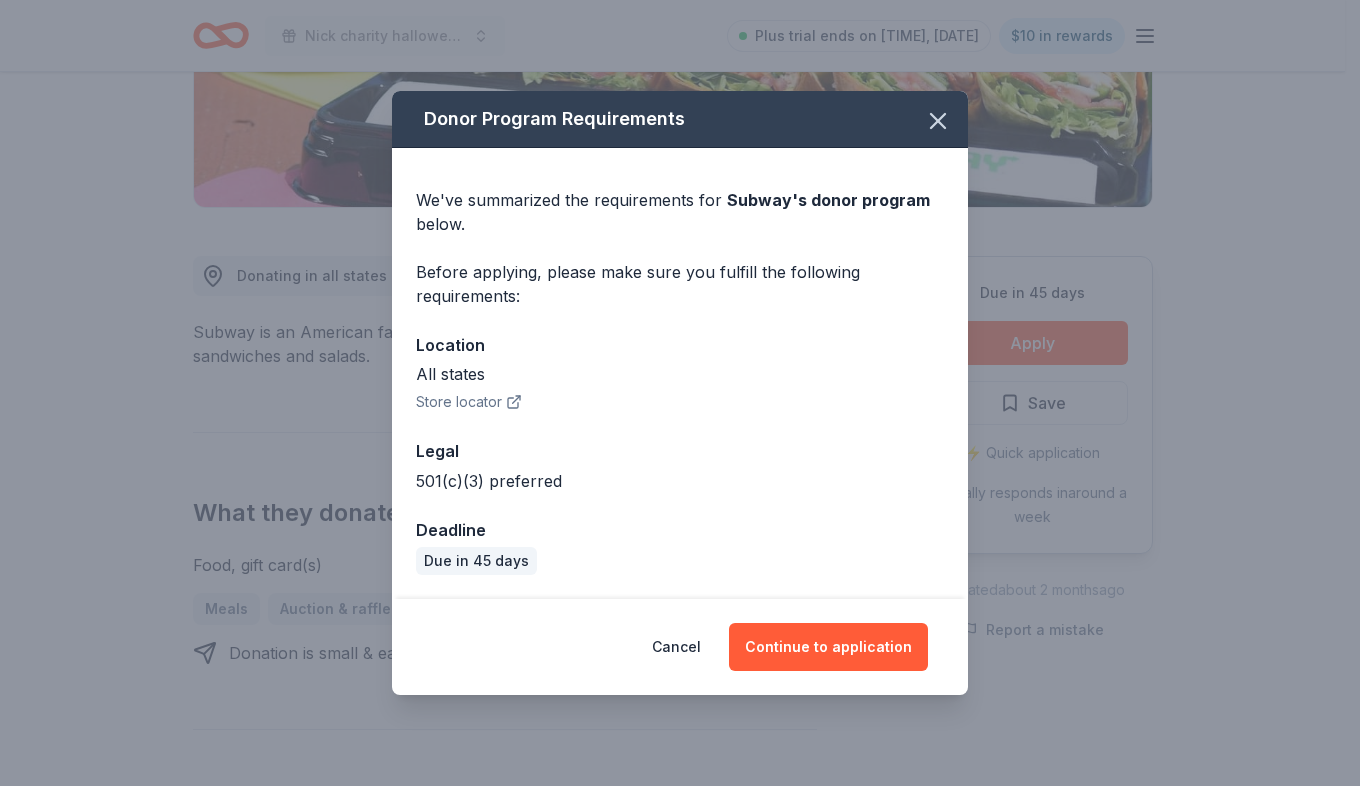 click on "Donor Program Requirements We've summarized the requirements for   Subway 's donor program   below. Before applying, please make sure you fulfill the following requirements: Location All states Store locator  Legal 501(c)(3) preferred Deadline Due in 45 days Cancel Continue to application" at bounding box center [680, 393] 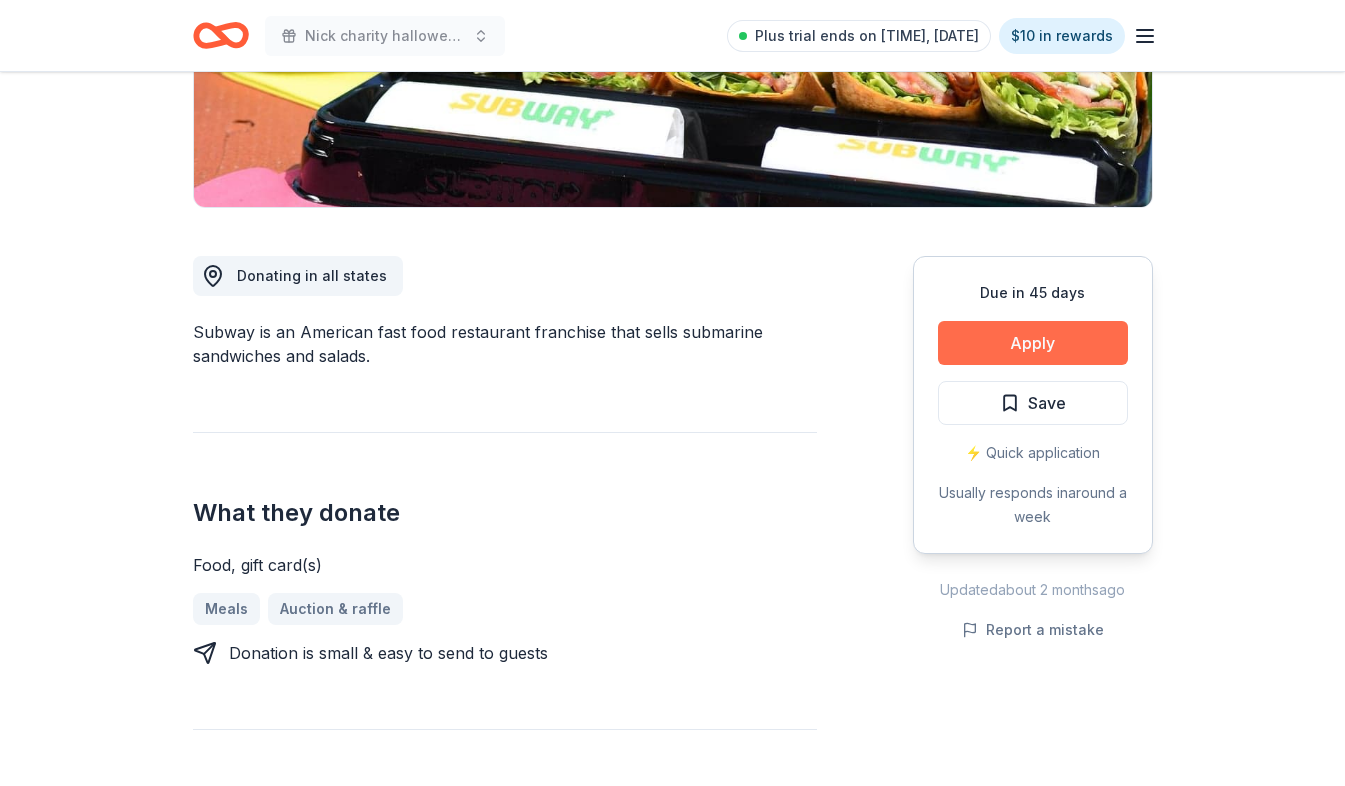 click on "Apply" at bounding box center [1033, 343] 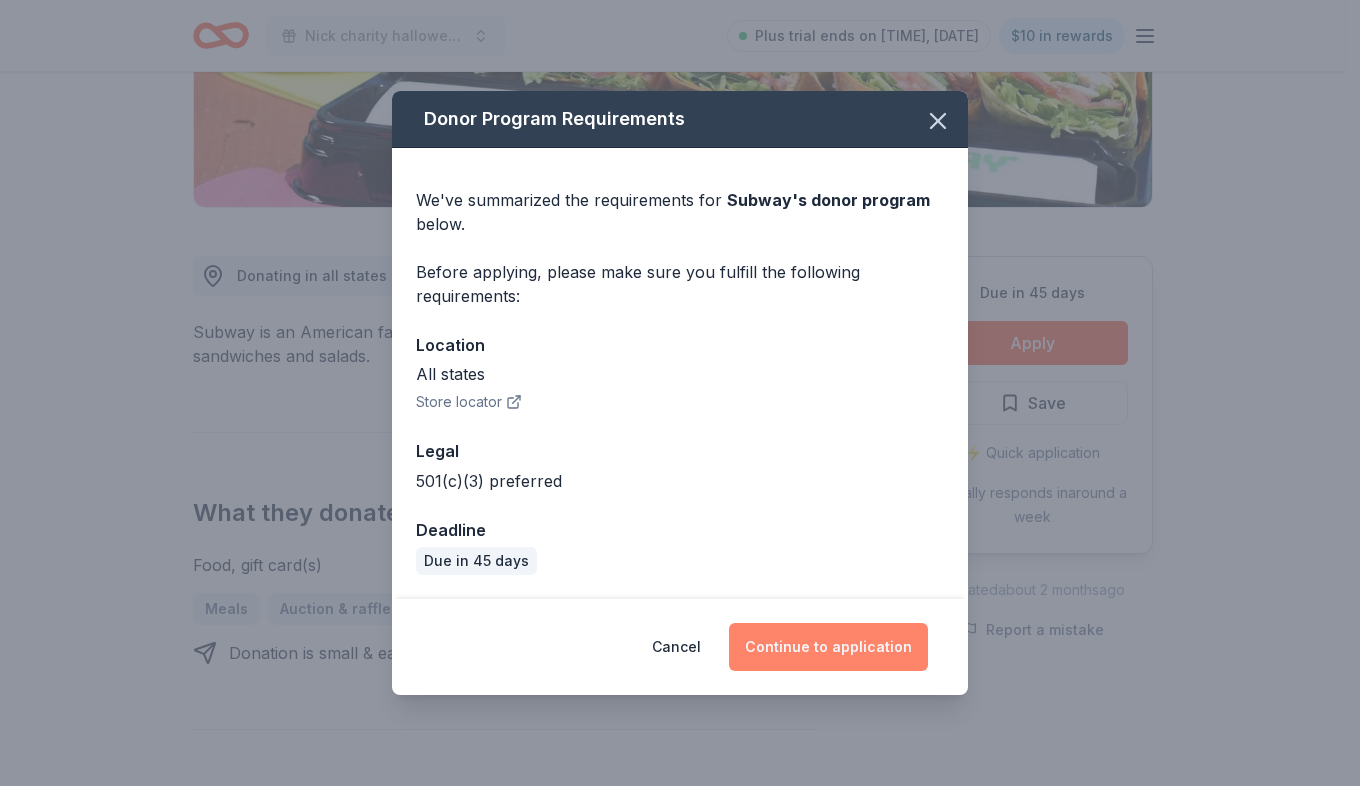 click on "Continue to application" at bounding box center [828, 647] 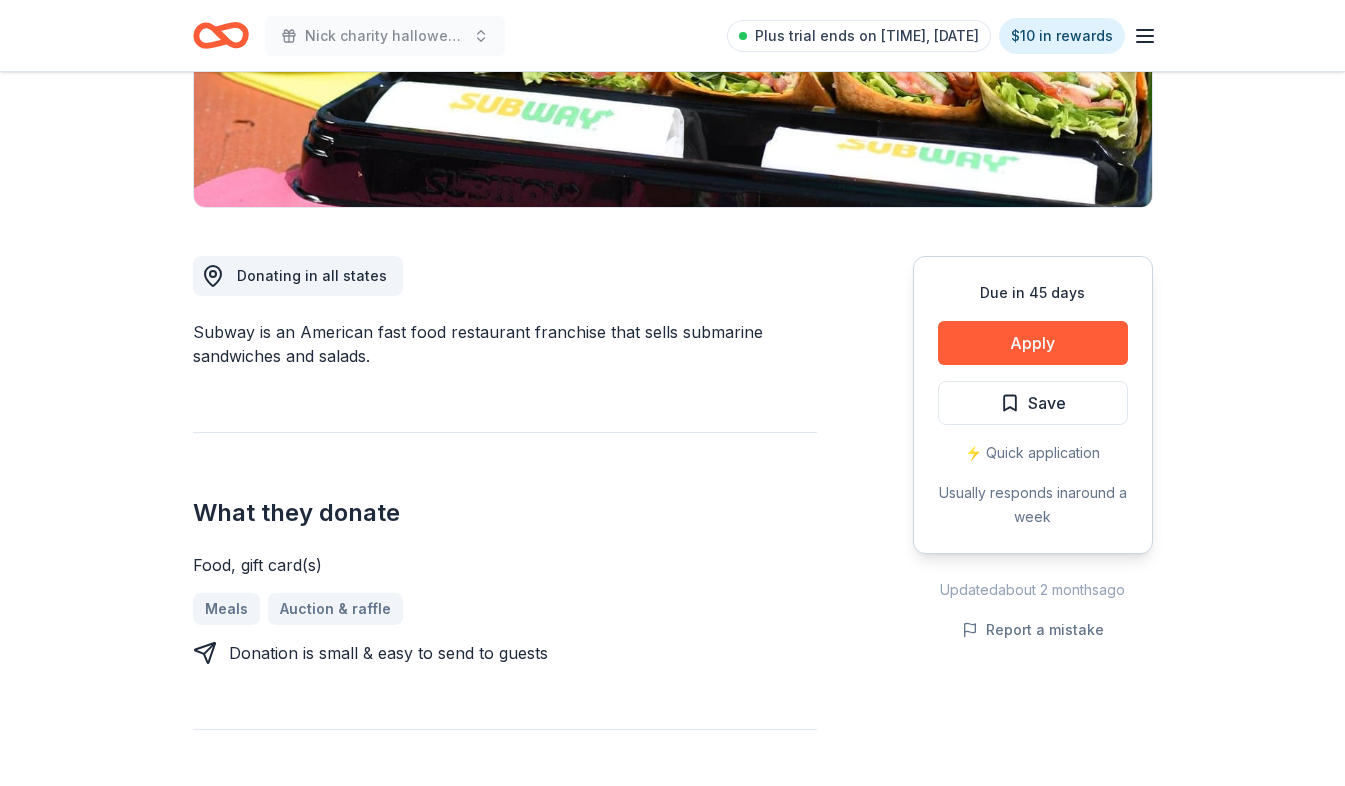 click on "Continue to application" at bounding box center (813, 635) 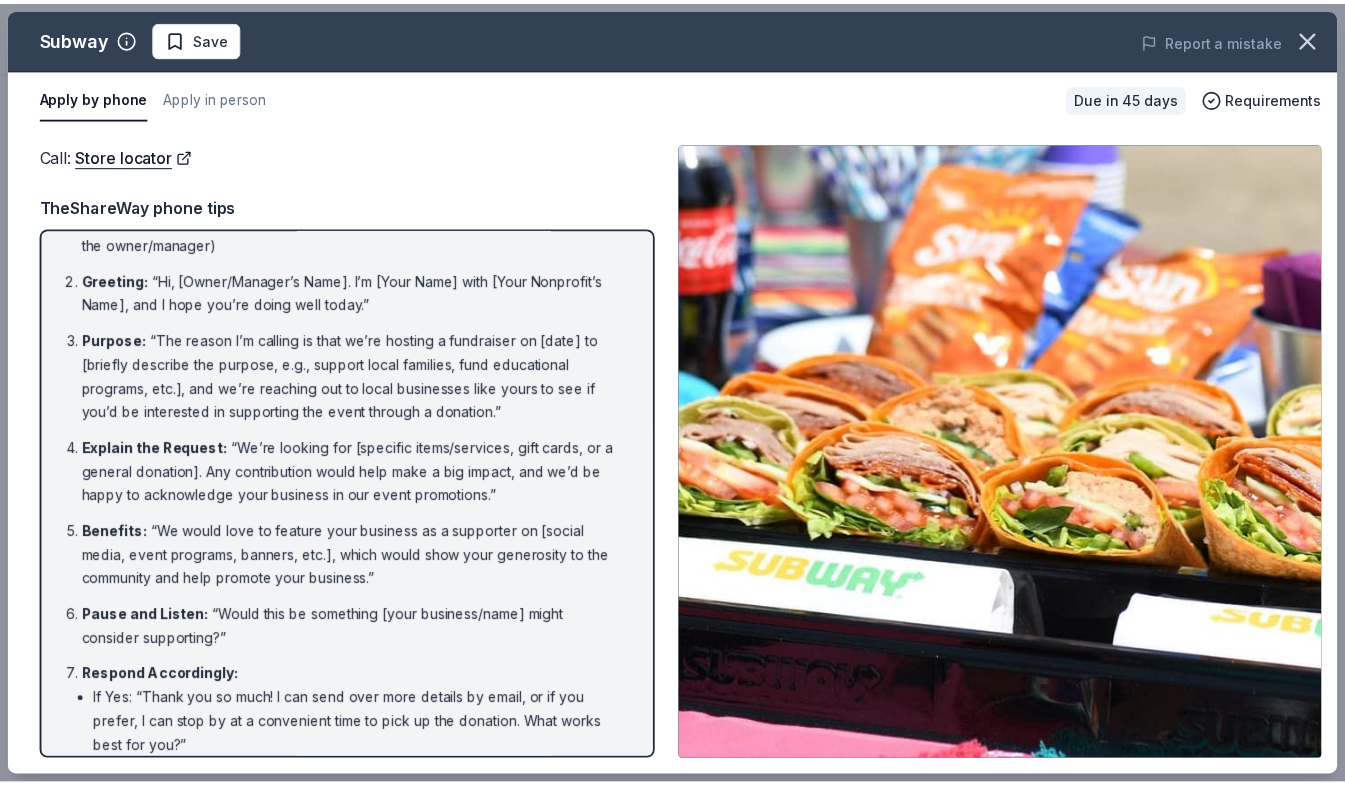 scroll, scrollTop: 242, scrollLeft: 0, axis: vertical 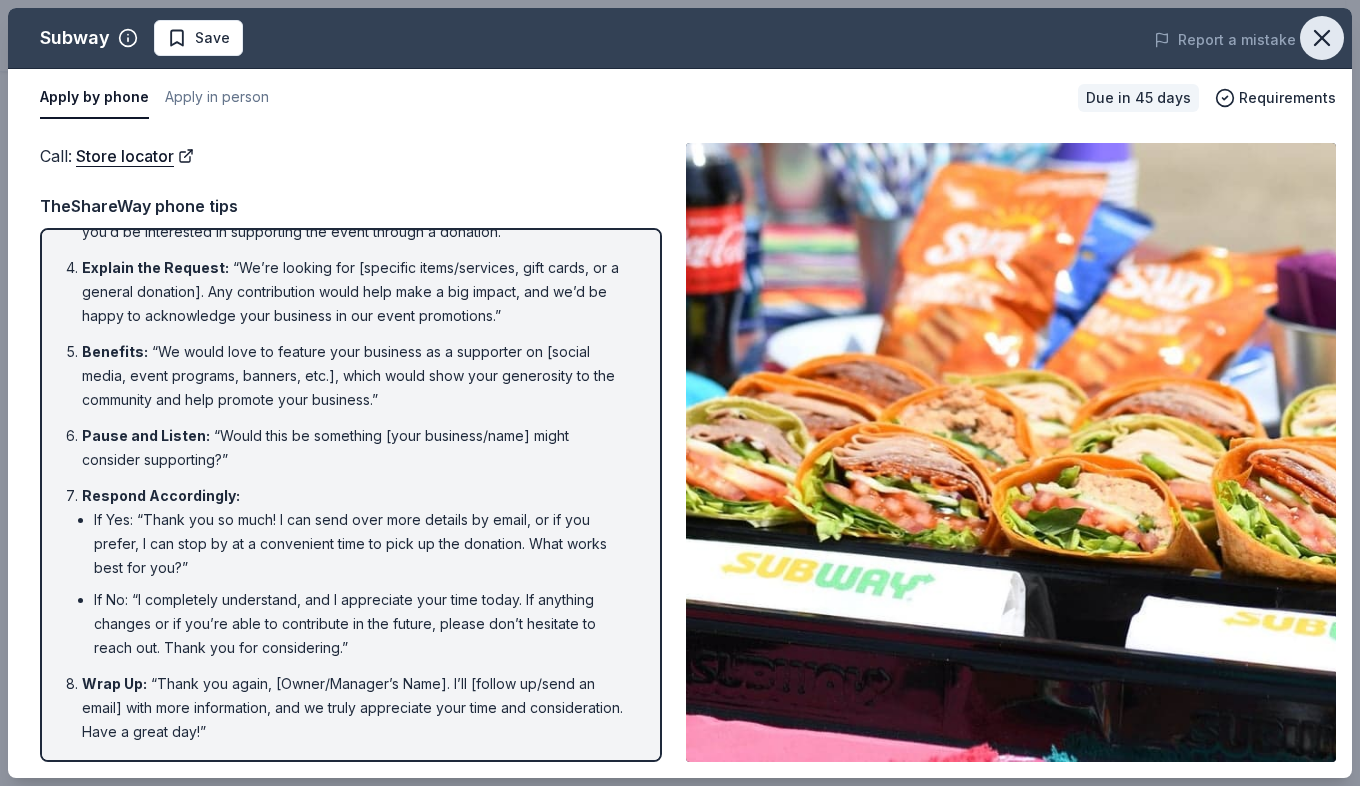 click on "Subway Save Report a mistake Apply by phone Apply in person Due in 45 days Requirements Call : Store locator Call : Store locator TheShareWay phone tips Introduction :   “Hello, this is [Your Name] from [Your Nonprofit's Name]. May I speak with the owner or manager, please?” (If transferred or speaking directly to the owner/manager) Greeting :   “Hi, [Owner/Manager’s Name]. I’m [Your Name] with [Your Nonprofit’s Name], and I hope you’re doing well today.” Purpose :   “The reason I’m calling is that we’re hosting a fundraiser on [date] to [briefly describe the purpose, e.g., support local families, fund educational programs, etc.], and we’re reaching out to local businesses like yours to see if you’d be interested in supporting the event through a donation.” Explain the Request :   Benefits :   “We would love to feature your business as a supporter on [social media, event programs, banners, etc.], which would show your generosity to the community and help promote your business.”" at bounding box center [680, 393] 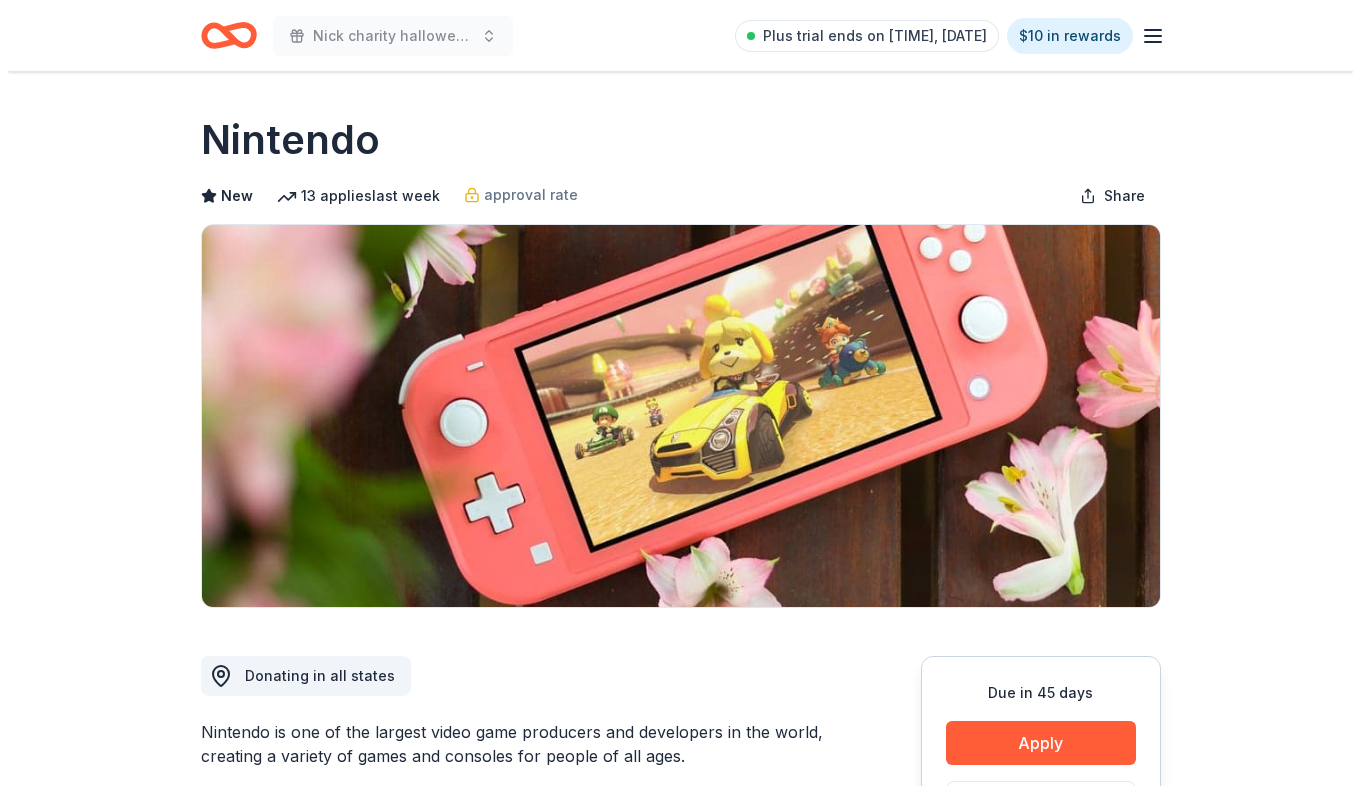 scroll, scrollTop: 0, scrollLeft: 0, axis: both 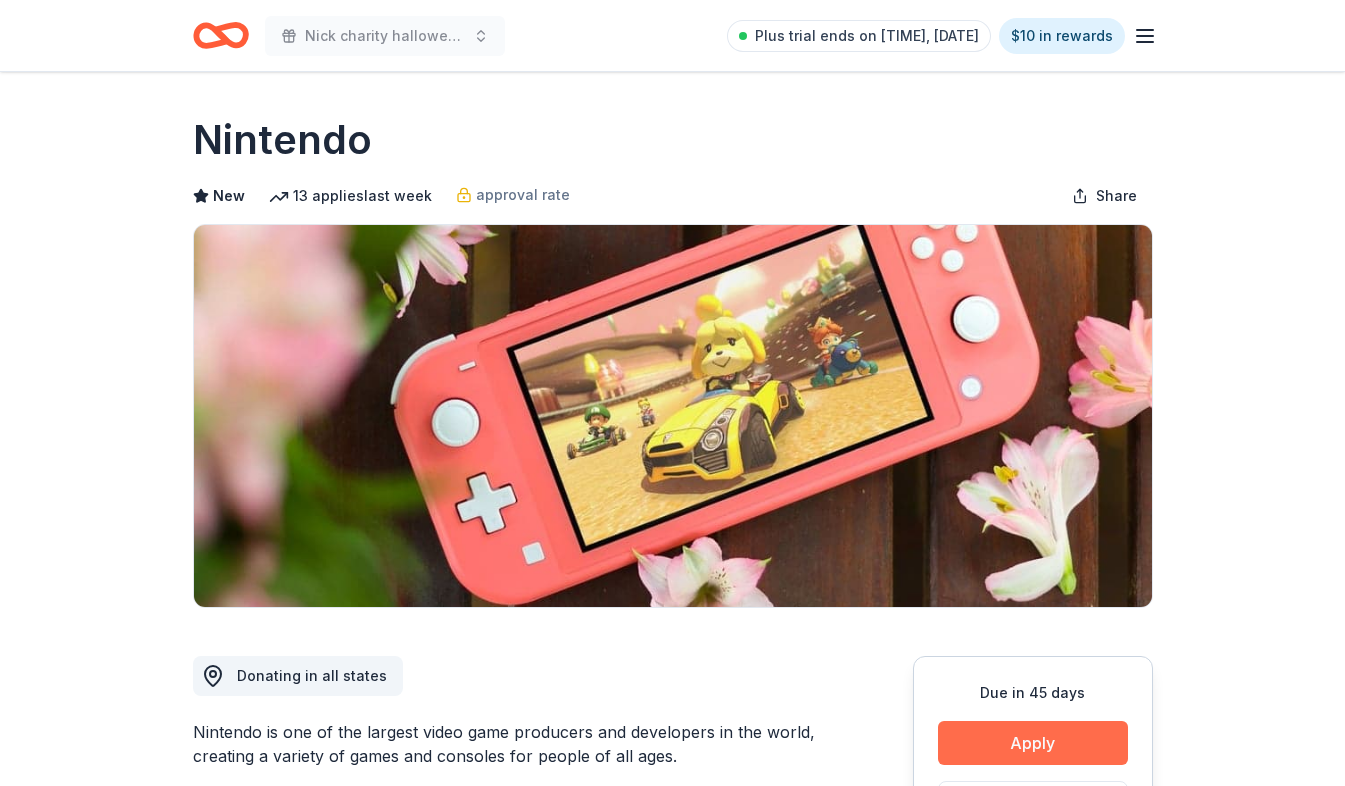 click on "Apply" at bounding box center (1033, 743) 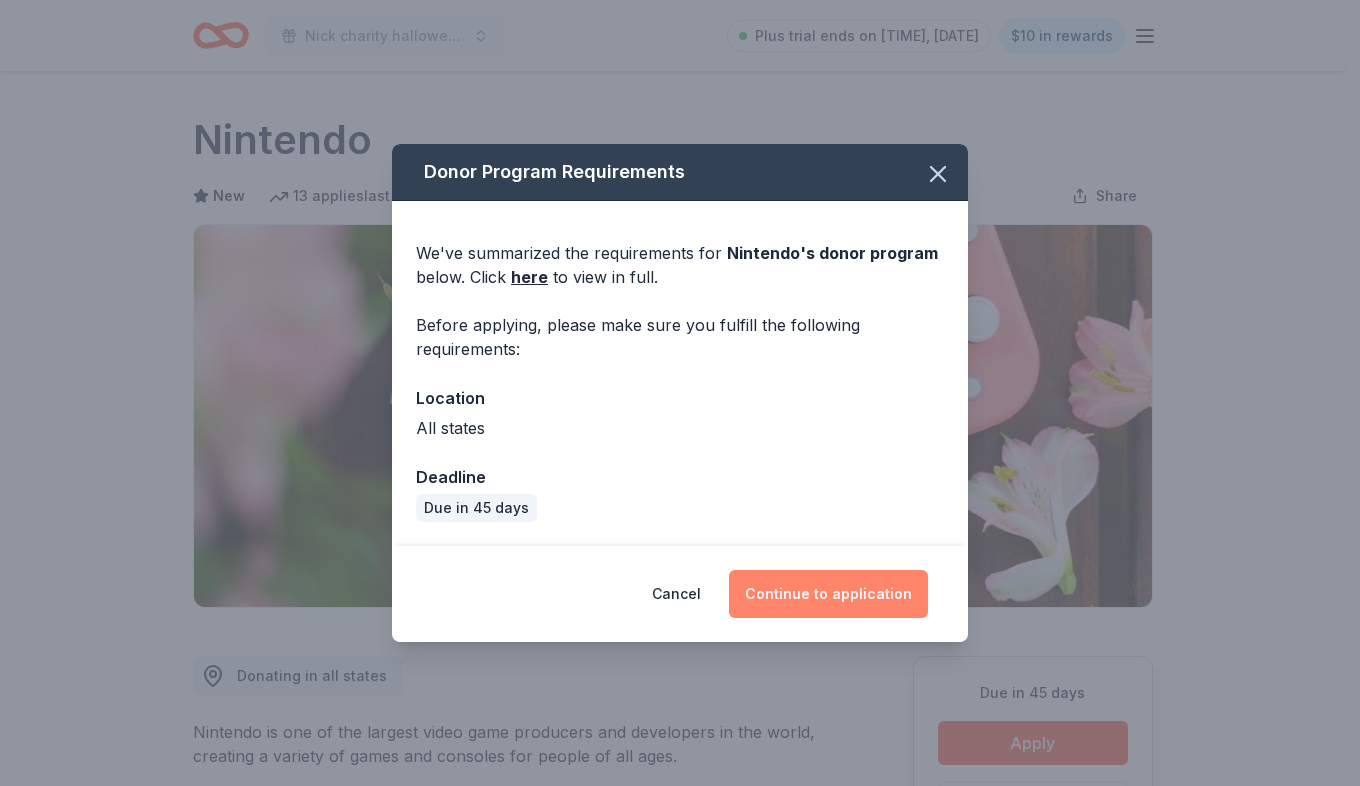 click on "Continue to application" at bounding box center [828, 594] 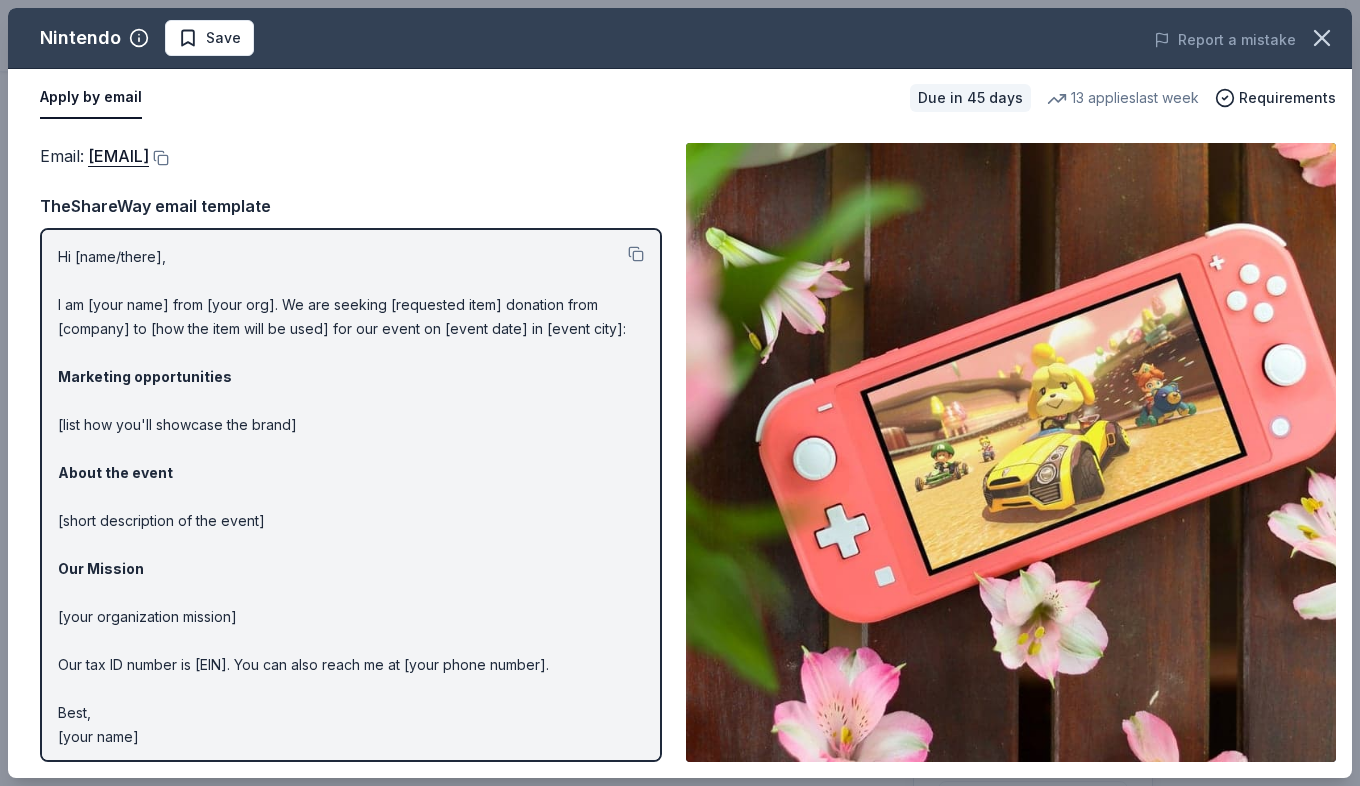 scroll, scrollTop: 0, scrollLeft: 0, axis: both 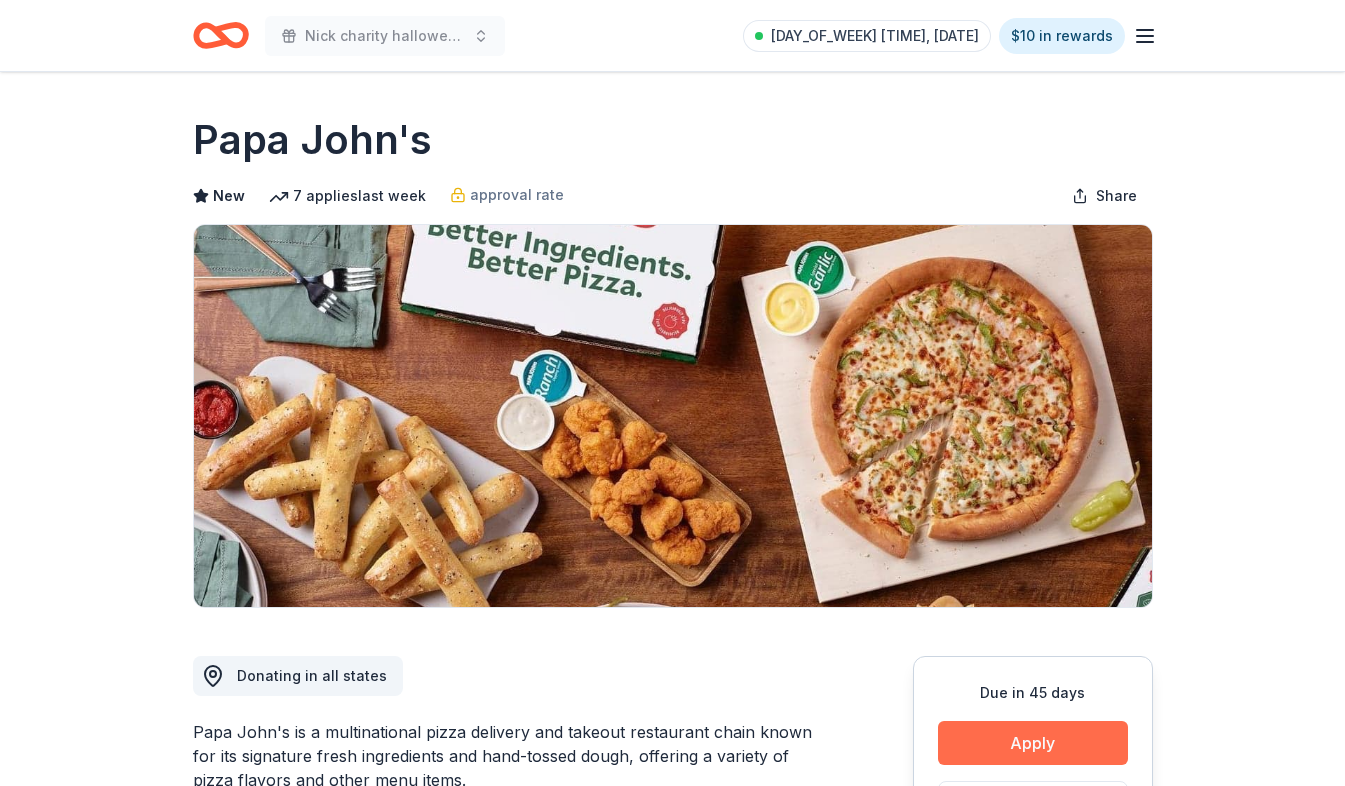 click on "Apply" at bounding box center [1033, 743] 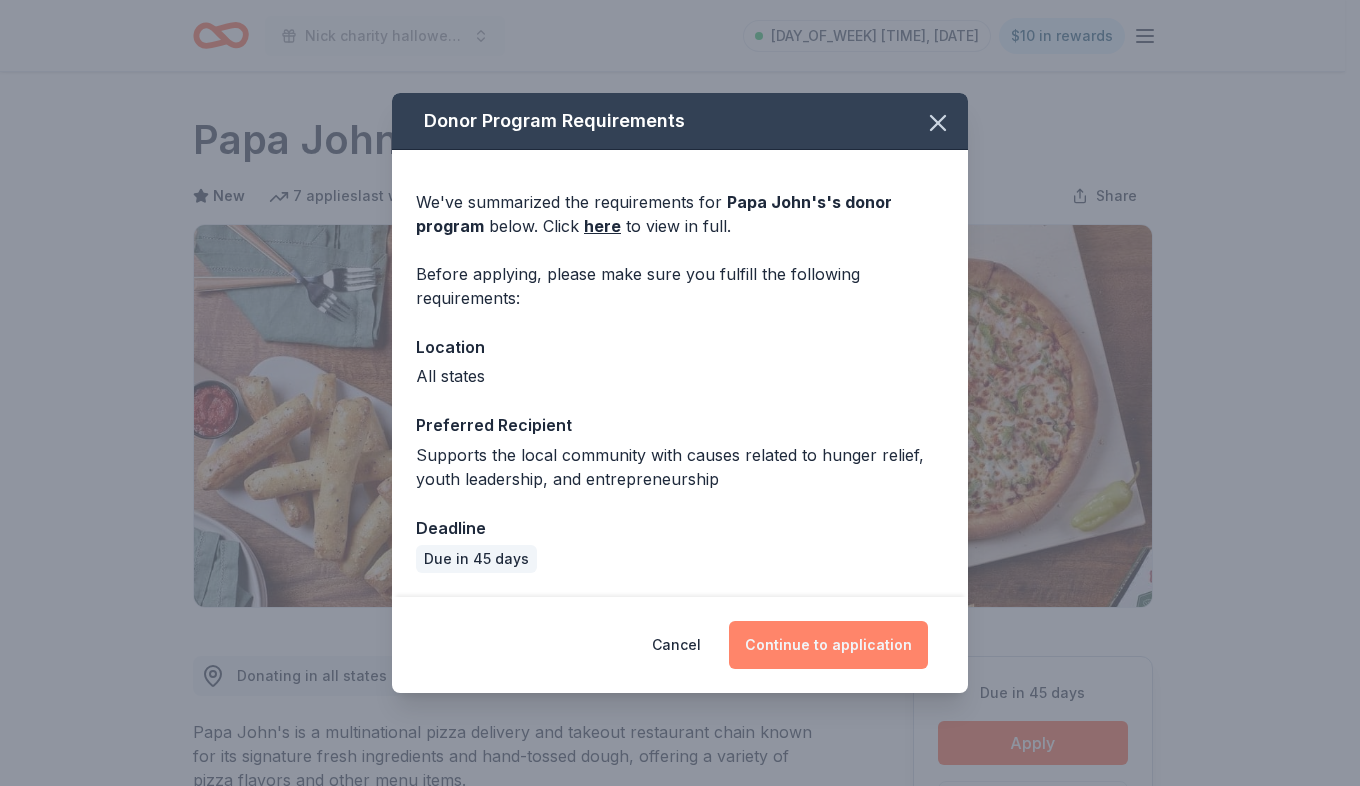 click on "Continue to application" at bounding box center [828, 645] 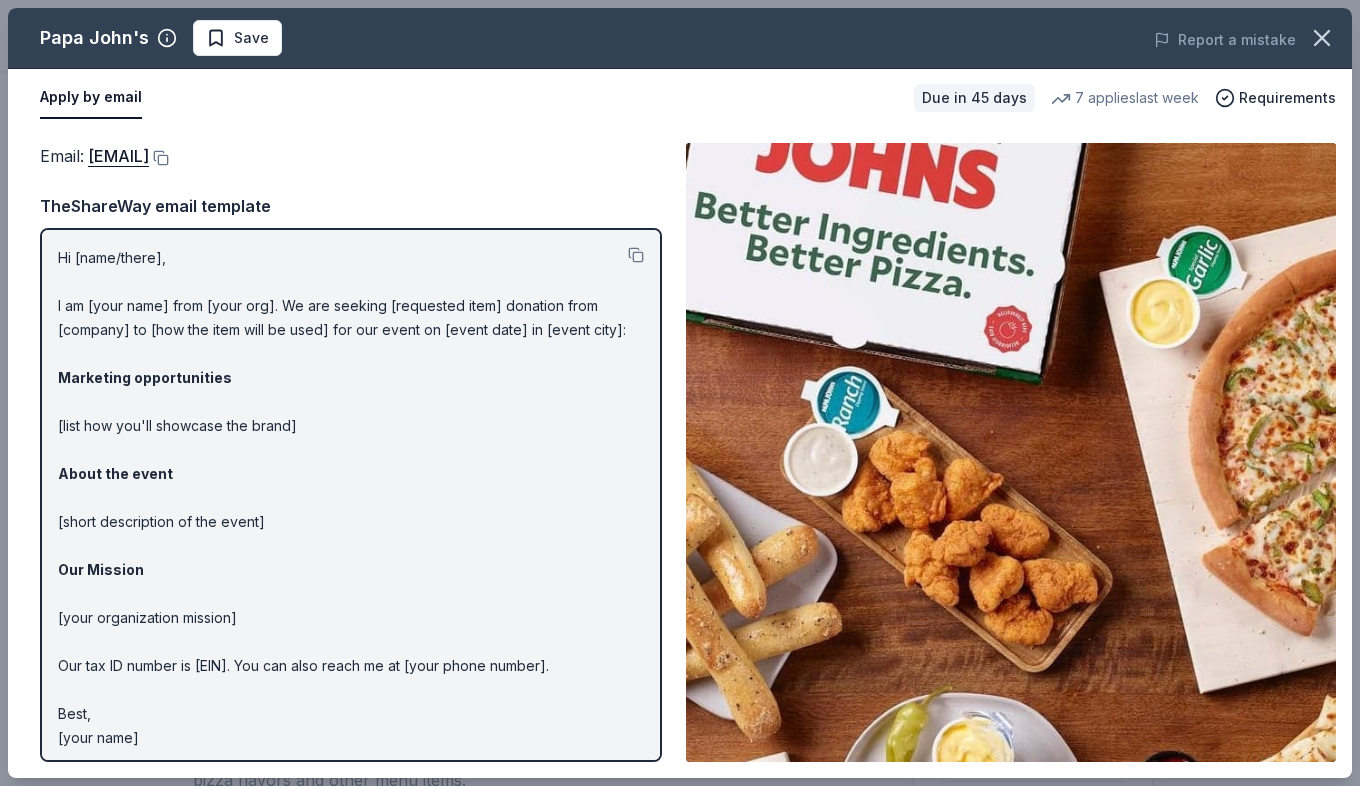 scroll, scrollTop: 6, scrollLeft: 0, axis: vertical 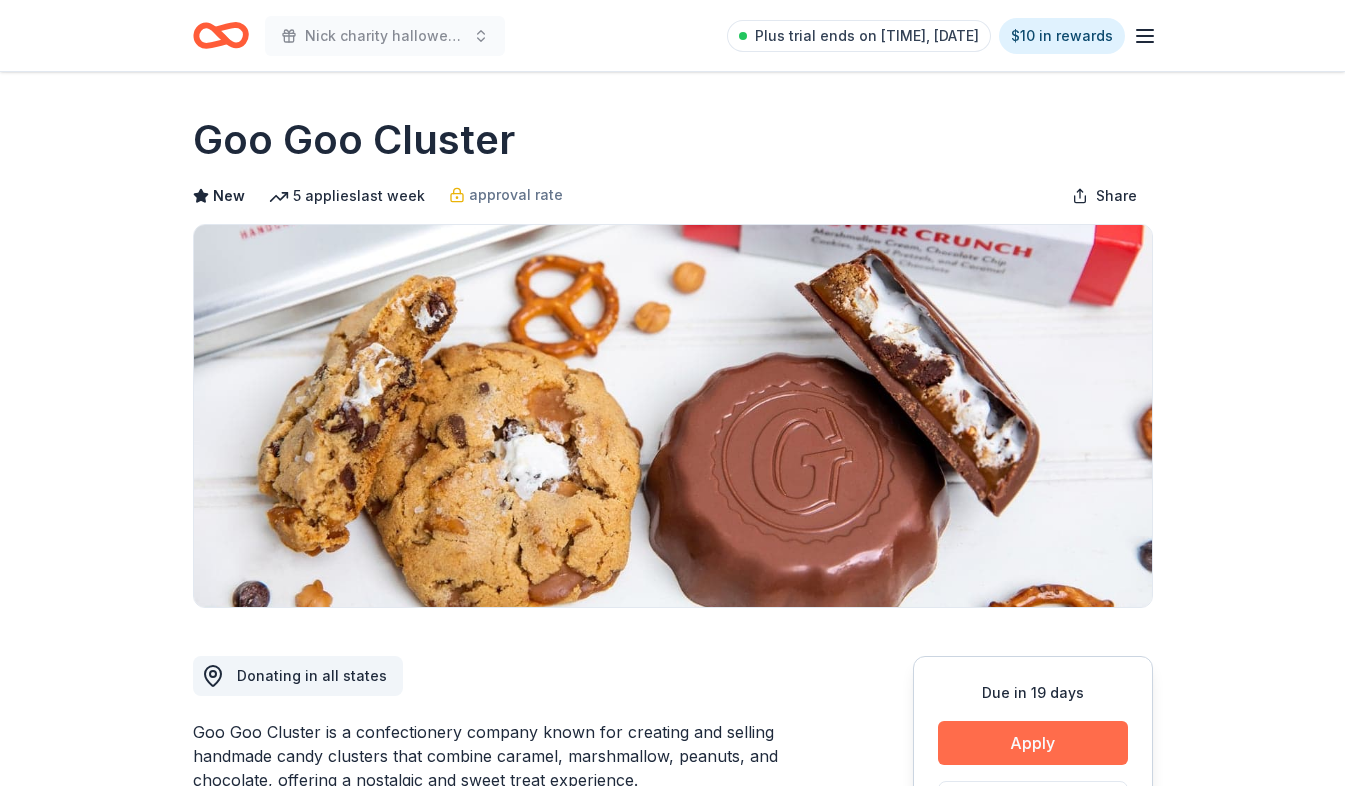 click on "Apply" at bounding box center [1033, 743] 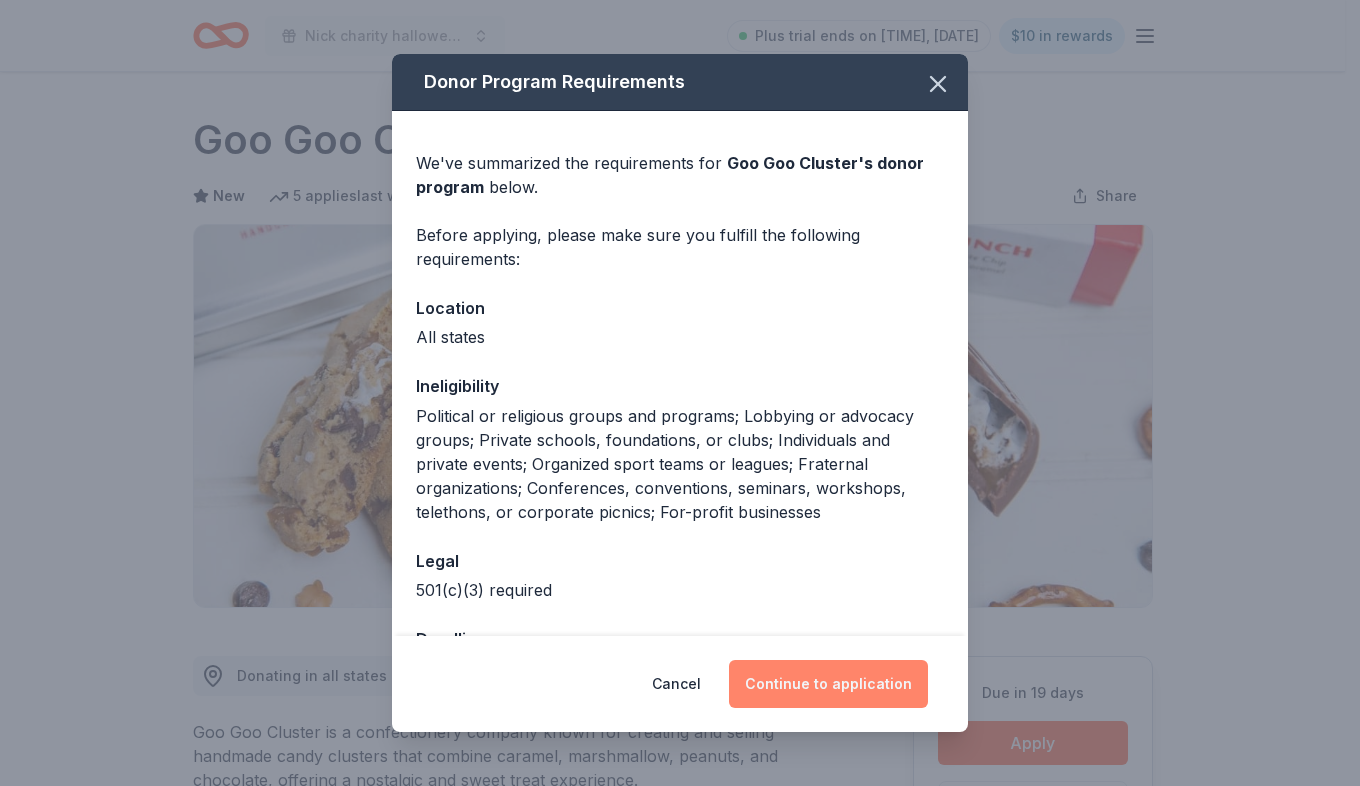 click on "Continue to application" at bounding box center (828, 684) 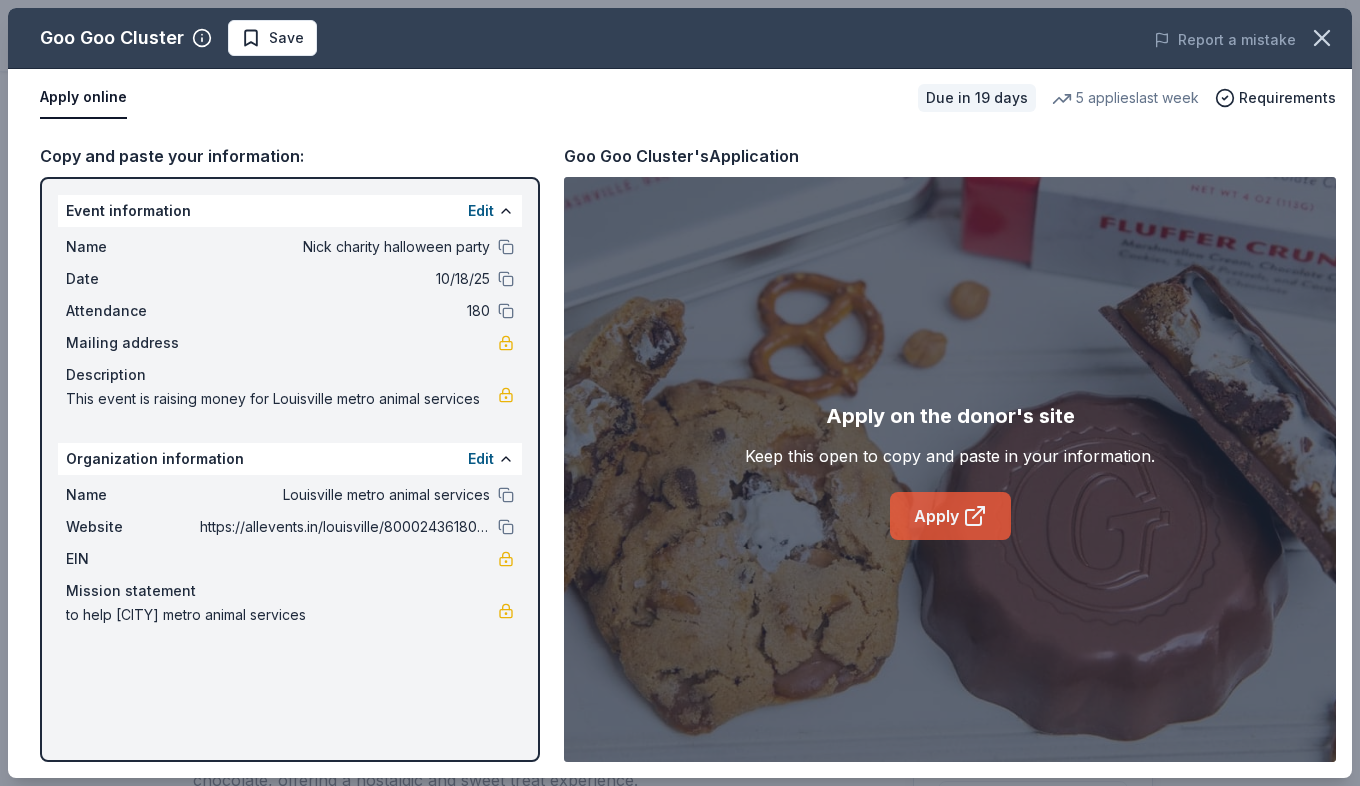 click 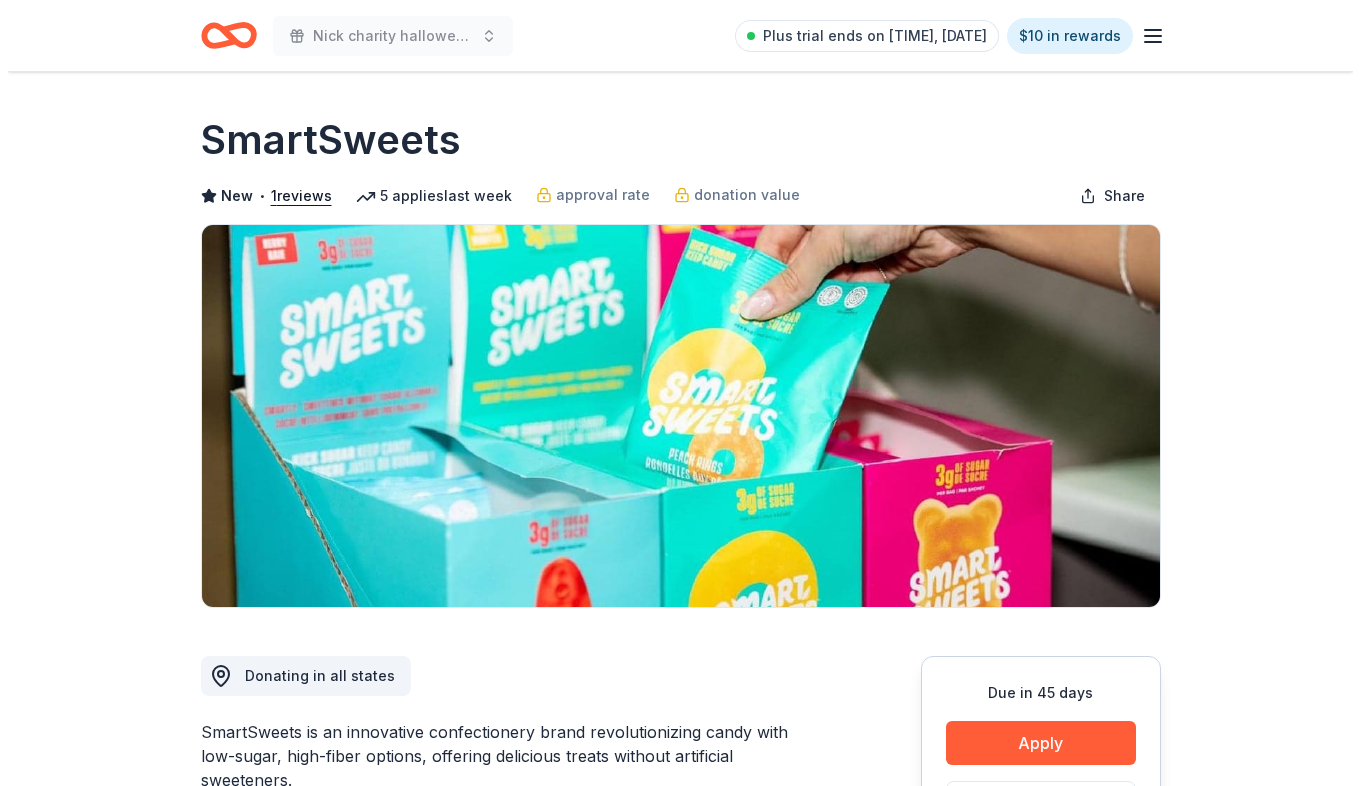 scroll, scrollTop: 0, scrollLeft: 0, axis: both 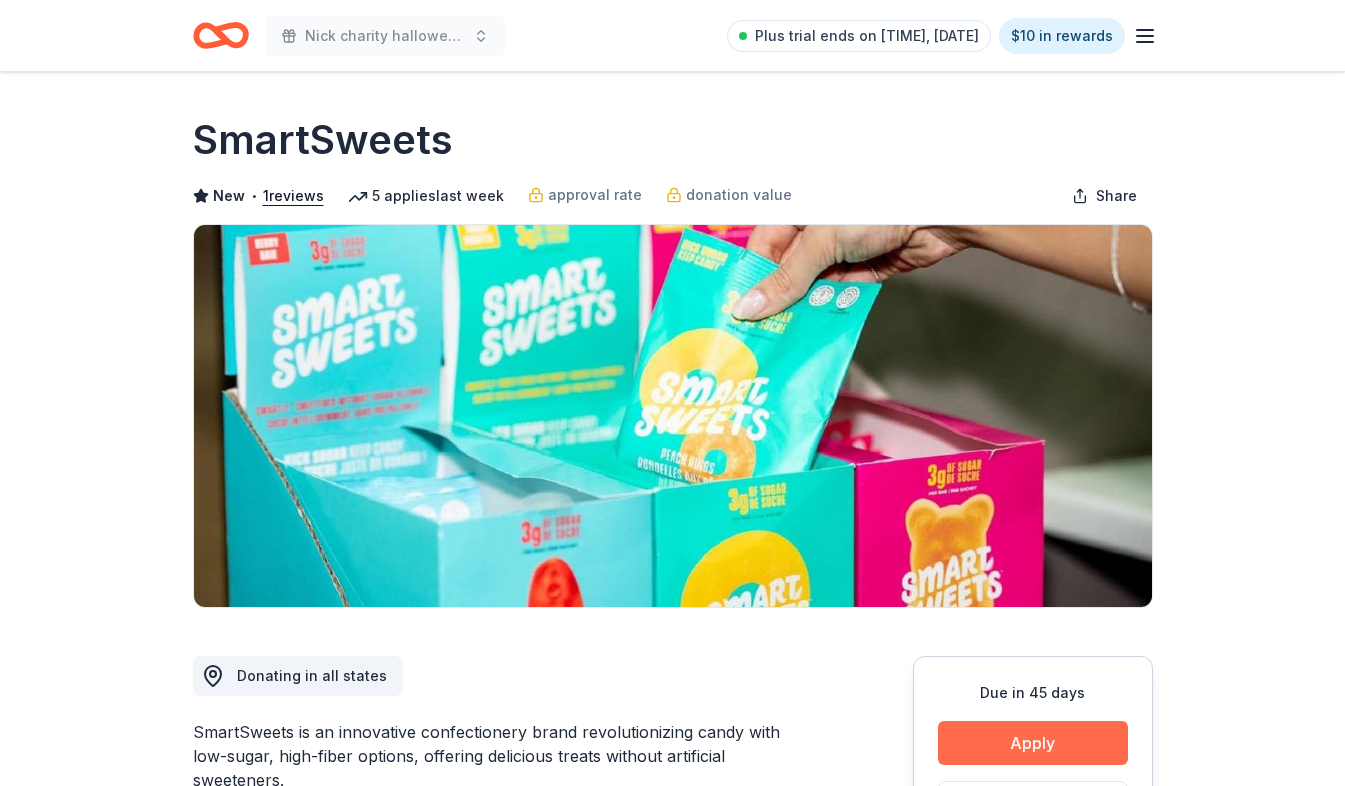 click on "Apply" at bounding box center [1033, 743] 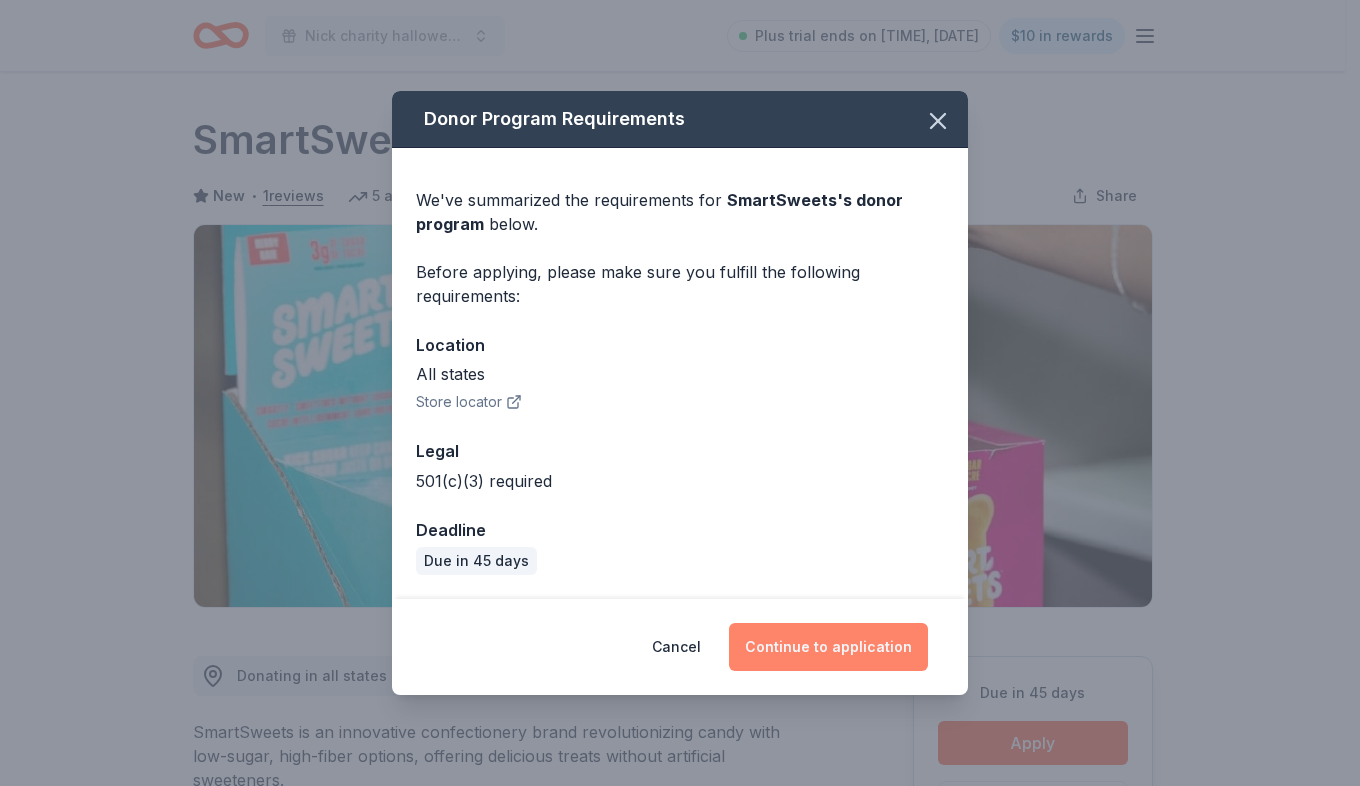 click on "Continue to application" at bounding box center [828, 647] 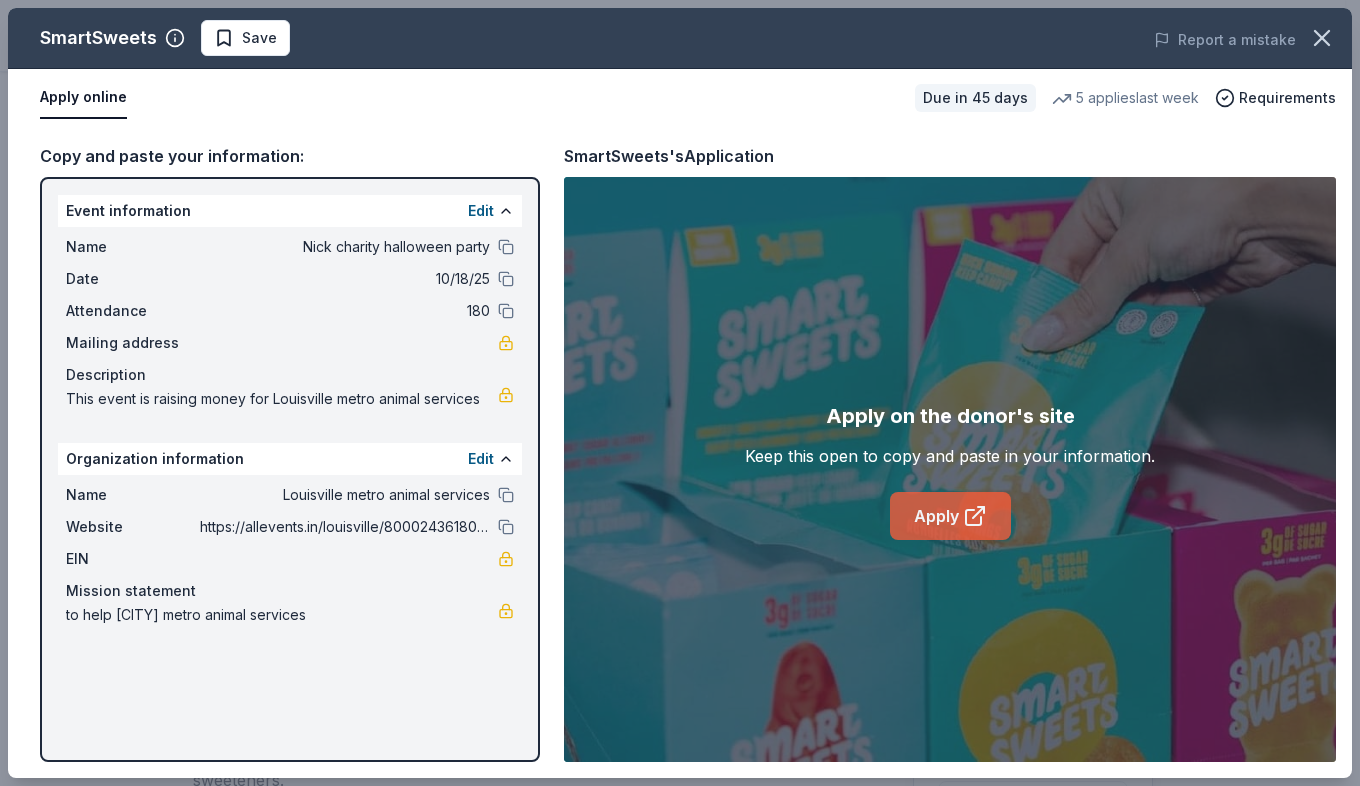 click on "Apply" at bounding box center (950, 516) 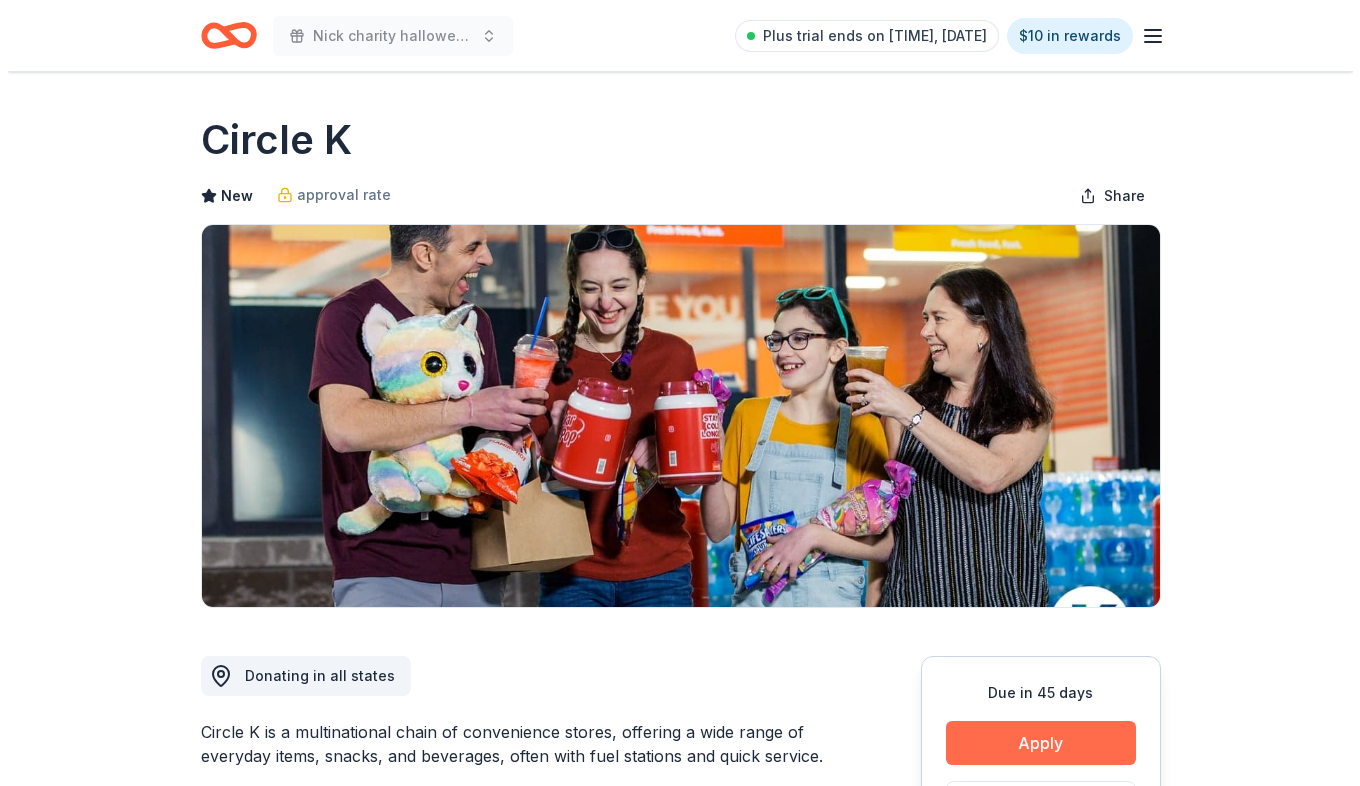 scroll, scrollTop: 0, scrollLeft: 0, axis: both 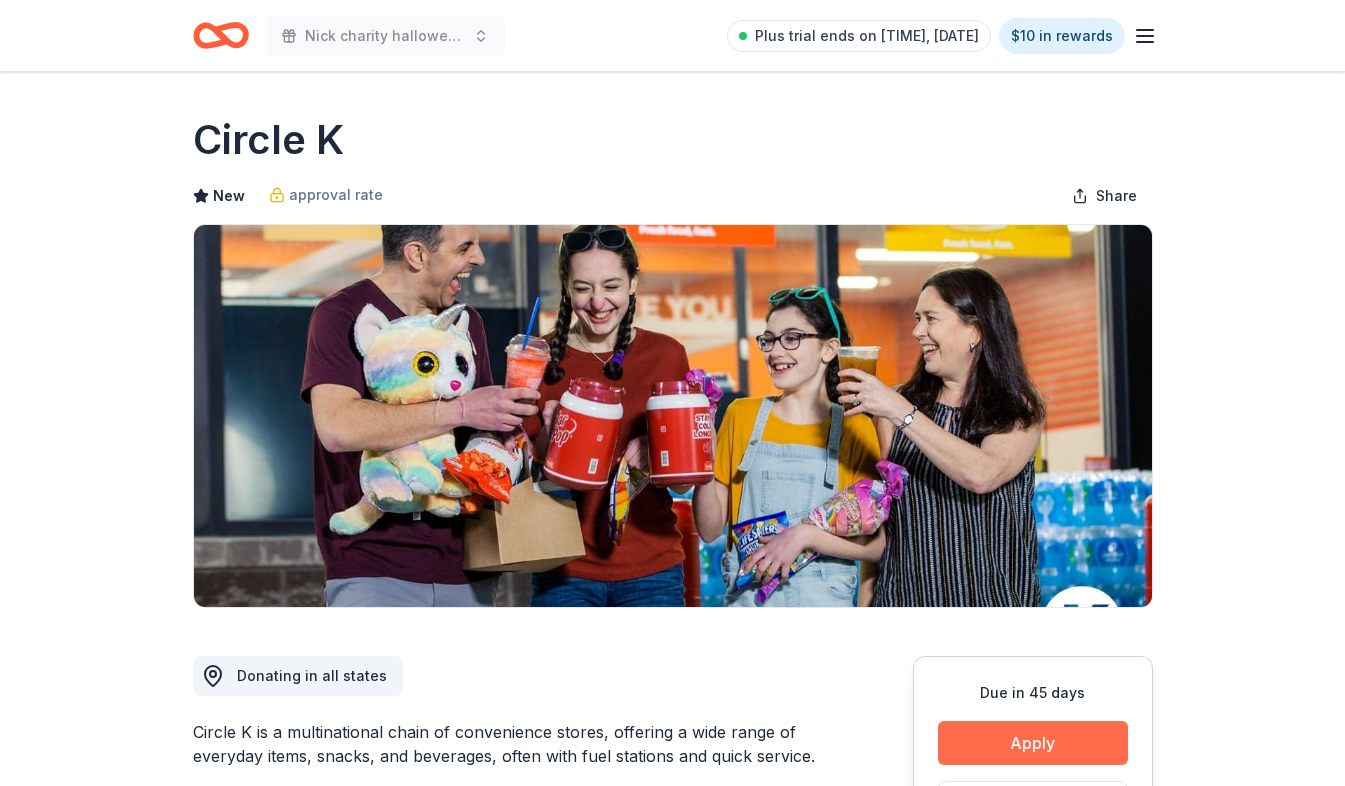 click on "Apply" at bounding box center [1033, 743] 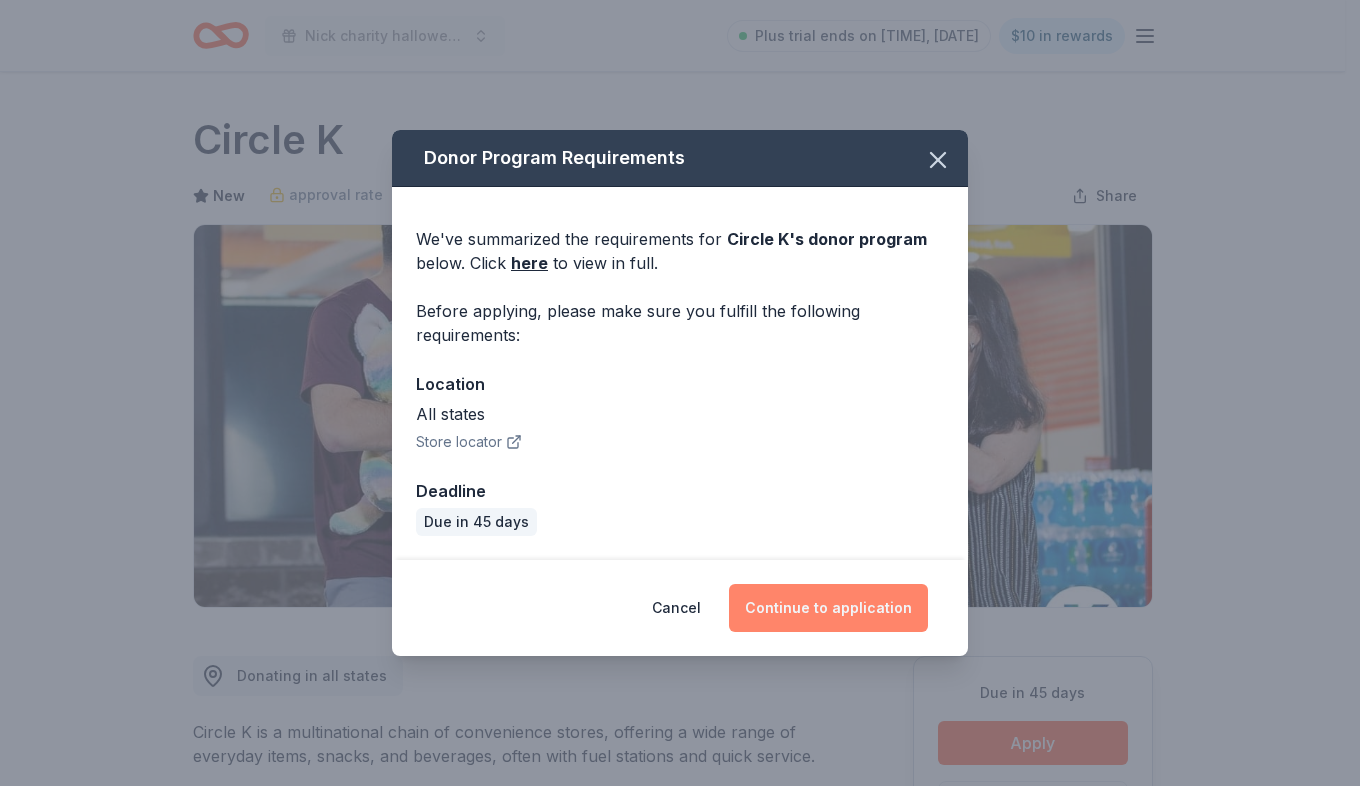 click on "Continue to application" at bounding box center (828, 608) 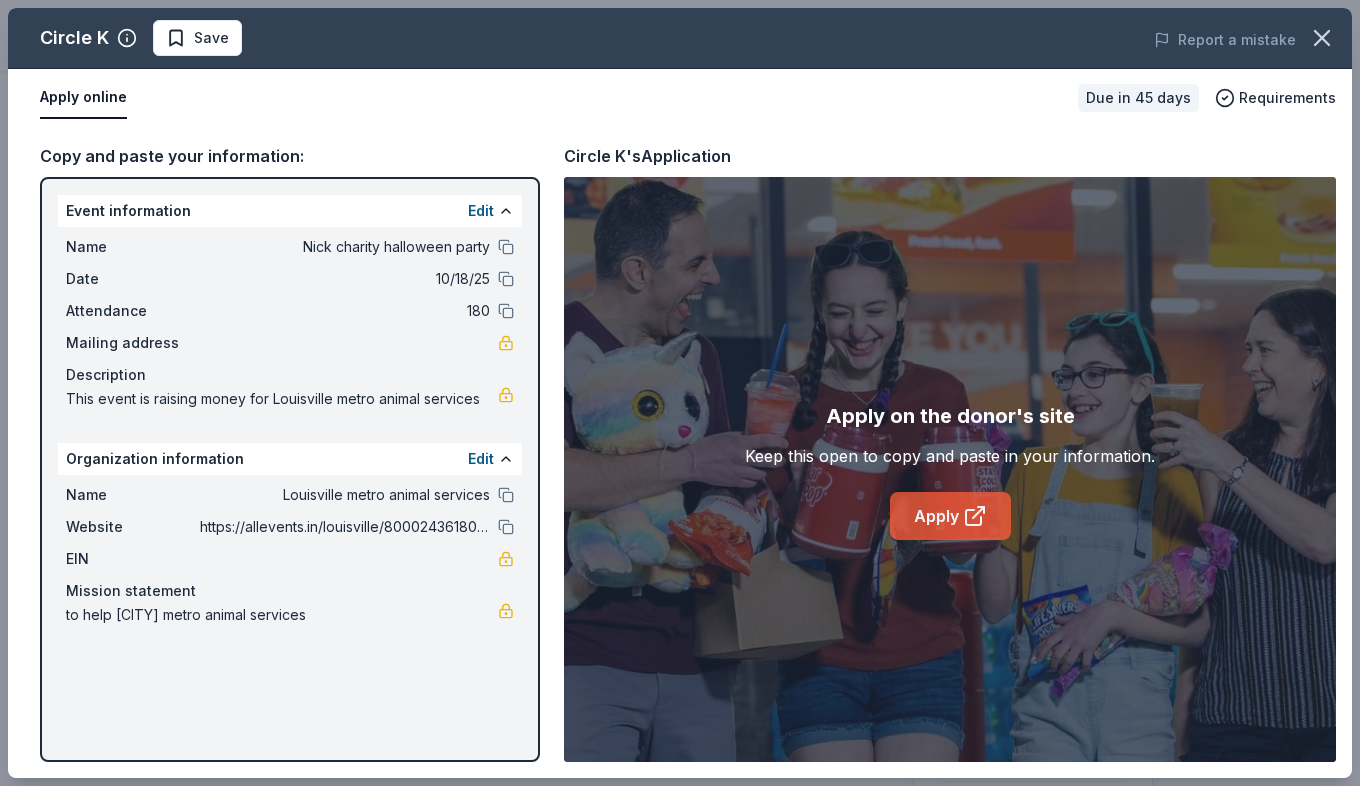 click on "Apply" at bounding box center (950, 516) 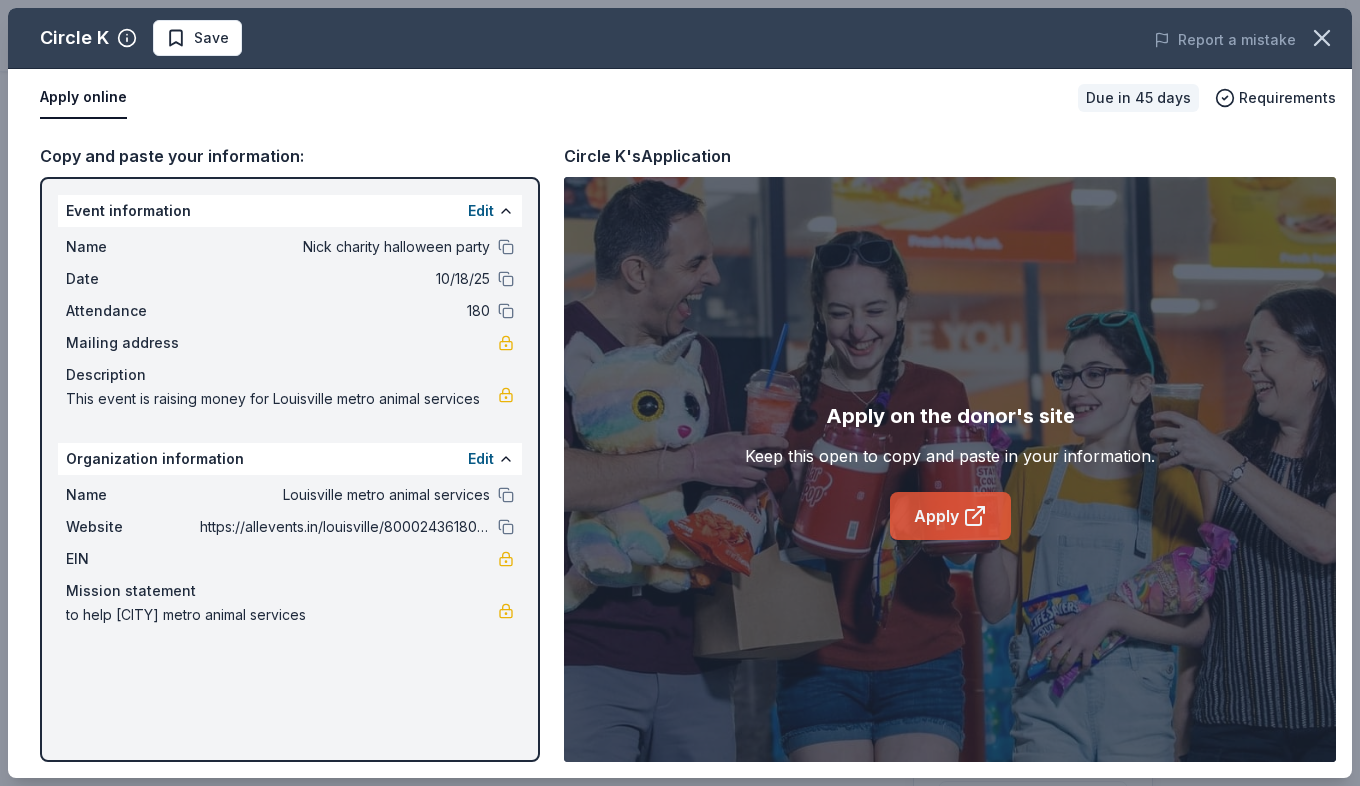 click 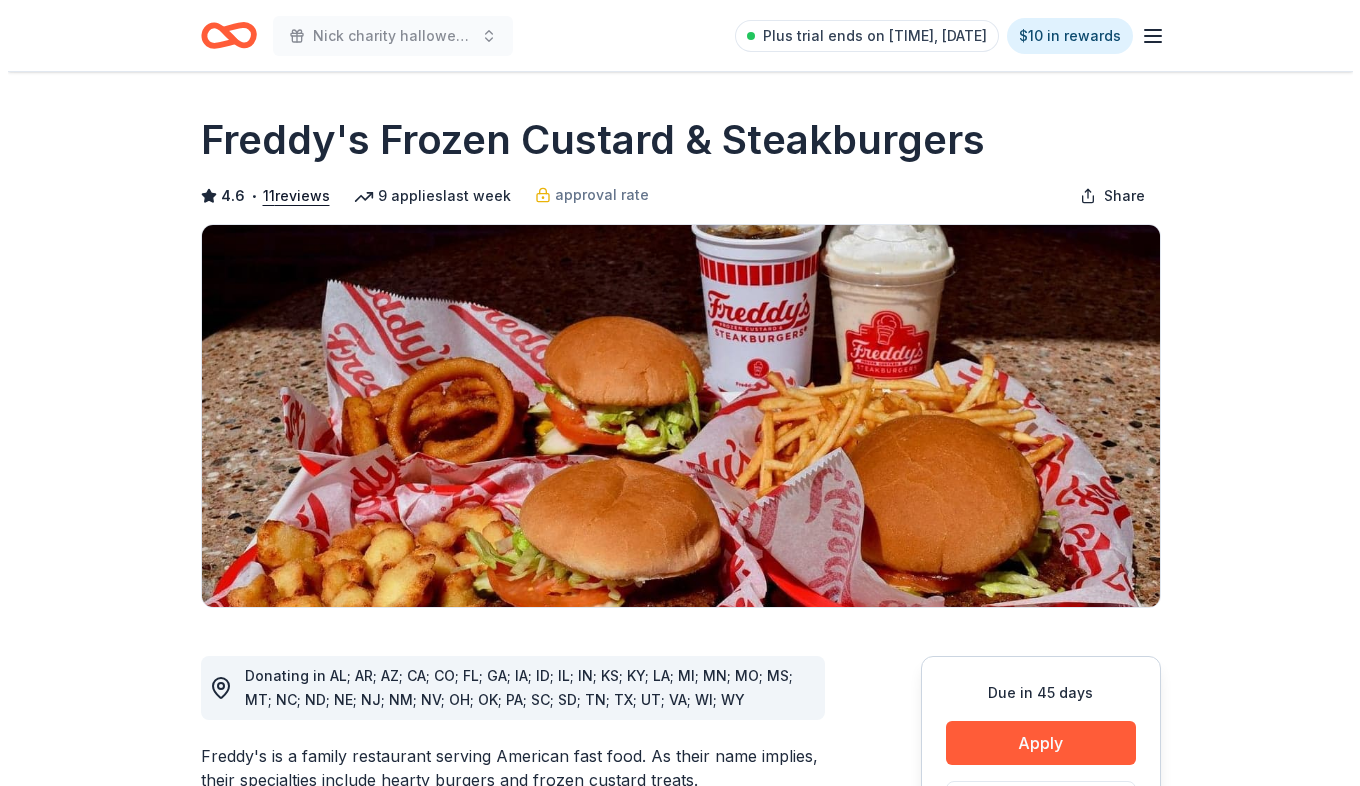 scroll, scrollTop: 0, scrollLeft: 0, axis: both 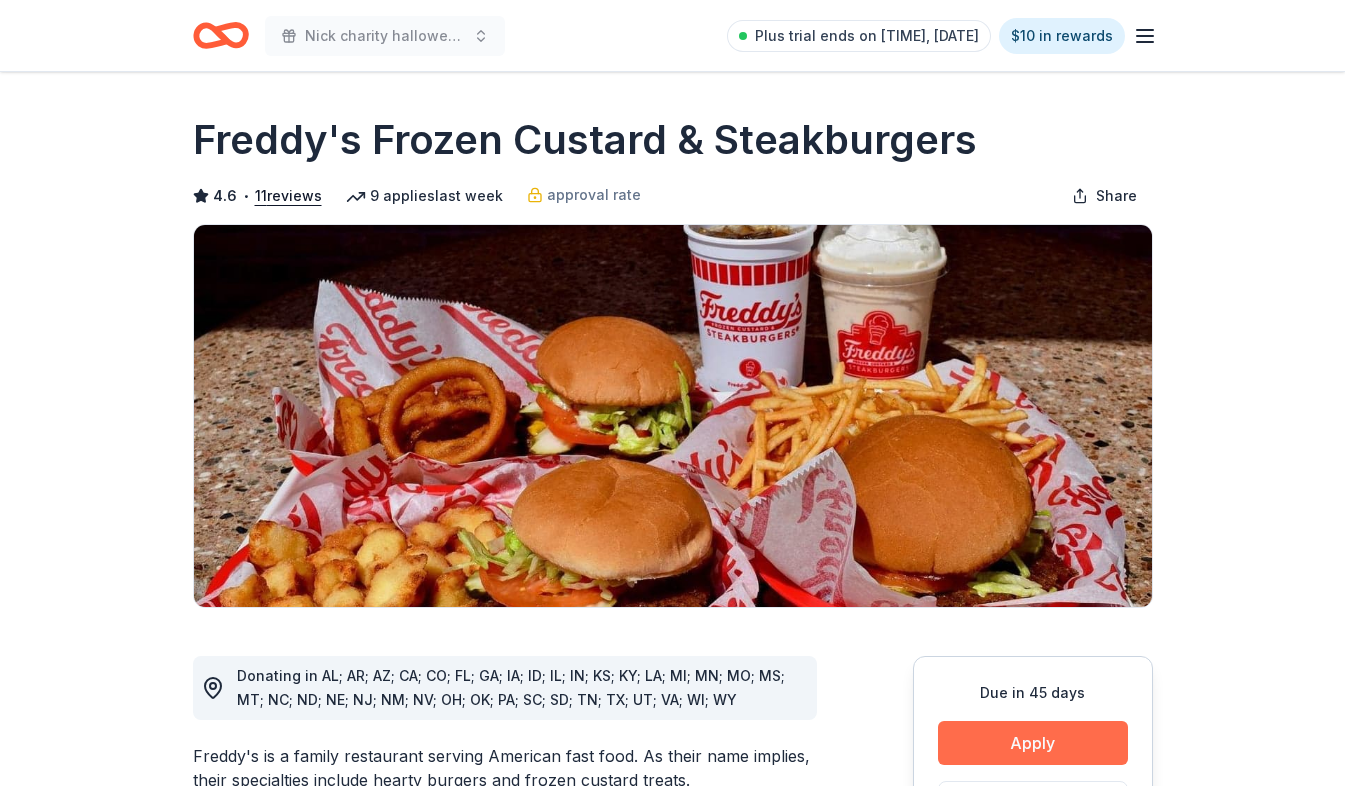 click on "Due in 45 days Apply Save ⚡️ Quick application Usually responds in  around a week" at bounding box center [1033, 805] 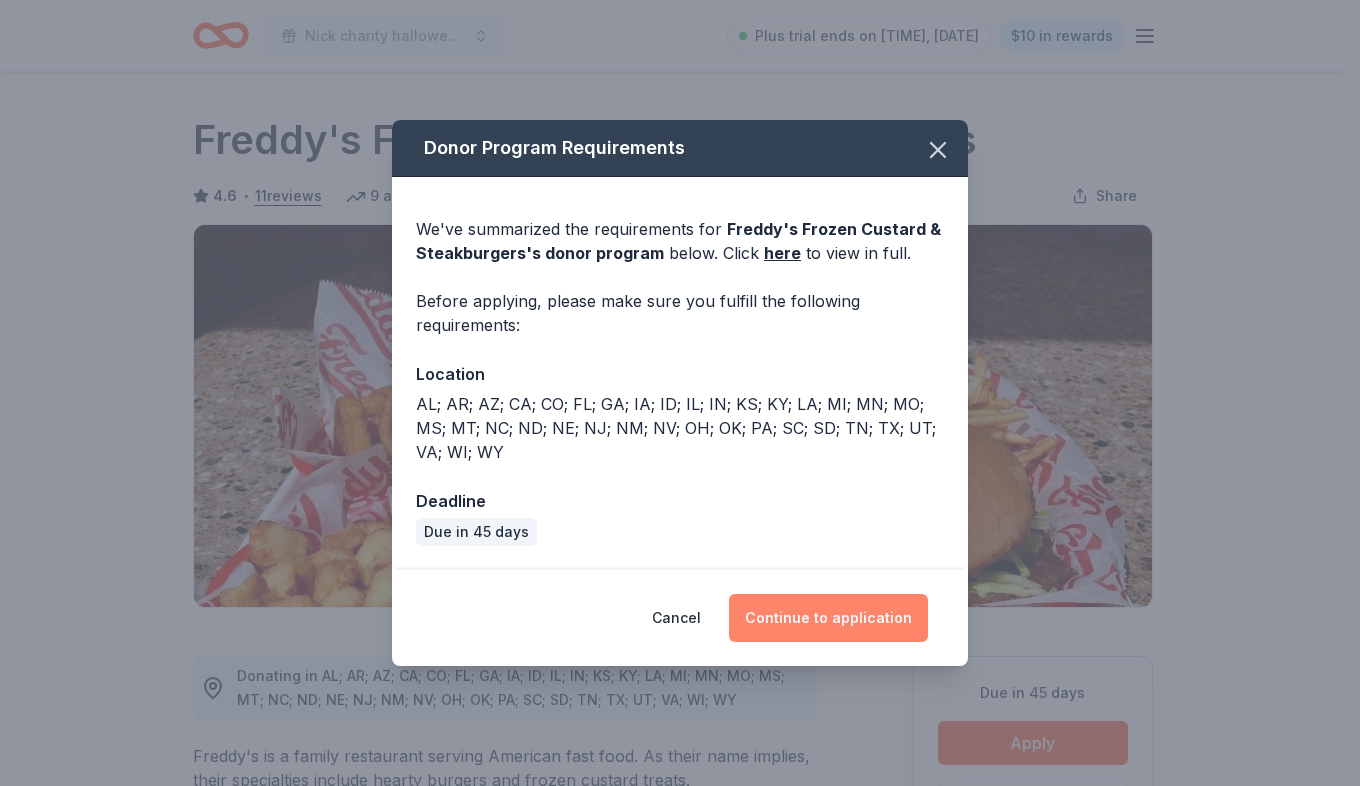 click on "Continue to application" at bounding box center (828, 618) 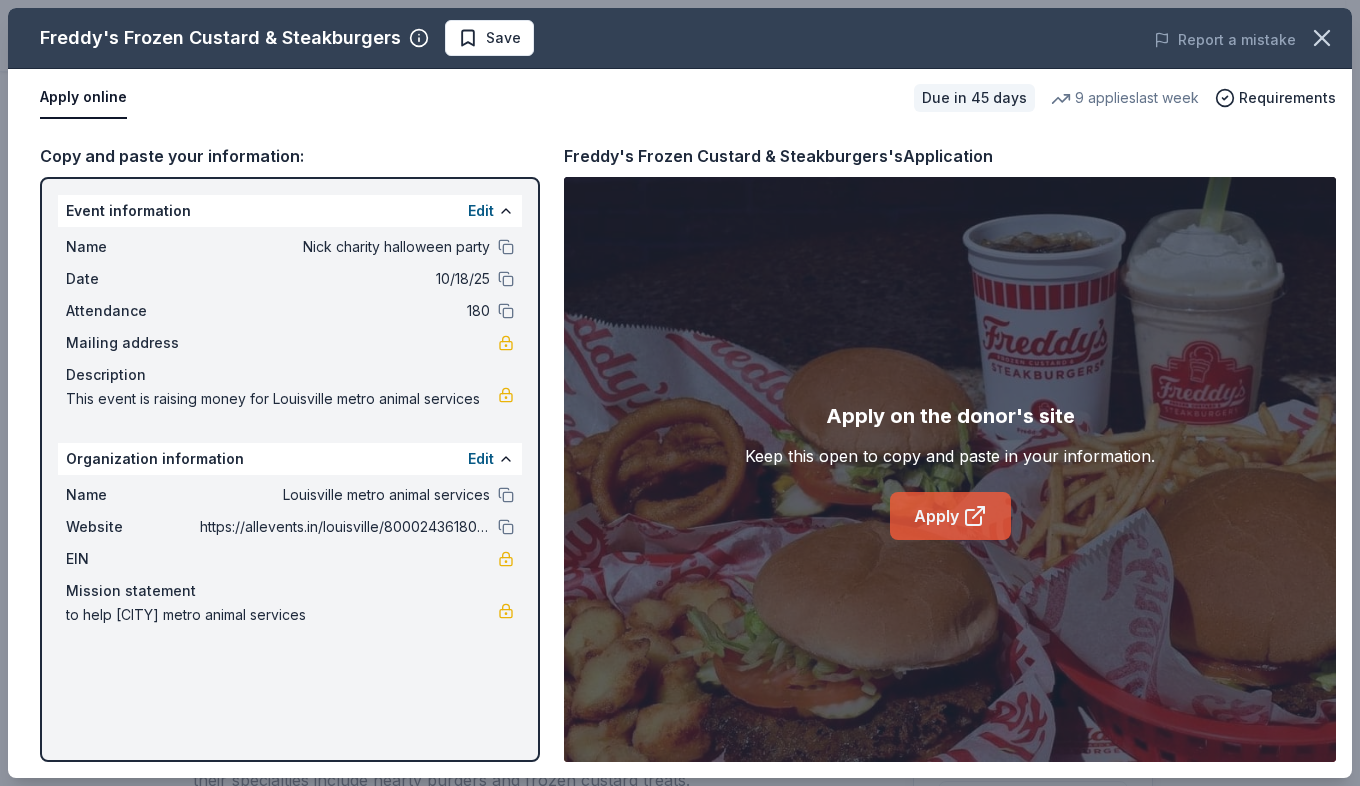 click 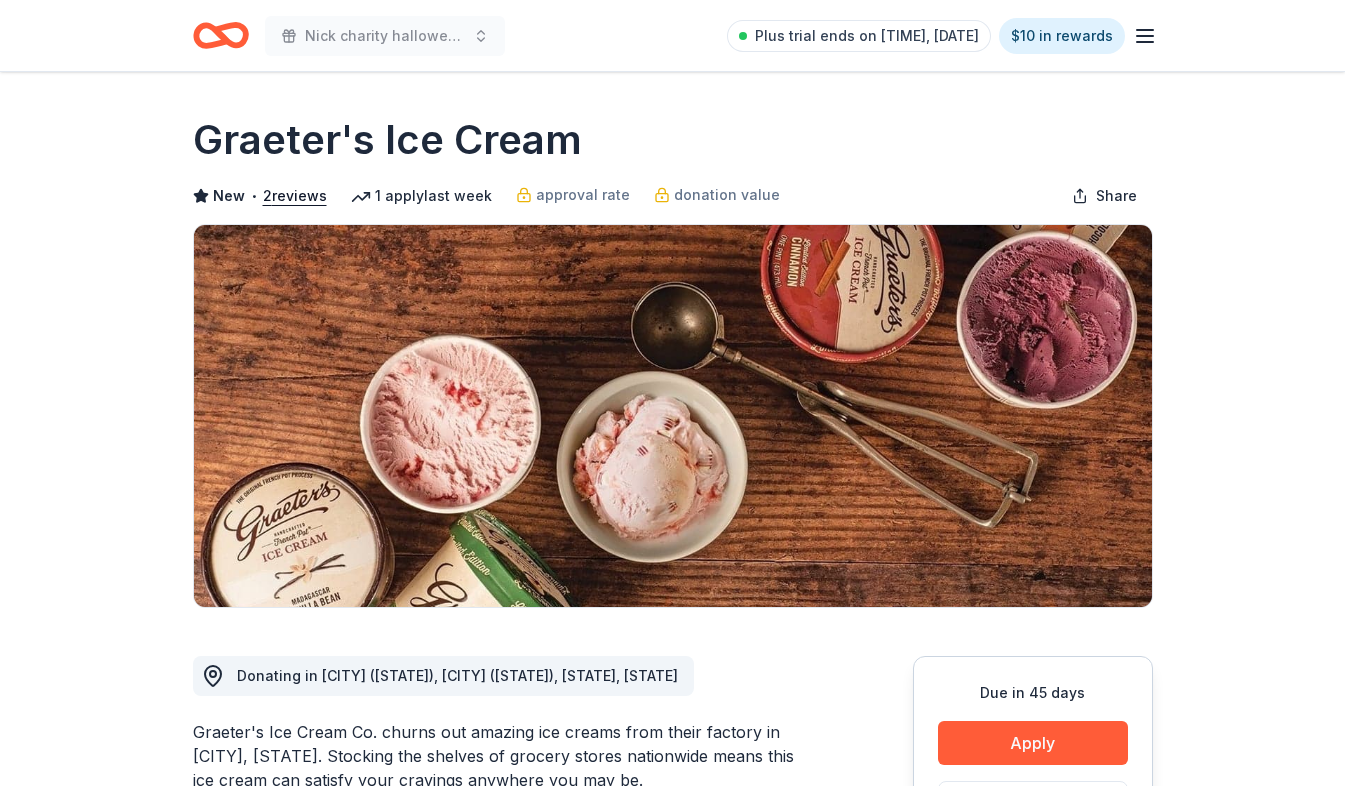 scroll, scrollTop: 0, scrollLeft: 0, axis: both 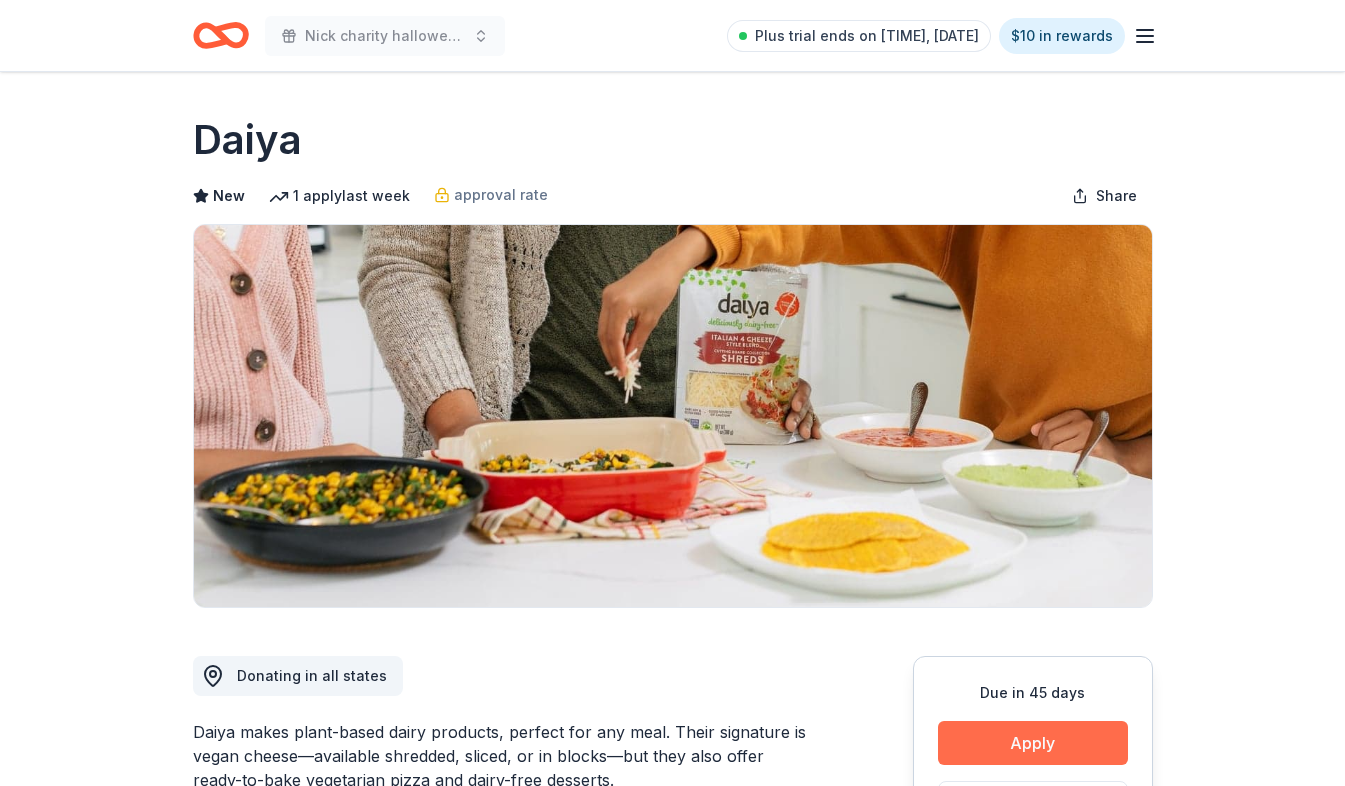 click on "Apply" at bounding box center [1033, 743] 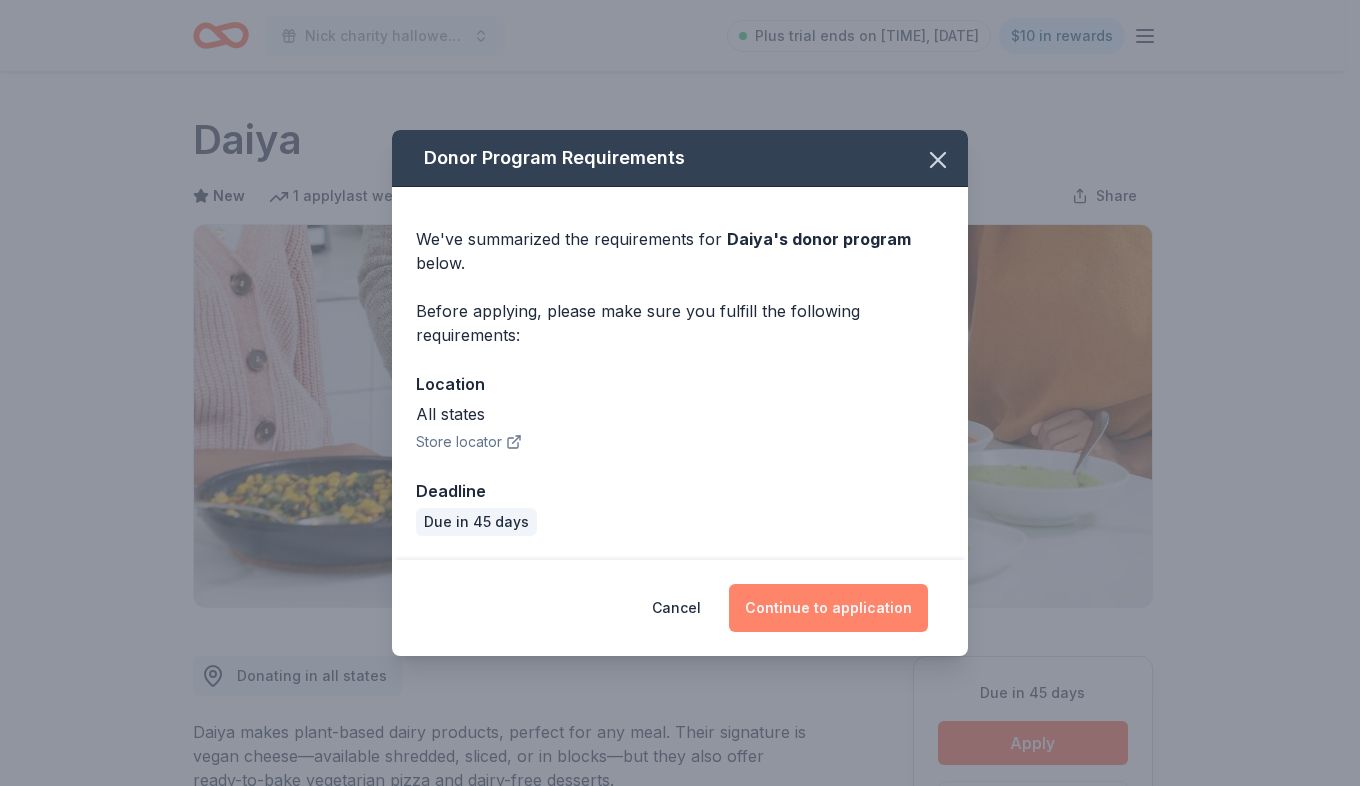 click on "Continue to application" at bounding box center (828, 608) 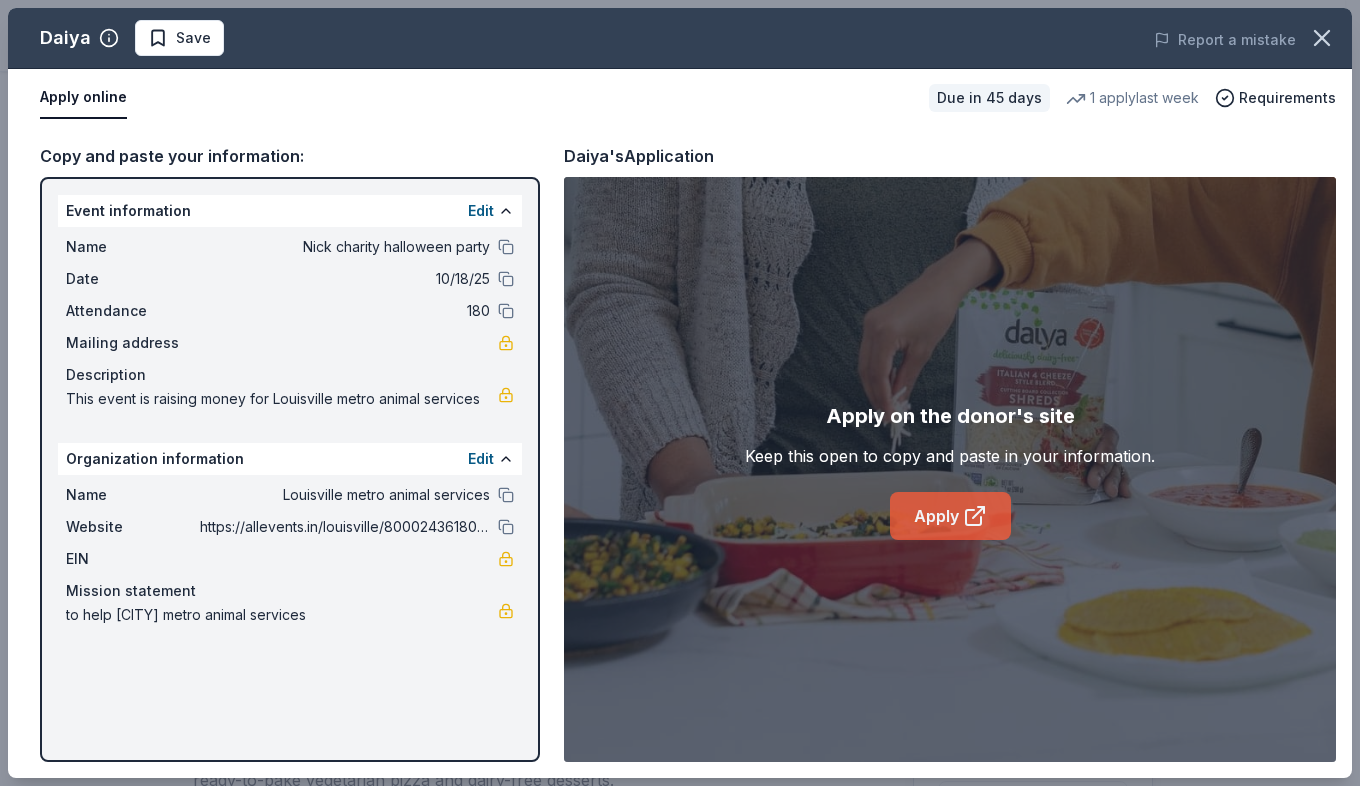 click on "Apply" at bounding box center [950, 516] 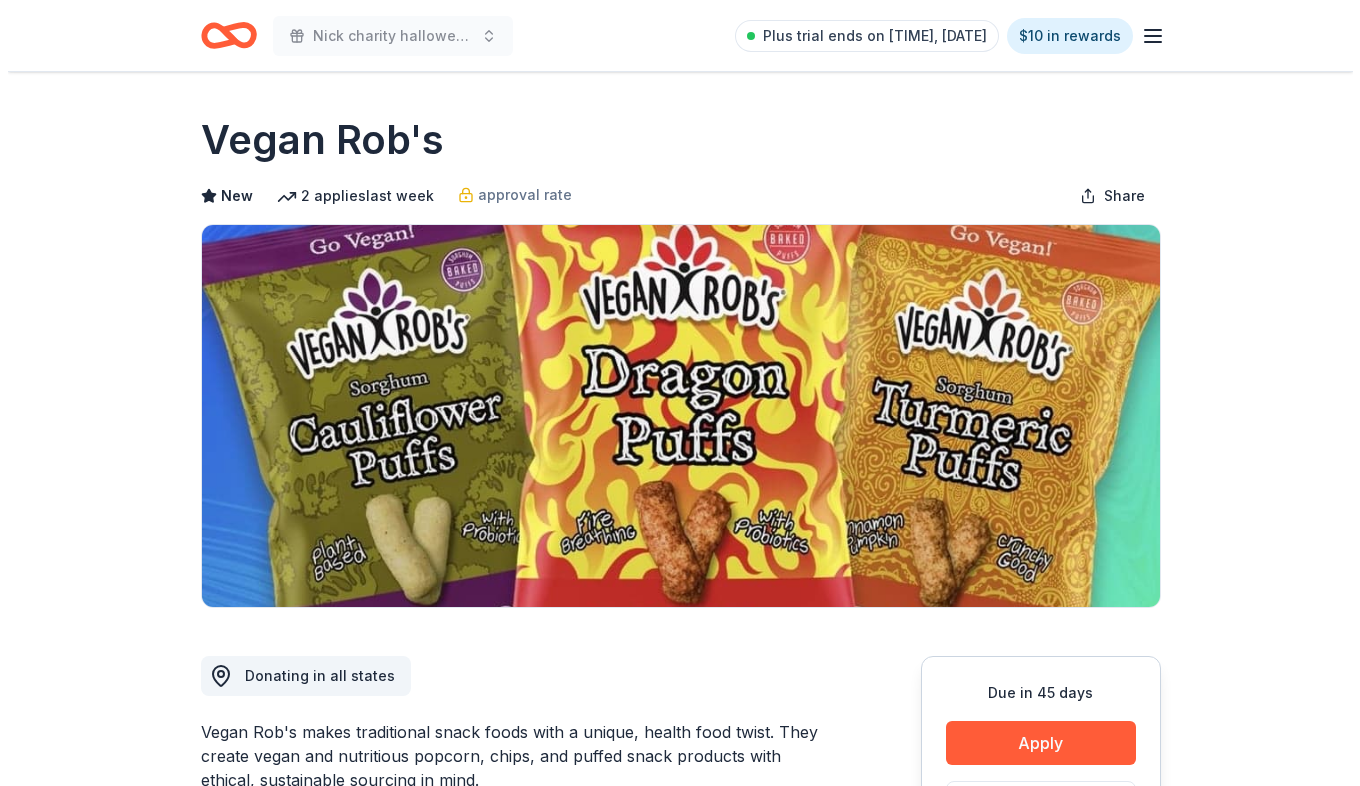 scroll, scrollTop: 0, scrollLeft: 0, axis: both 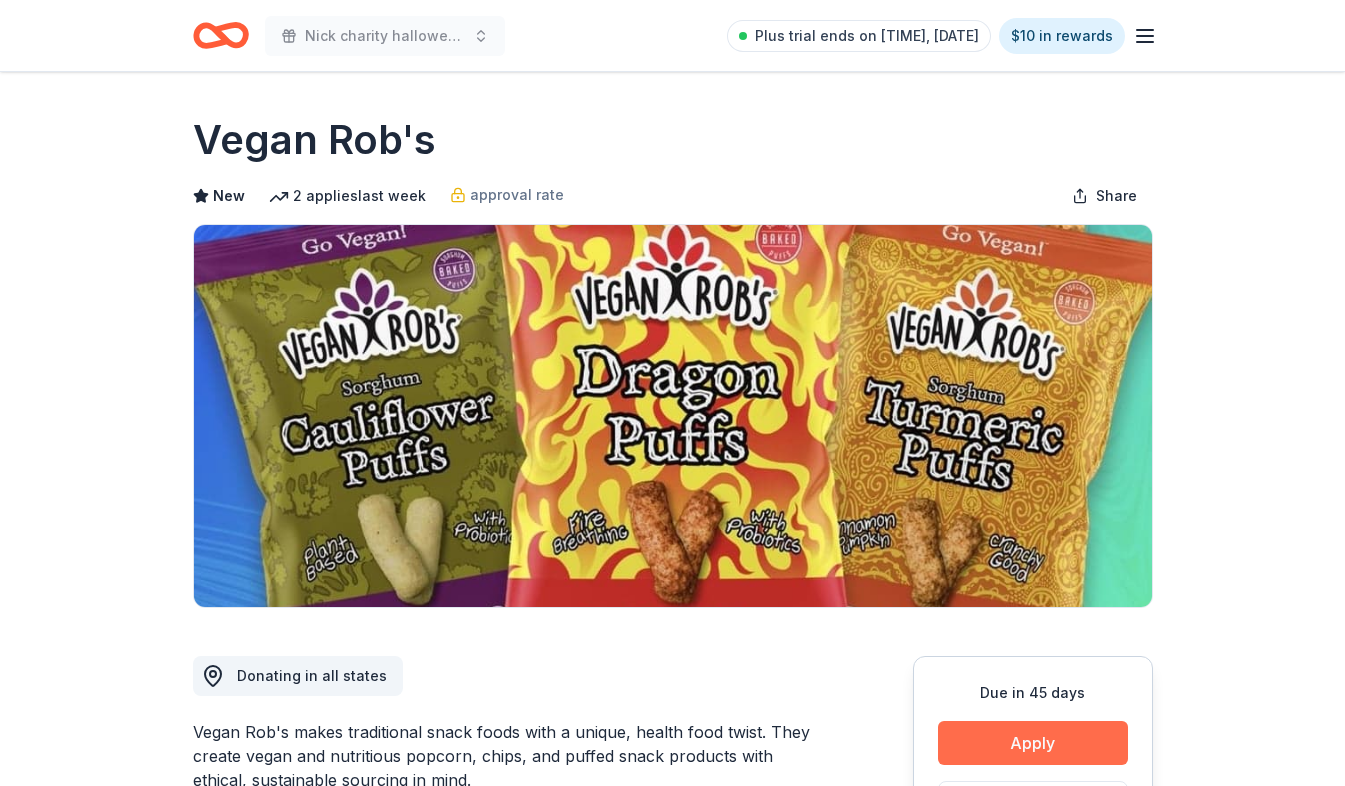 click on "Due in 45 days Apply Save ⚡️ Quick application Usually responds in  over a month" at bounding box center (1033, 805) 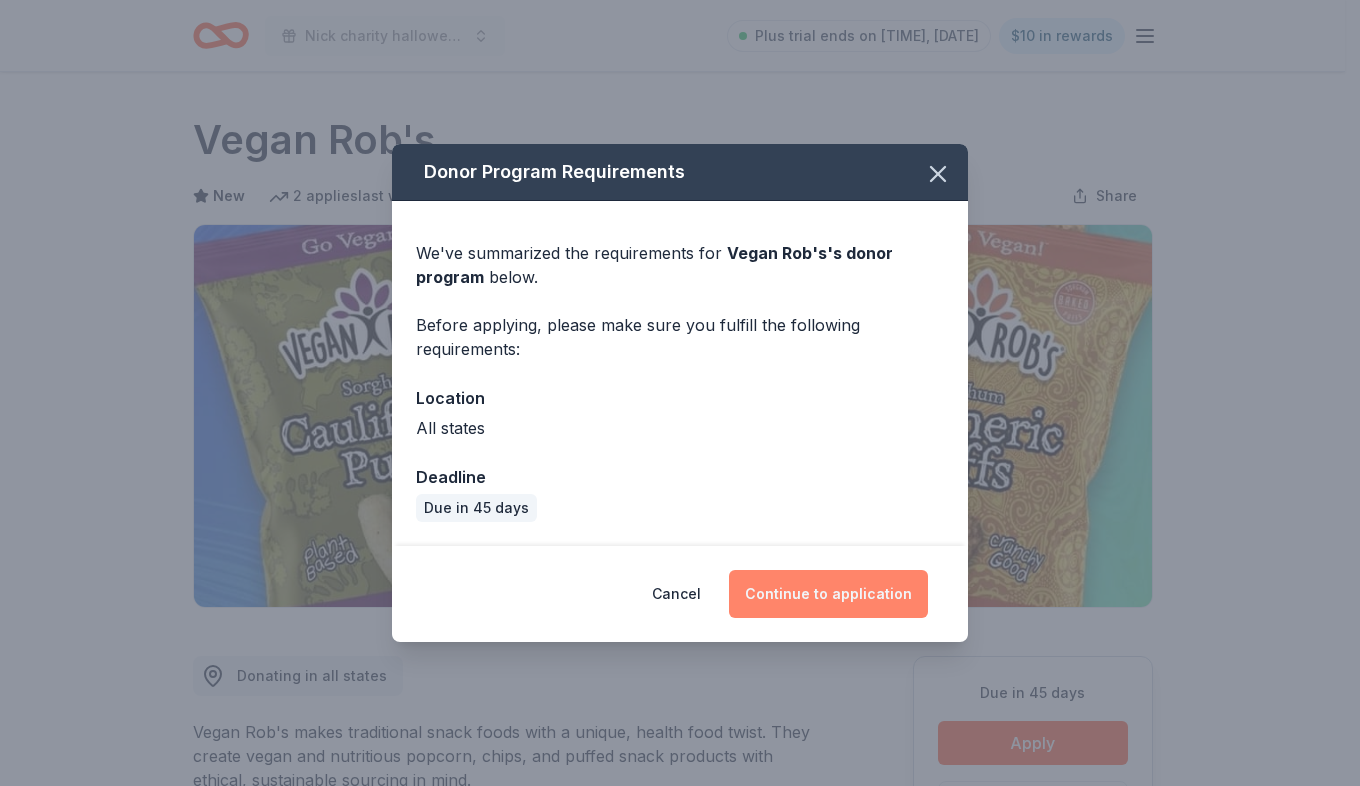 click on "Continue to application" at bounding box center (828, 594) 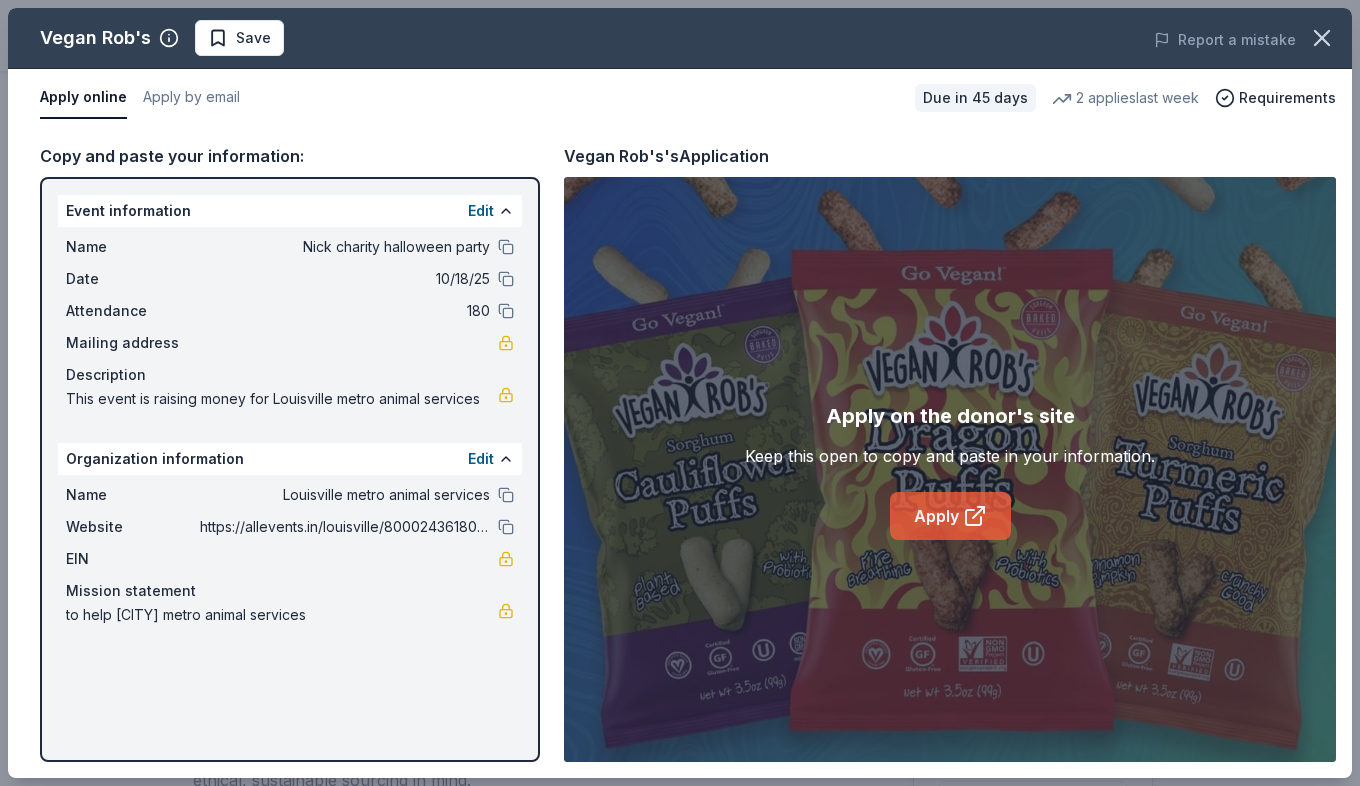 click on "Apply" at bounding box center [950, 516] 